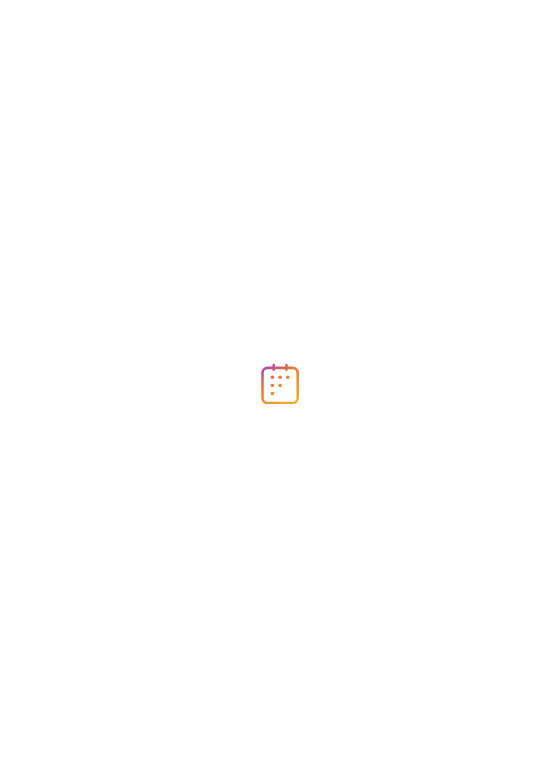 scroll, scrollTop: 0, scrollLeft: 0, axis: both 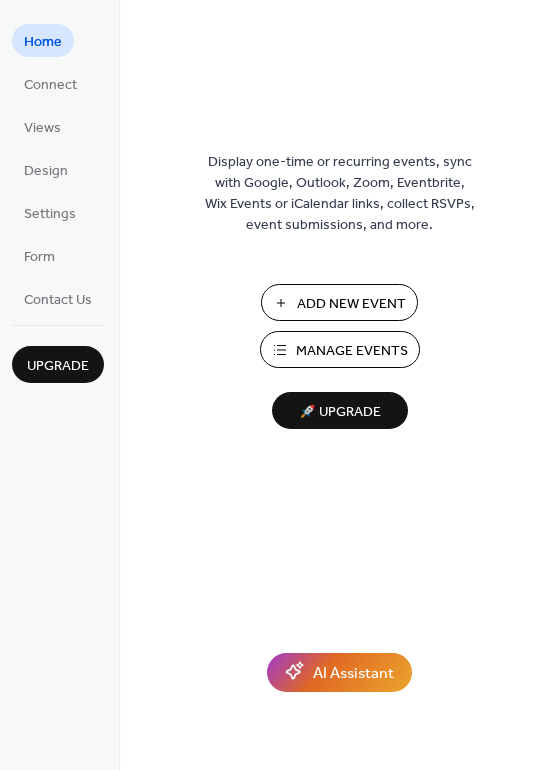 click on "Manage Events" at bounding box center [352, 351] 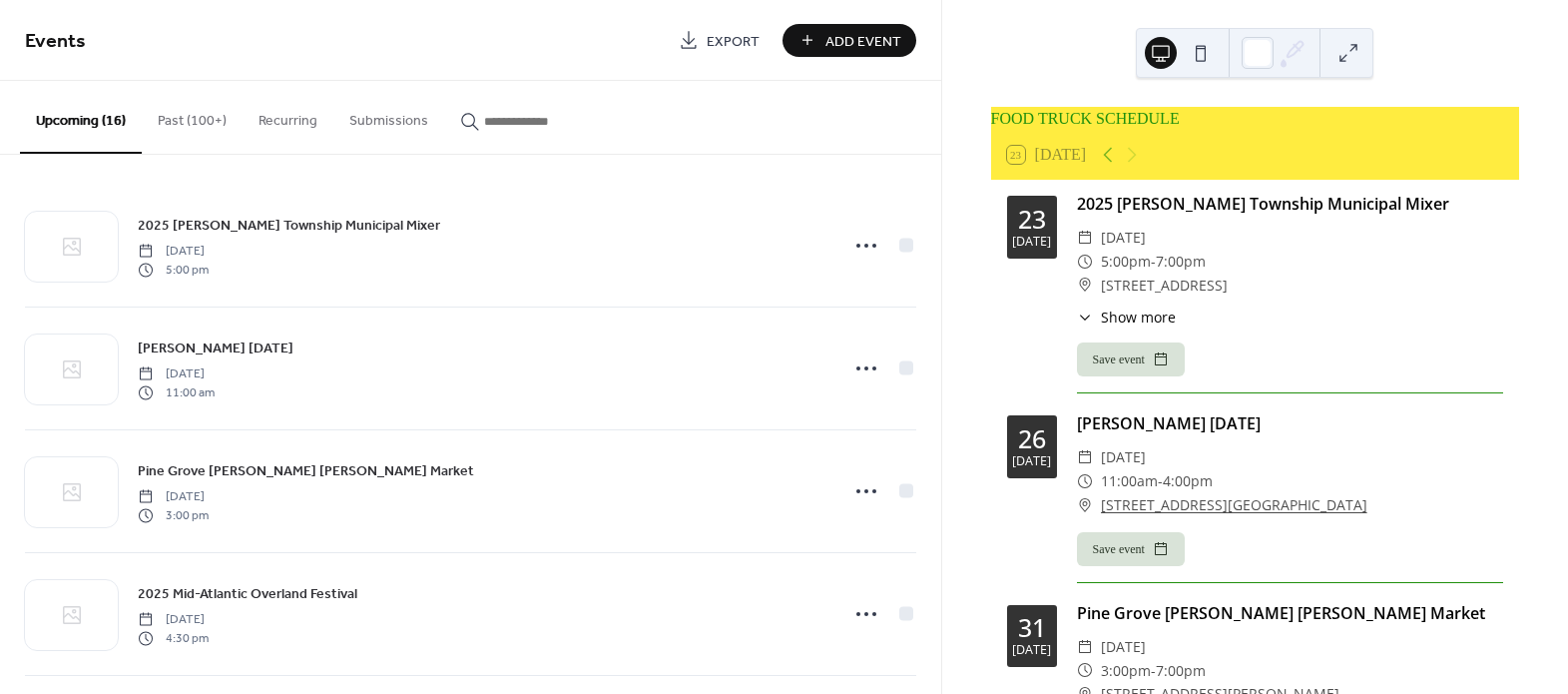 scroll, scrollTop: 0, scrollLeft: 0, axis: both 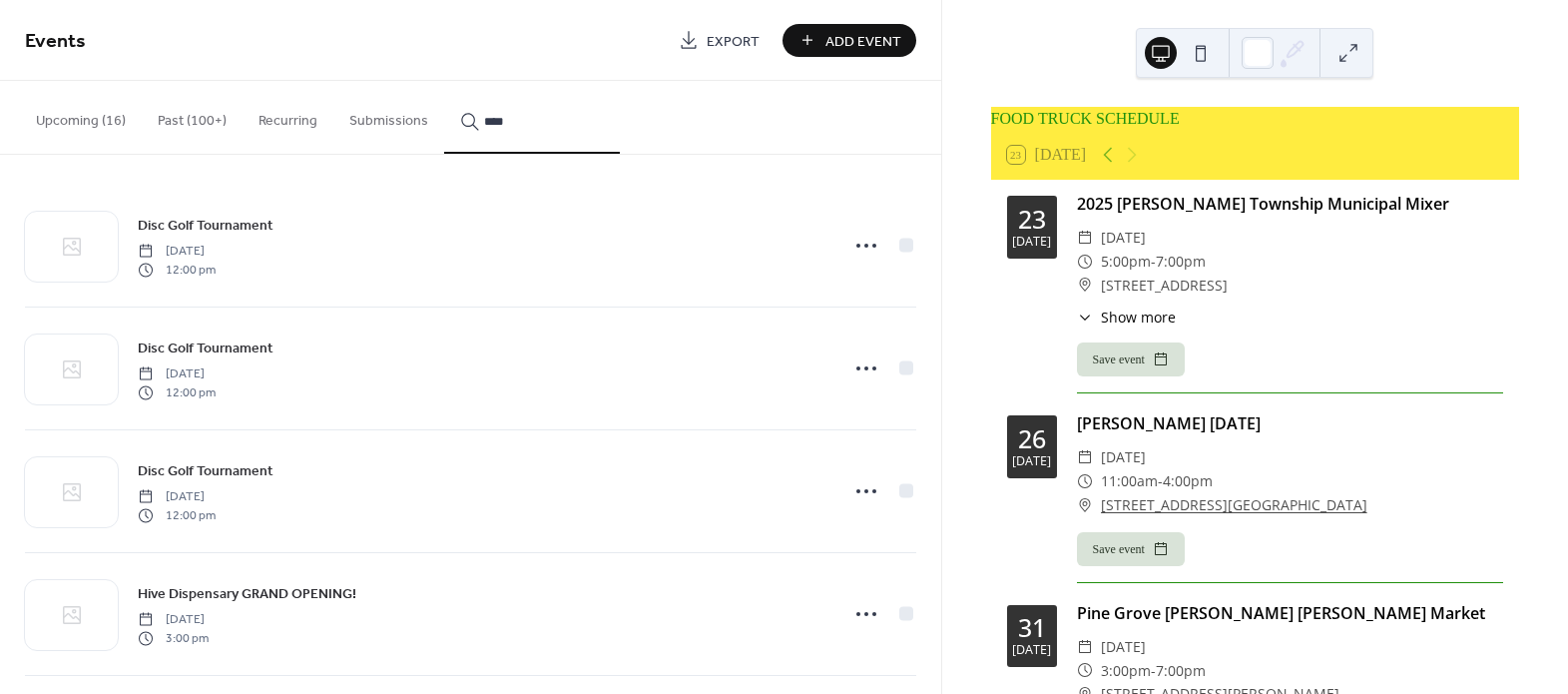 type on "****" 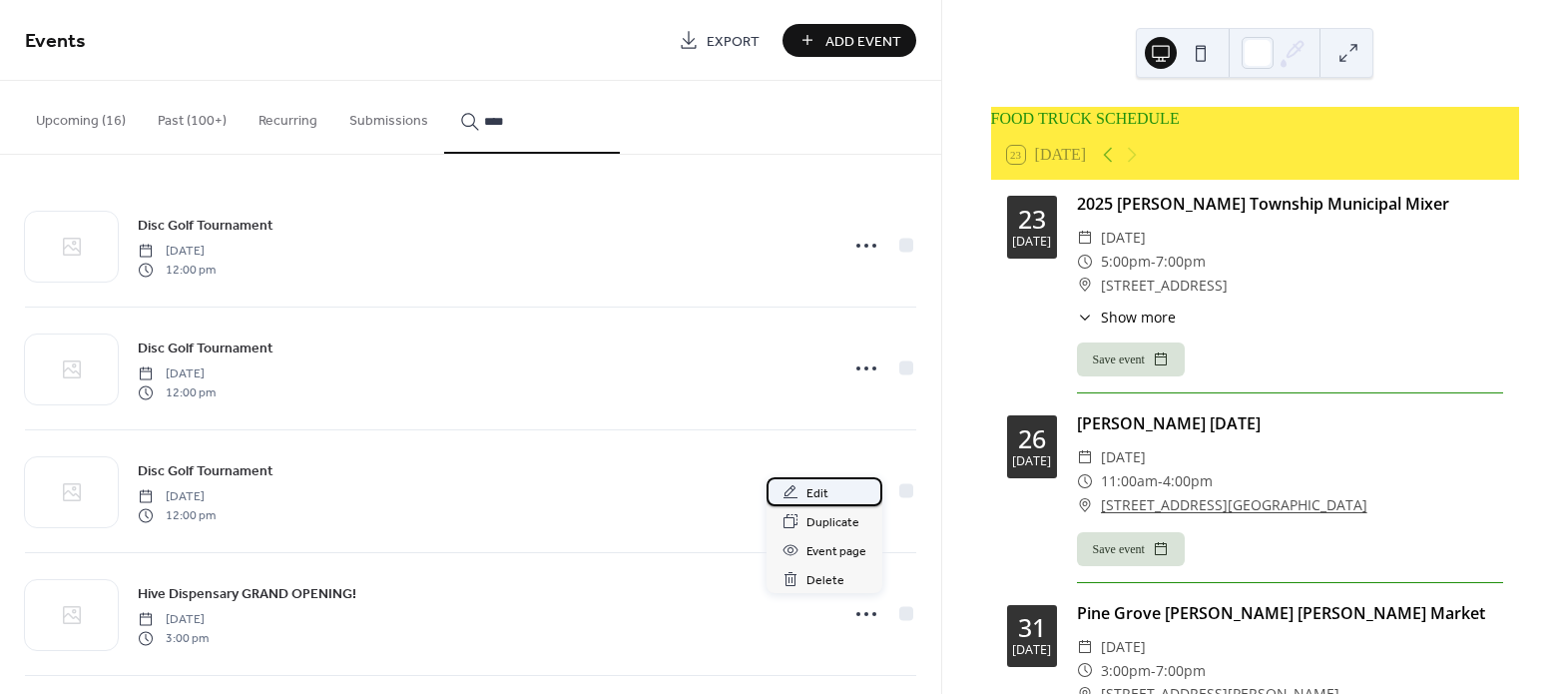 click on "Edit" at bounding box center [817, 493] 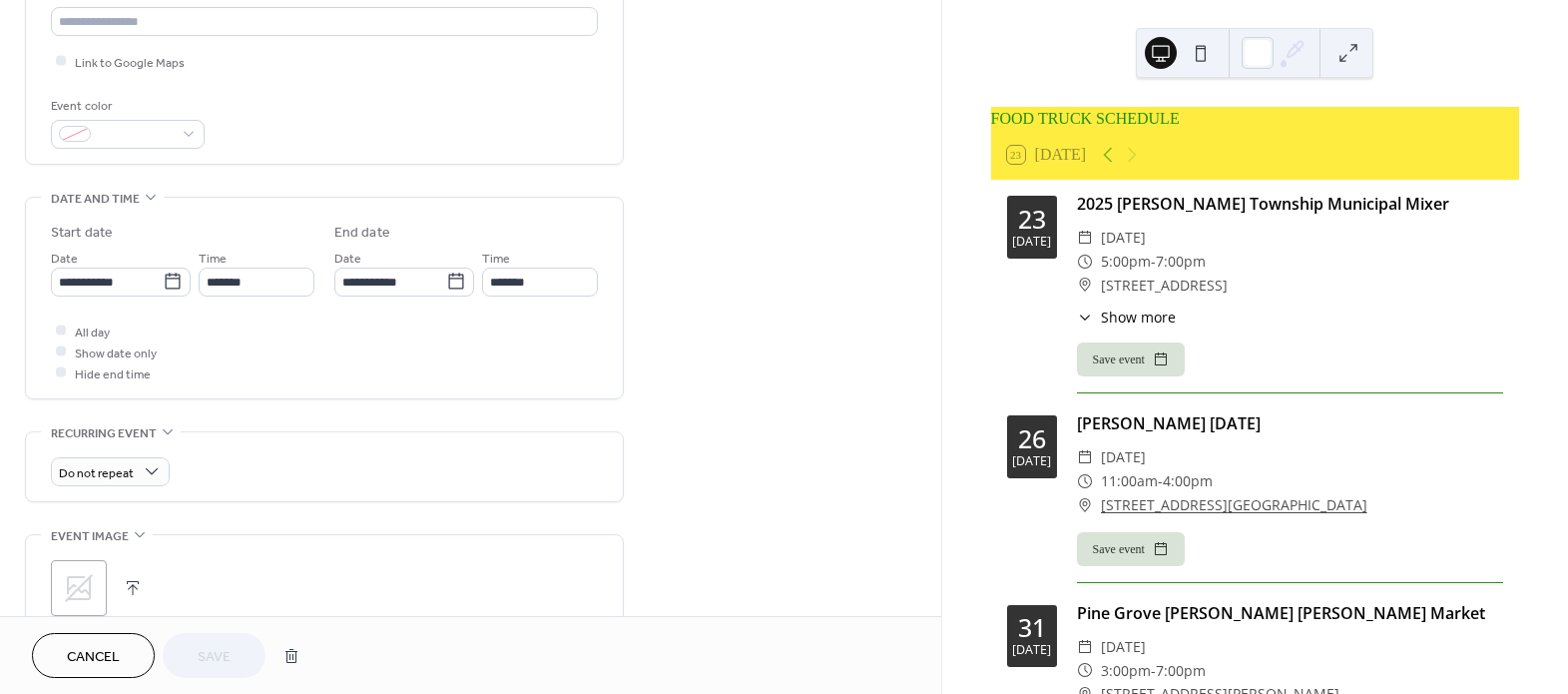 scroll, scrollTop: 544, scrollLeft: 0, axis: vertical 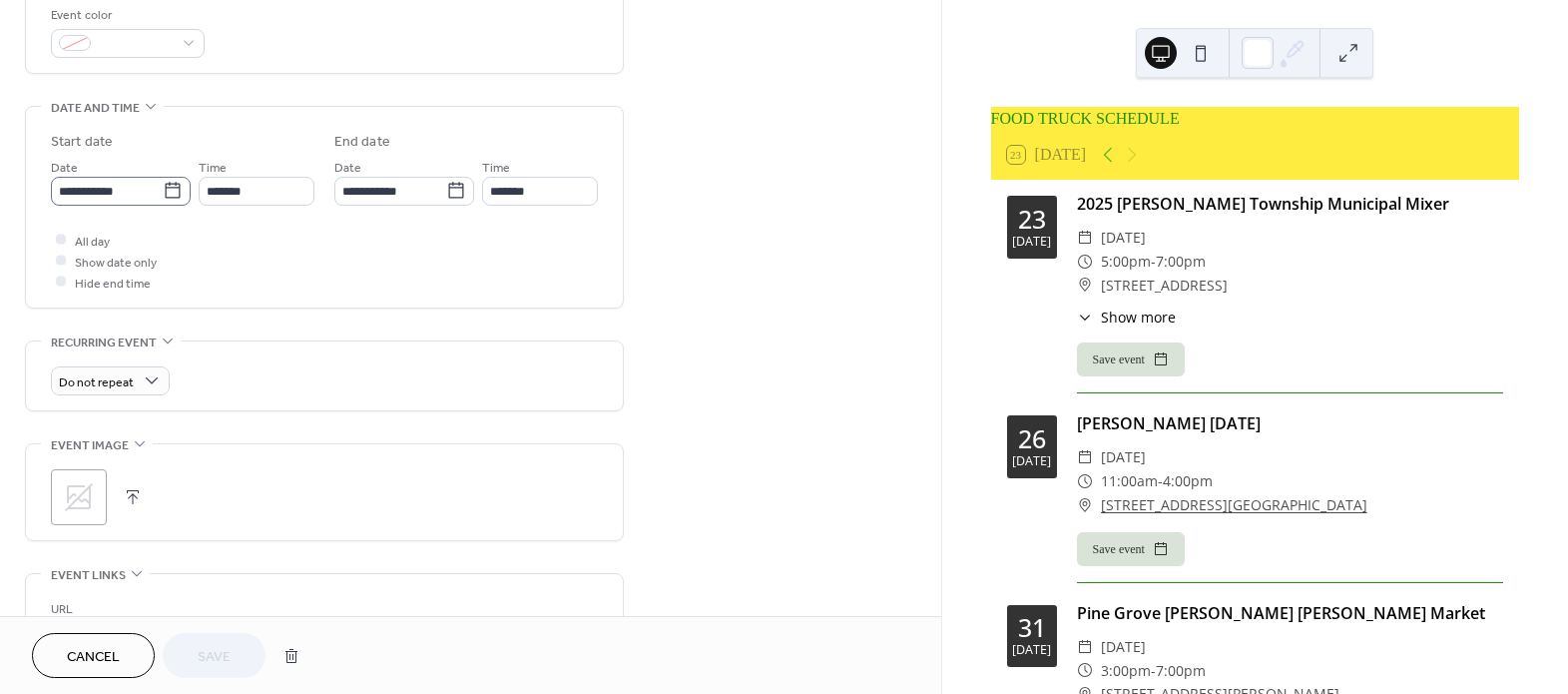 click 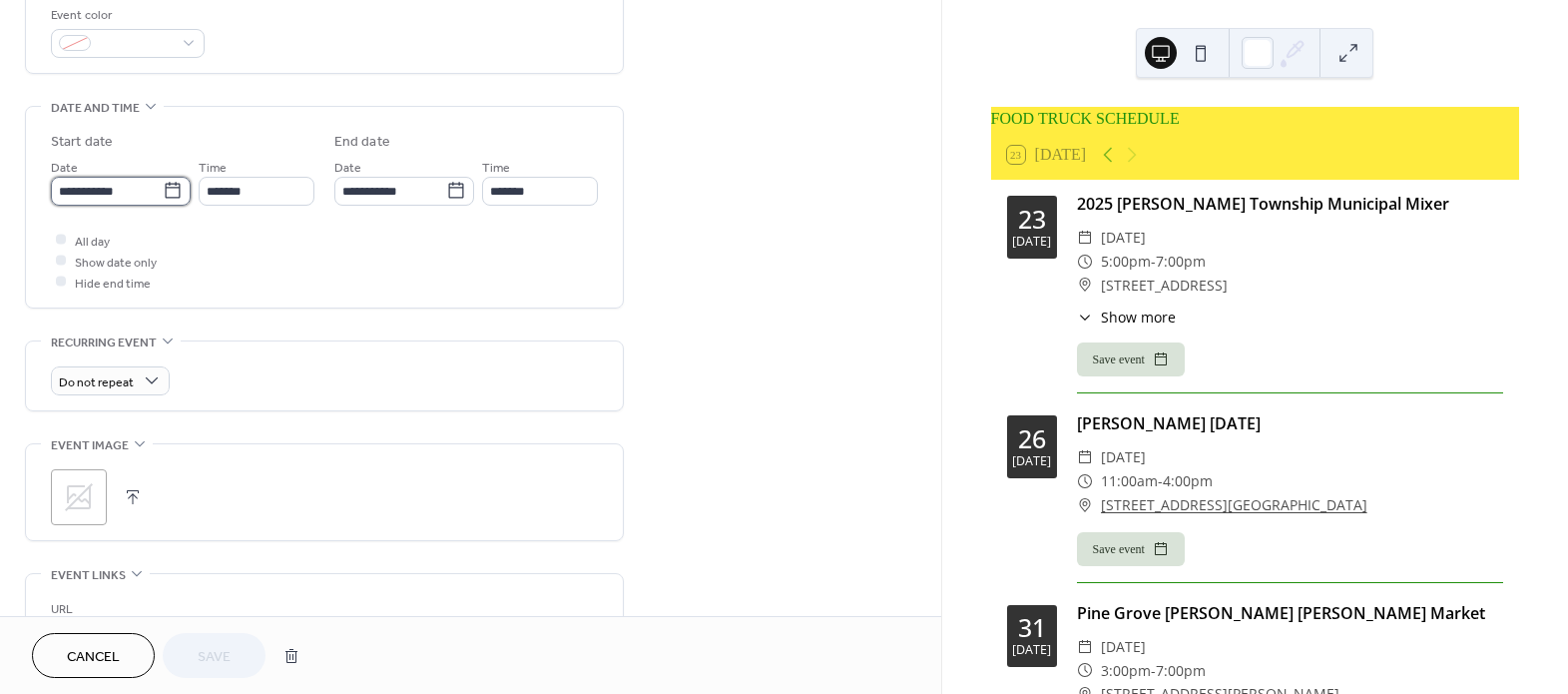 click on "**********" at bounding box center (107, 191) 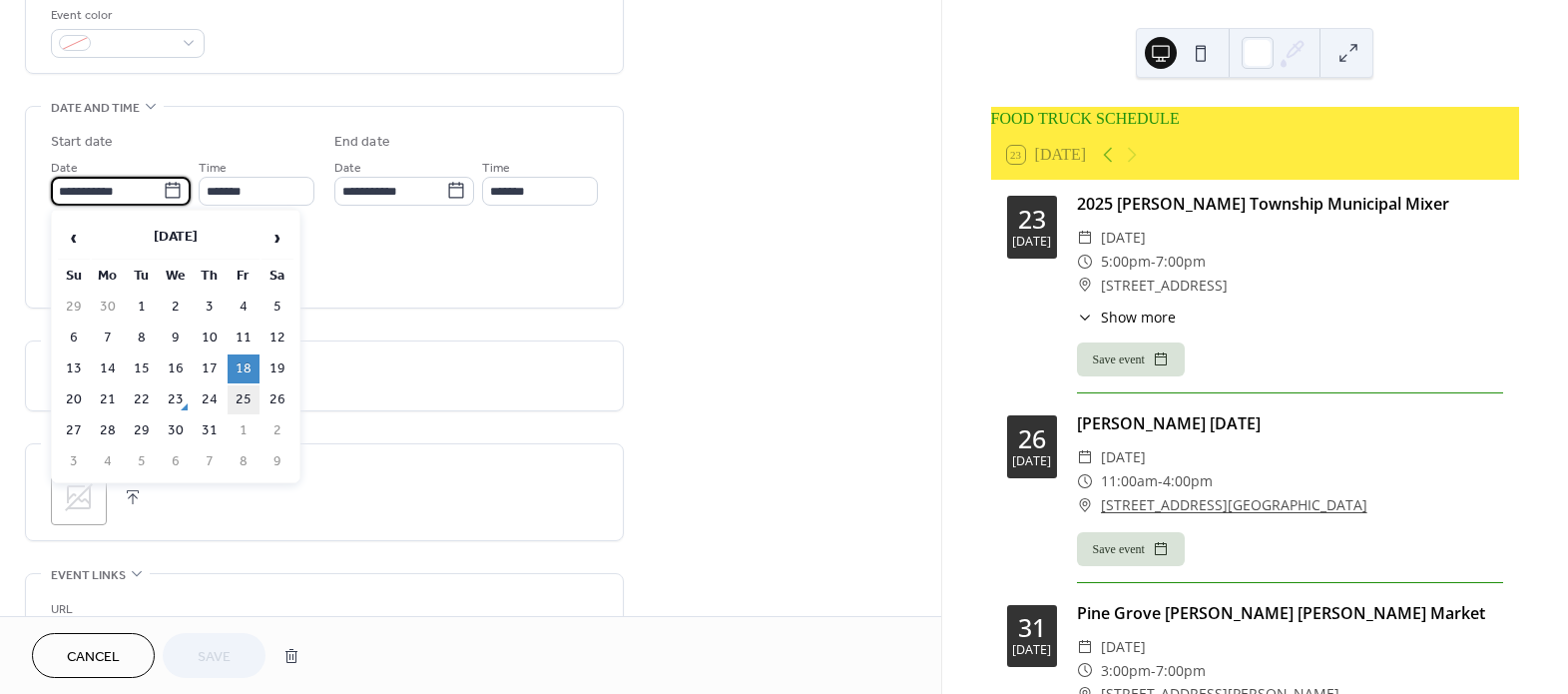 click on "25" at bounding box center [244, 399] 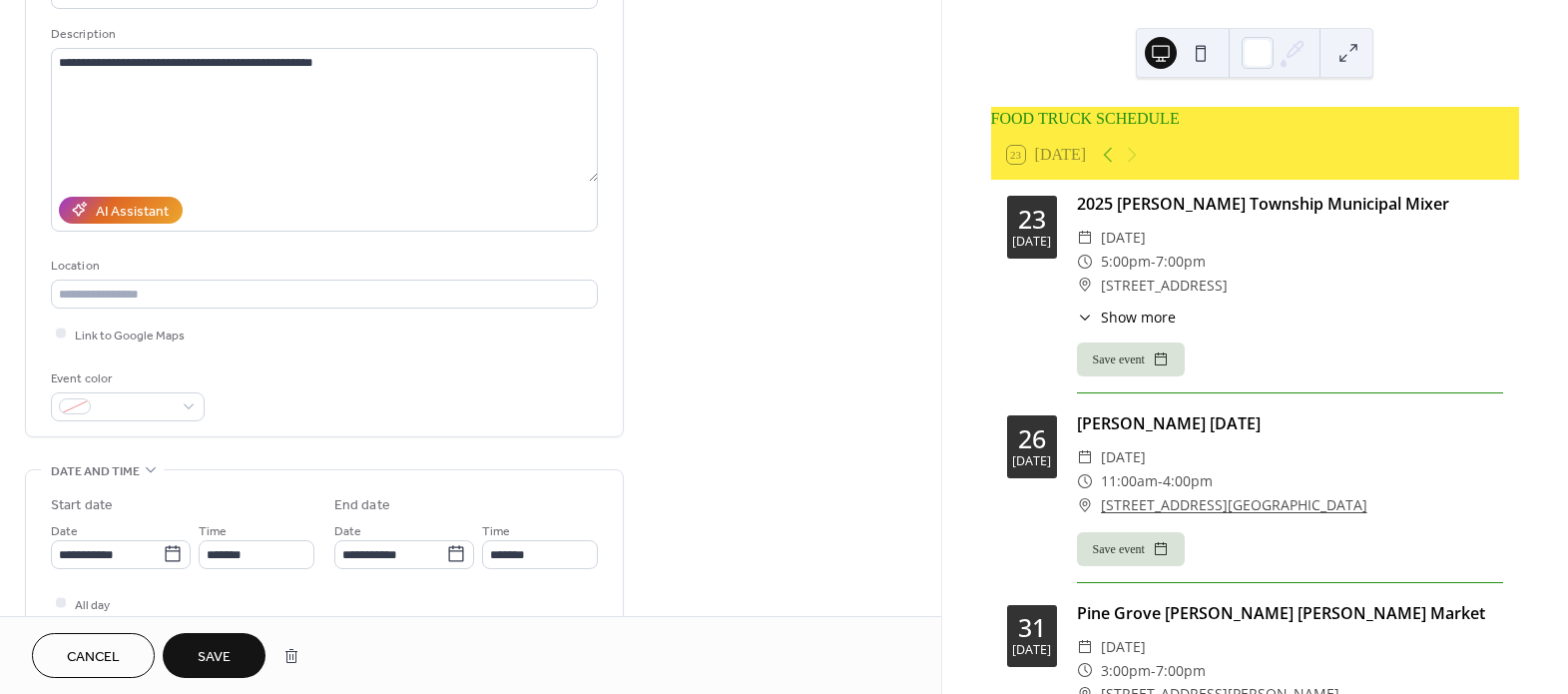 scroll, scrollTop: 0, scrollLeft: 0, axis: both 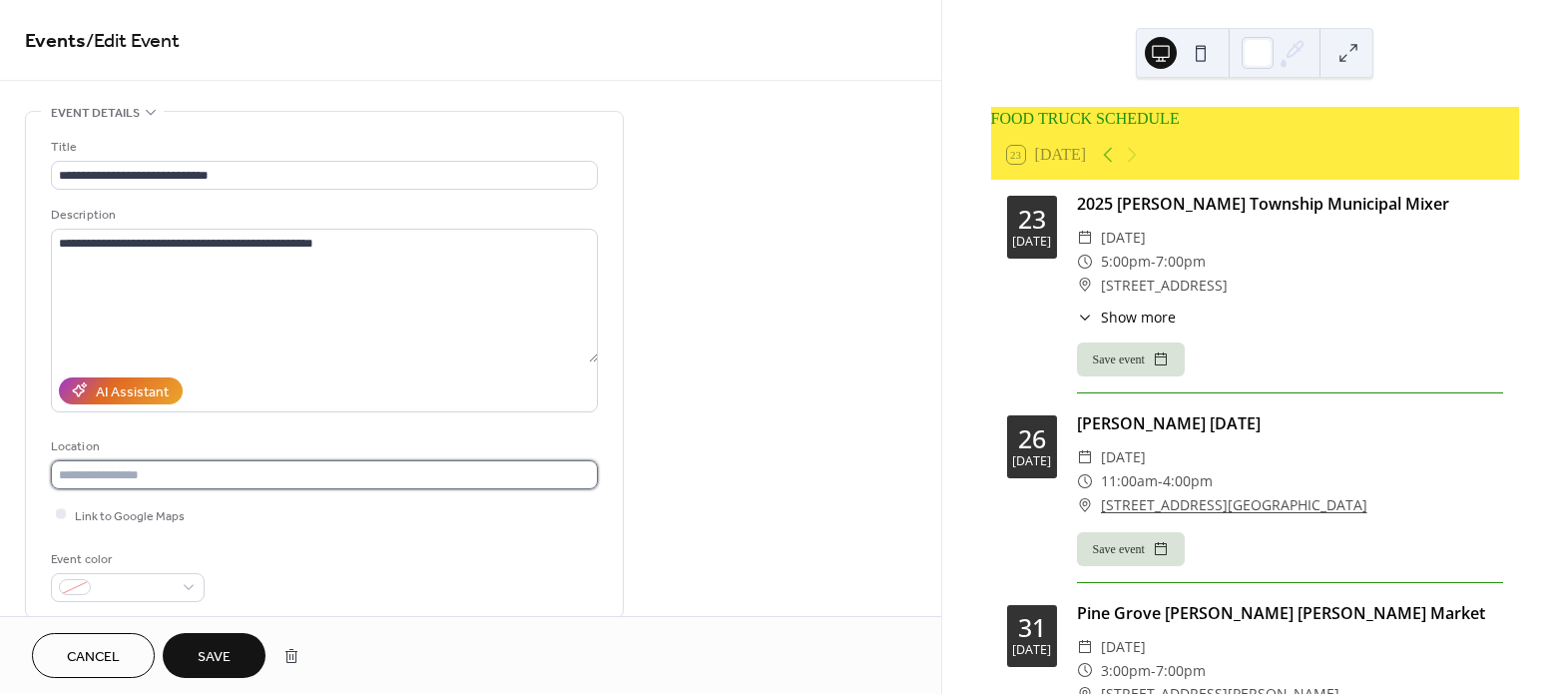 click at bounding box center [324, 474] 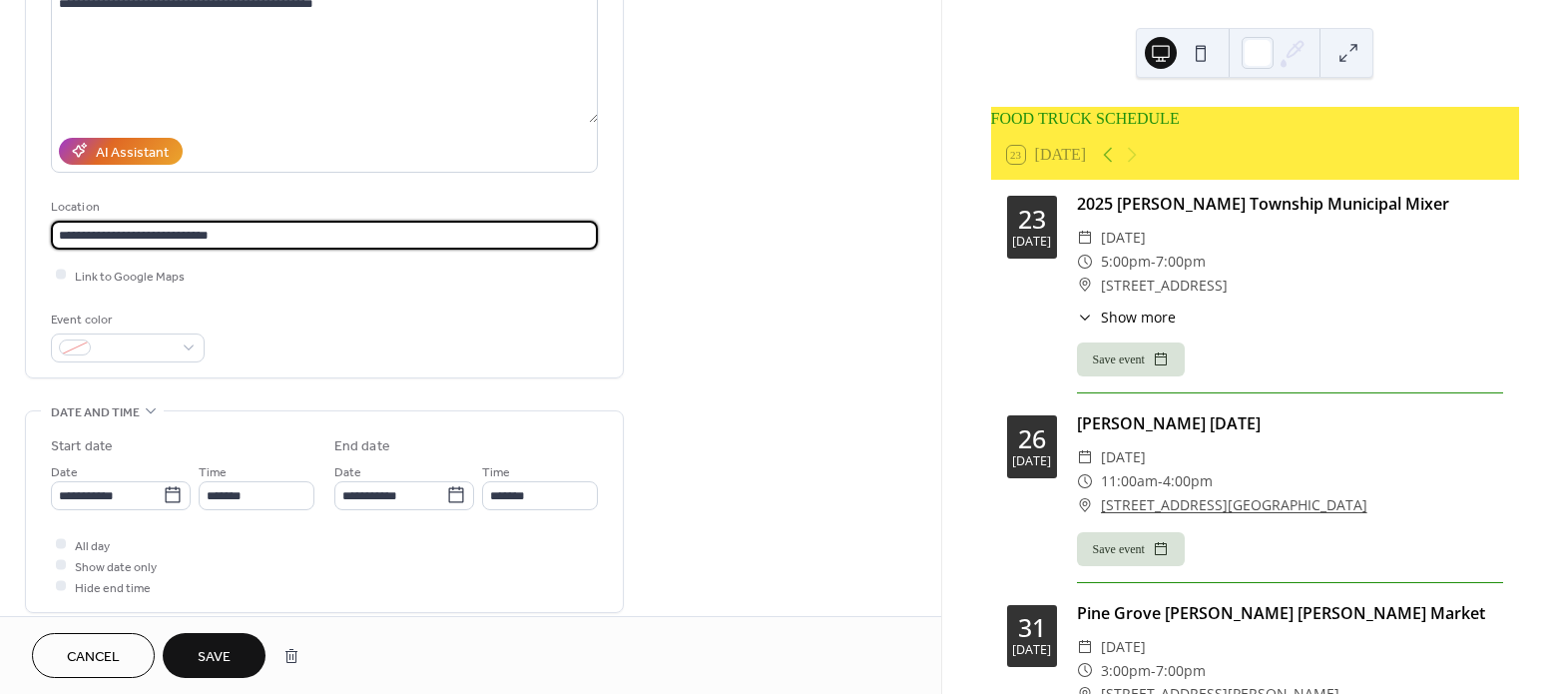 scroll, scrollTop: 272, scrollLeft: 0, axis: vertical 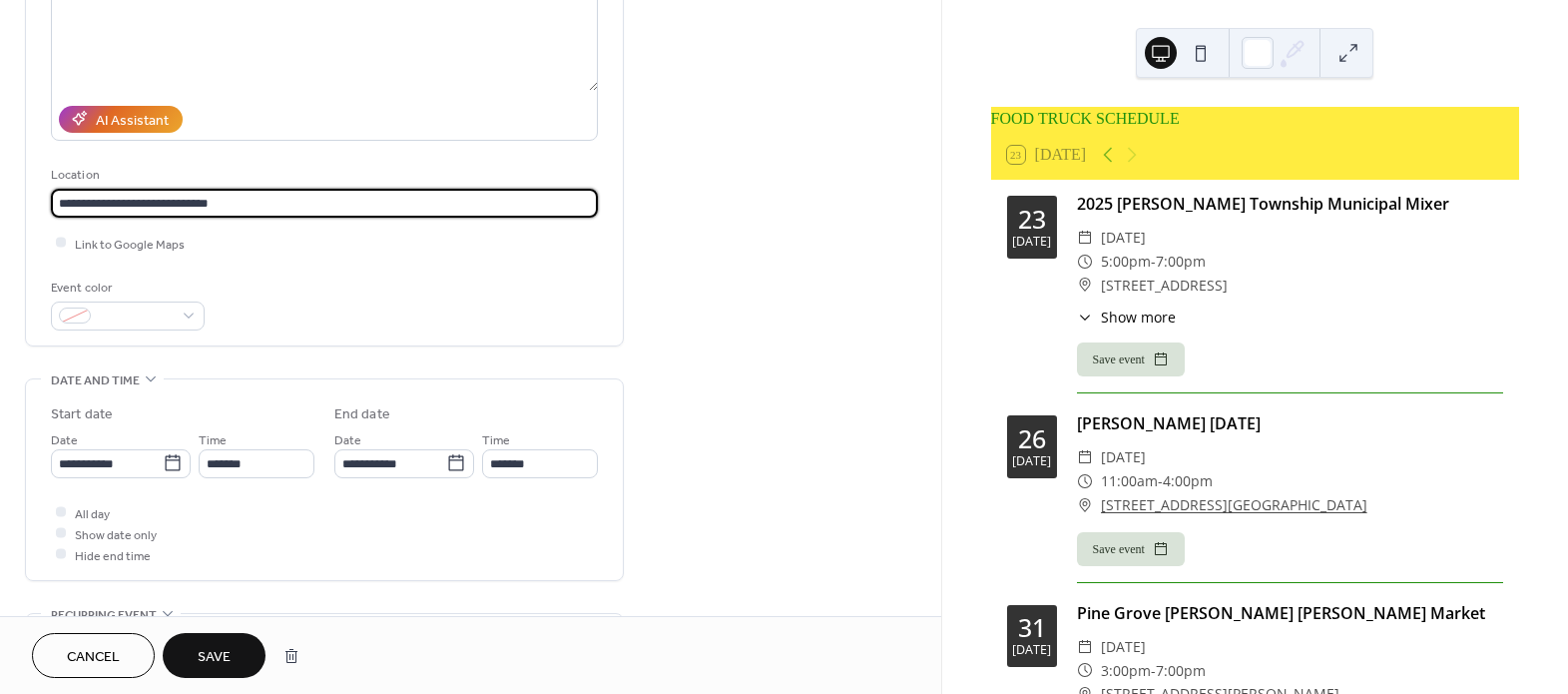 type on "**********" 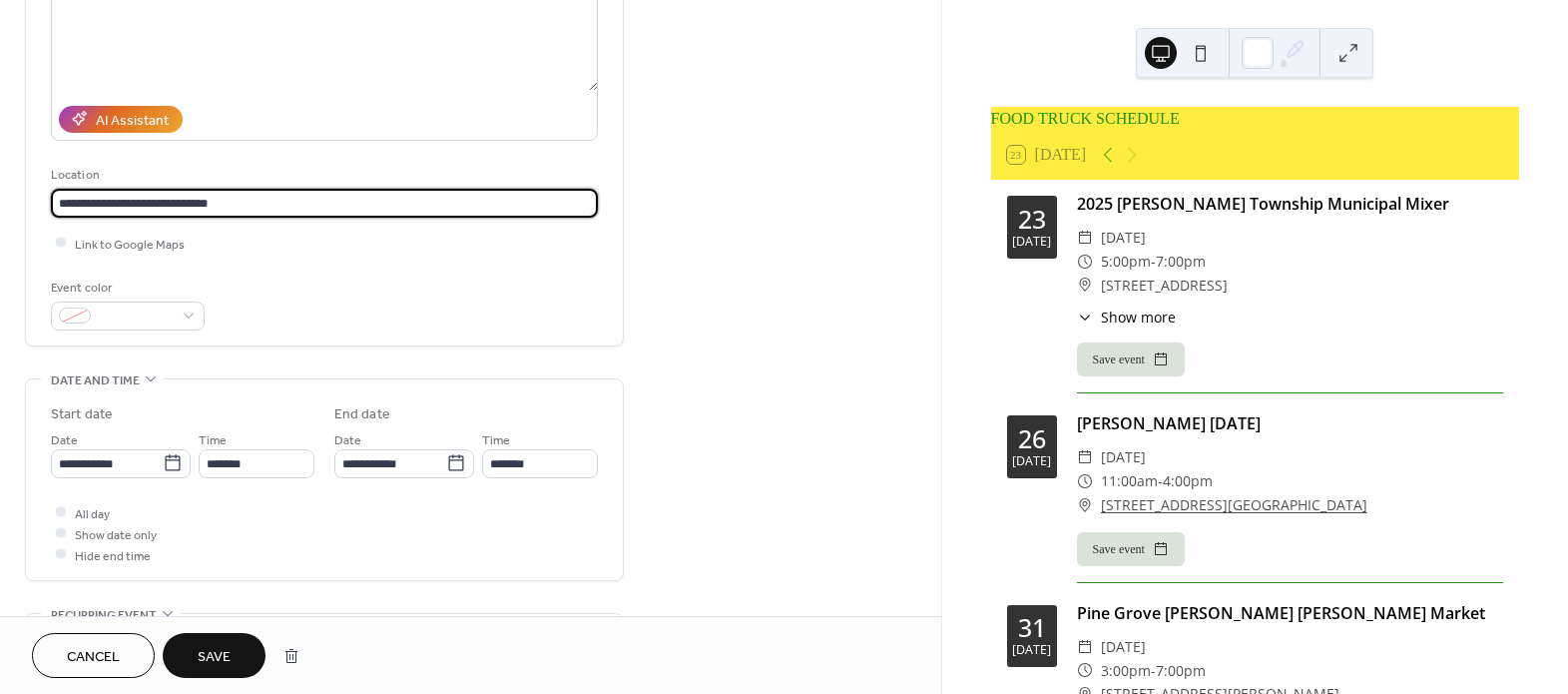 click on "Save" at bounding box center [214, 657] 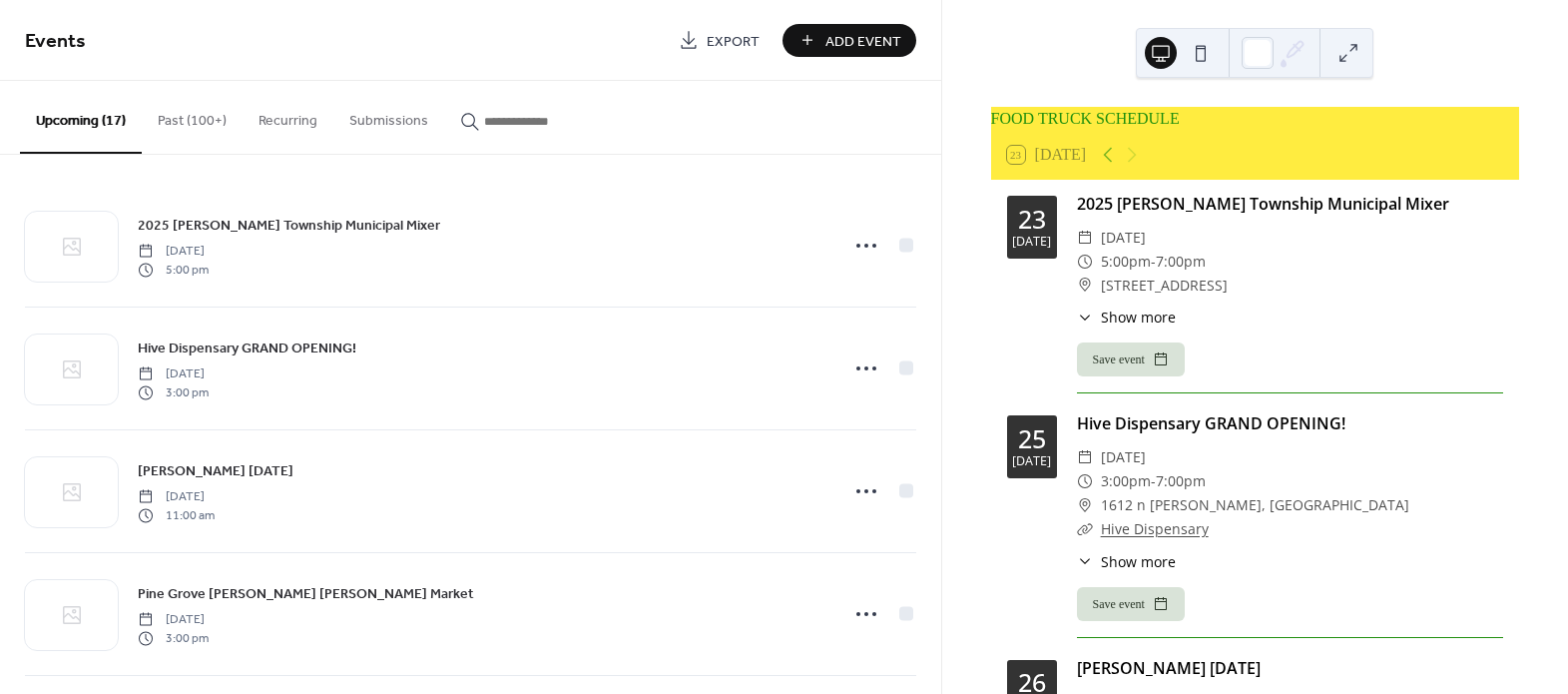 click at bounding box center [544, 121] 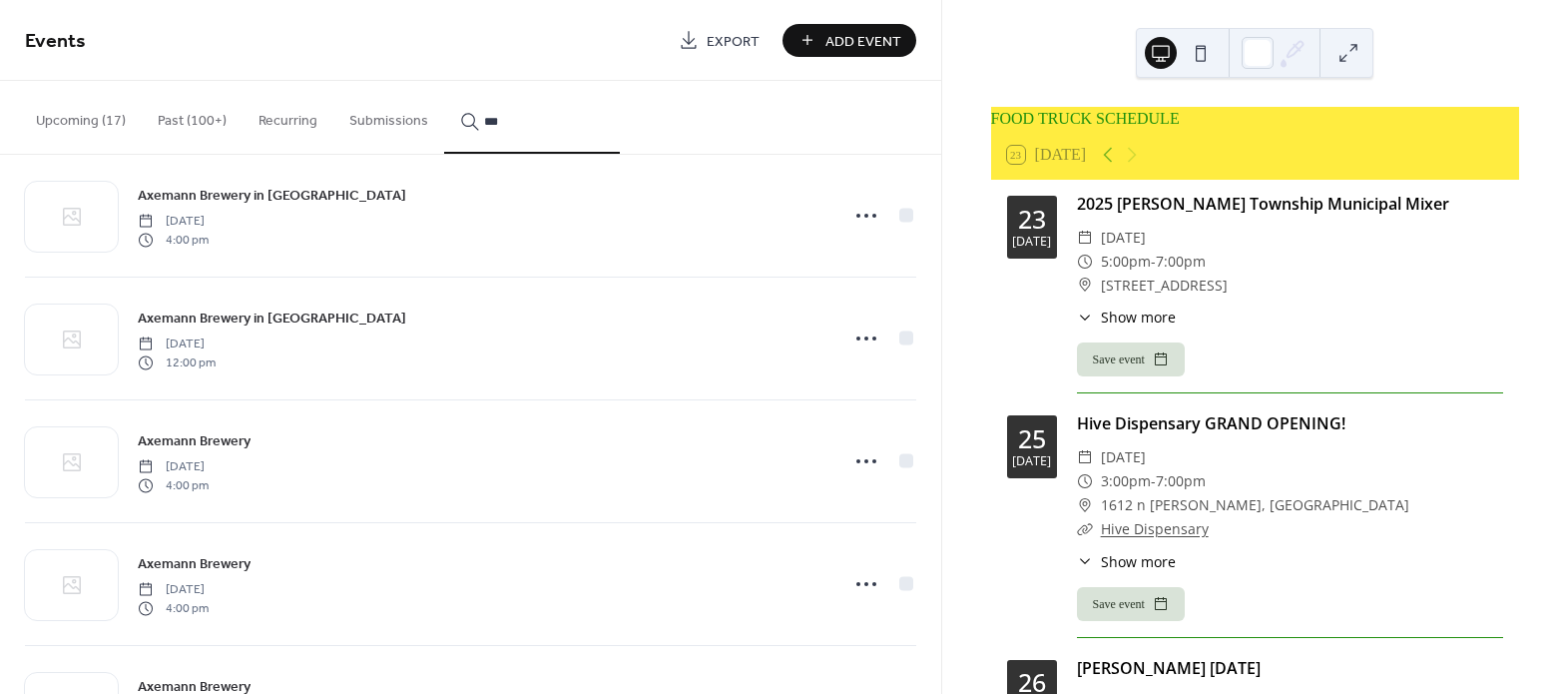 scroll, scrollTop: 544, scrollLeft: 0, axis: vertical 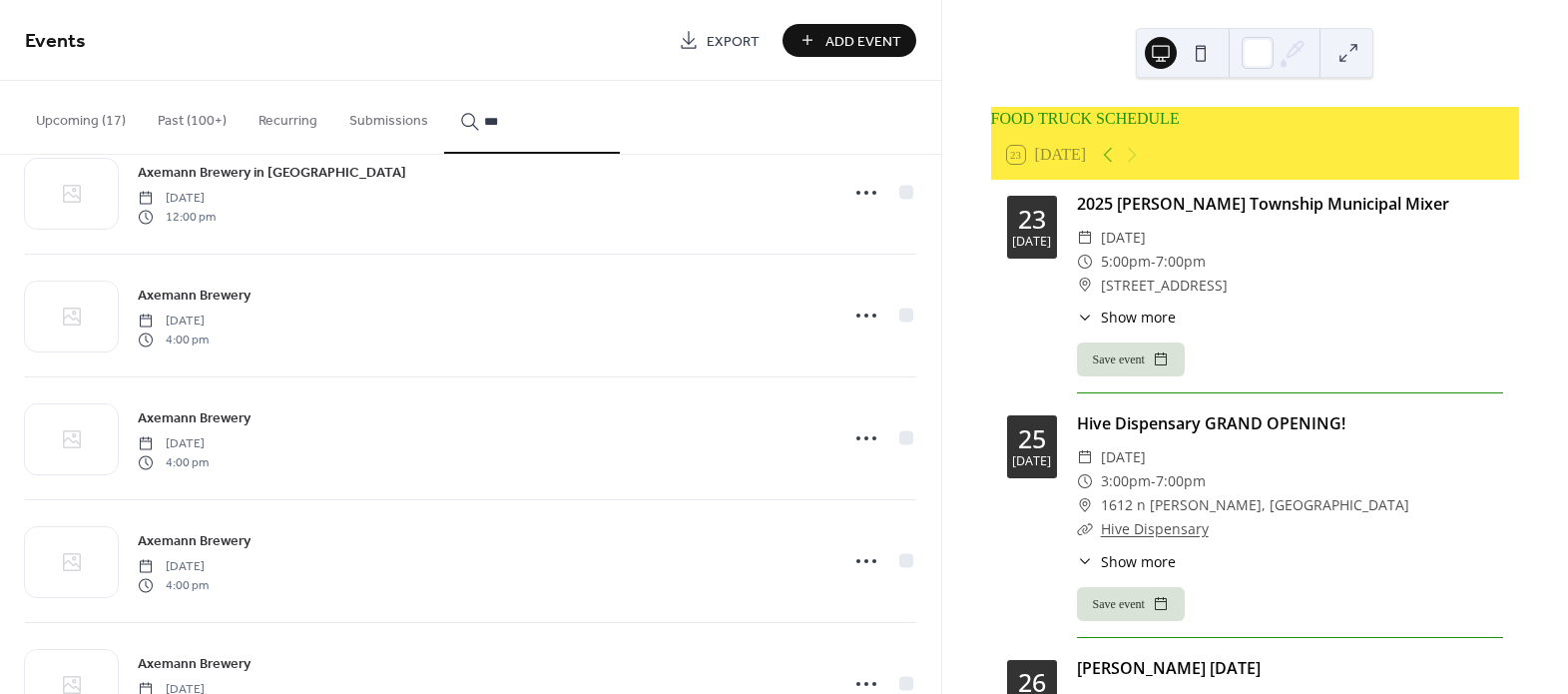 type on "***" 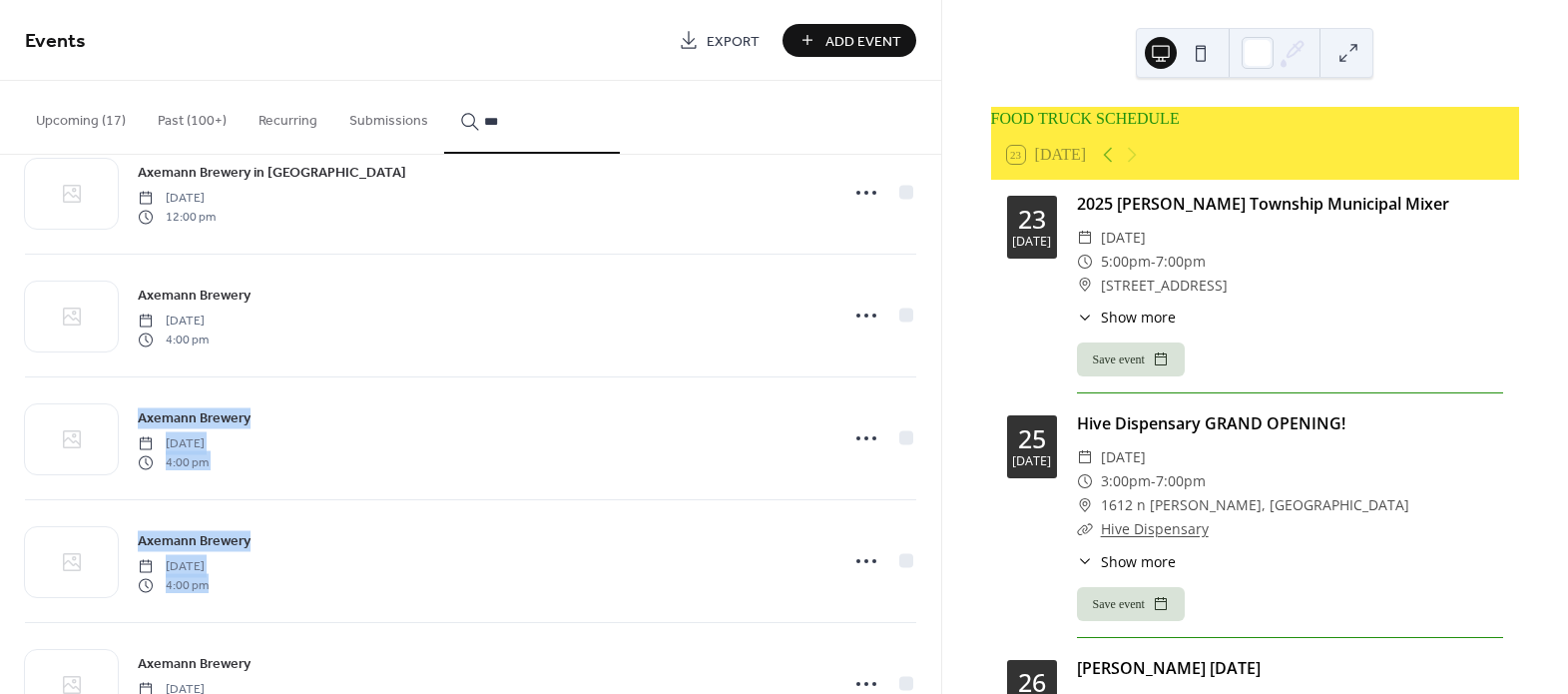 drag, startPoint x: 934, startPoint y: 262, endPoint x: 934, endPoint y: 446, distance: 184 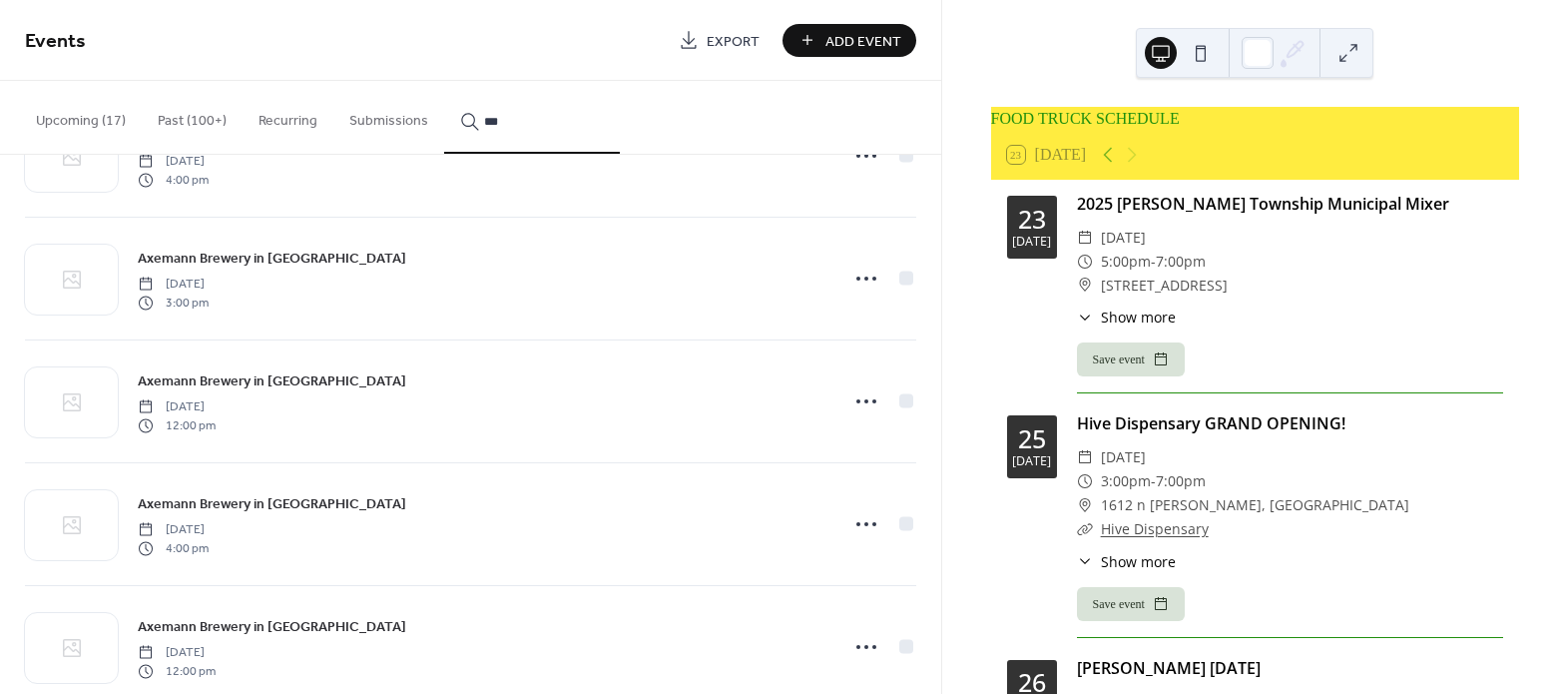 scroll, scrollTop: 0, scrollLeft: 0, axis: both 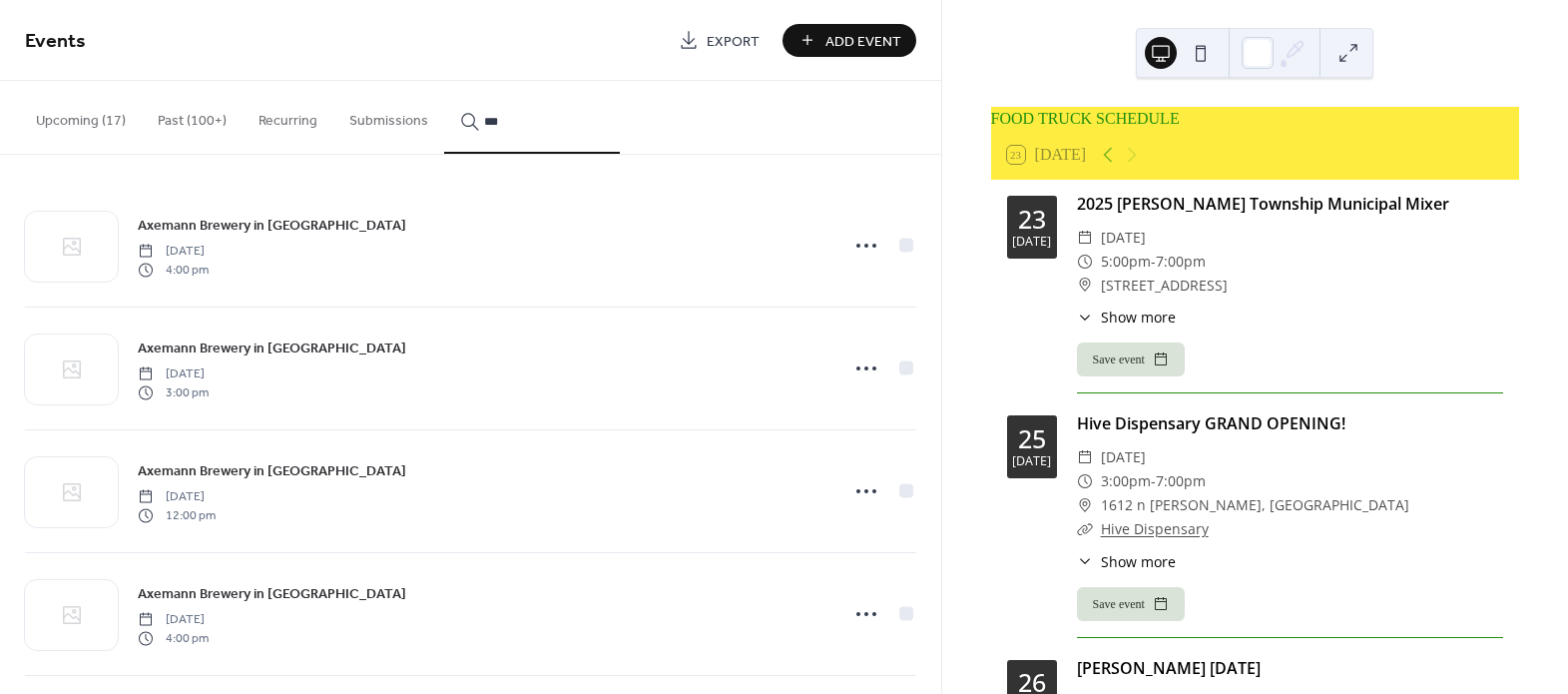 click 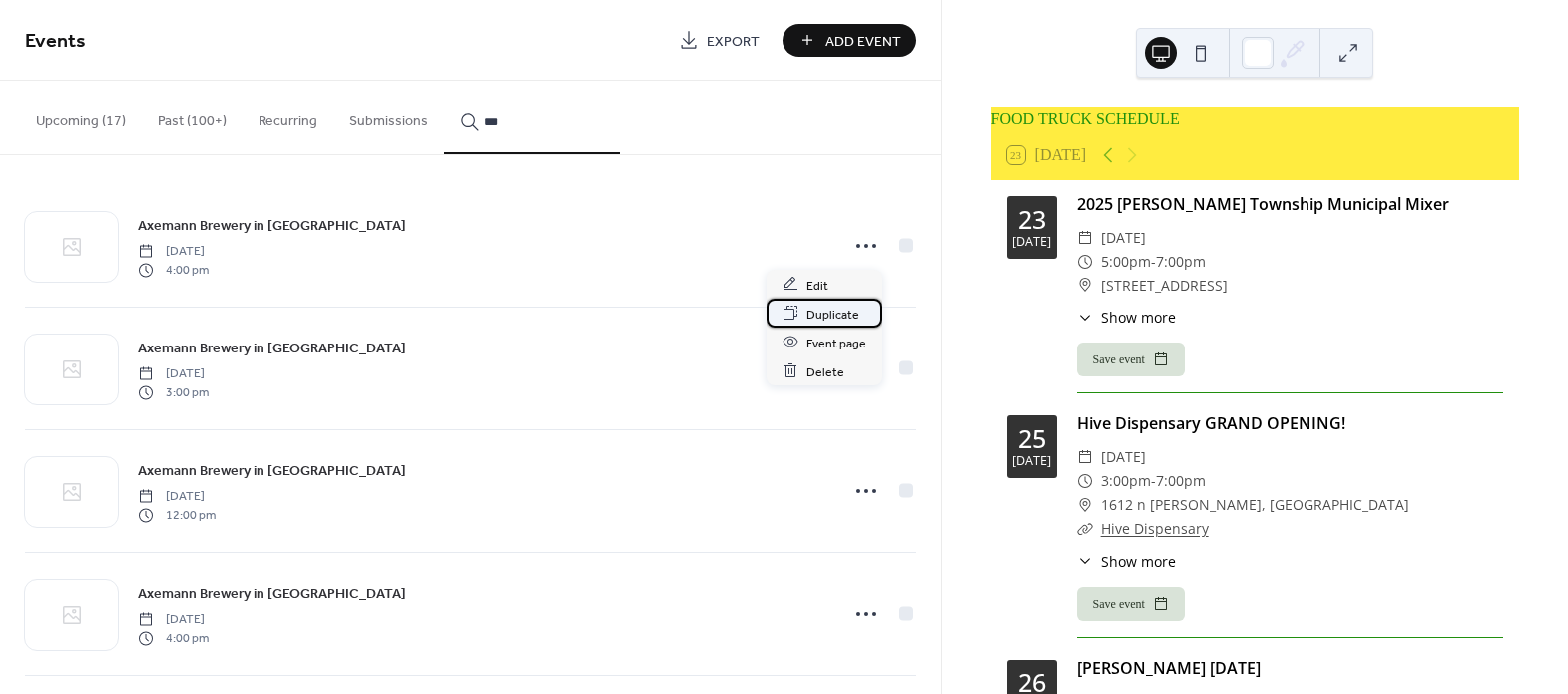 click on "Duplicate" at bounding box center [832, 314] 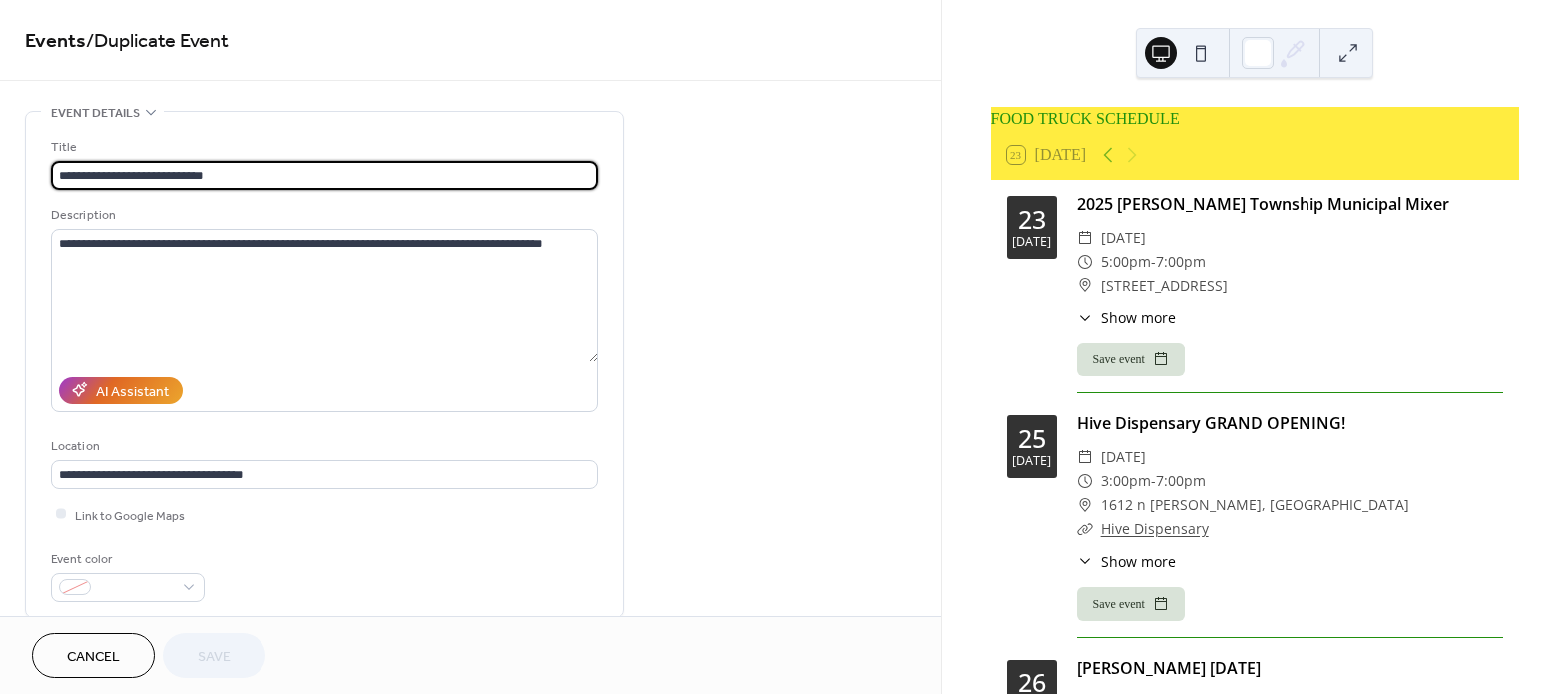 click on "**********" at bounding box center (324, 175) 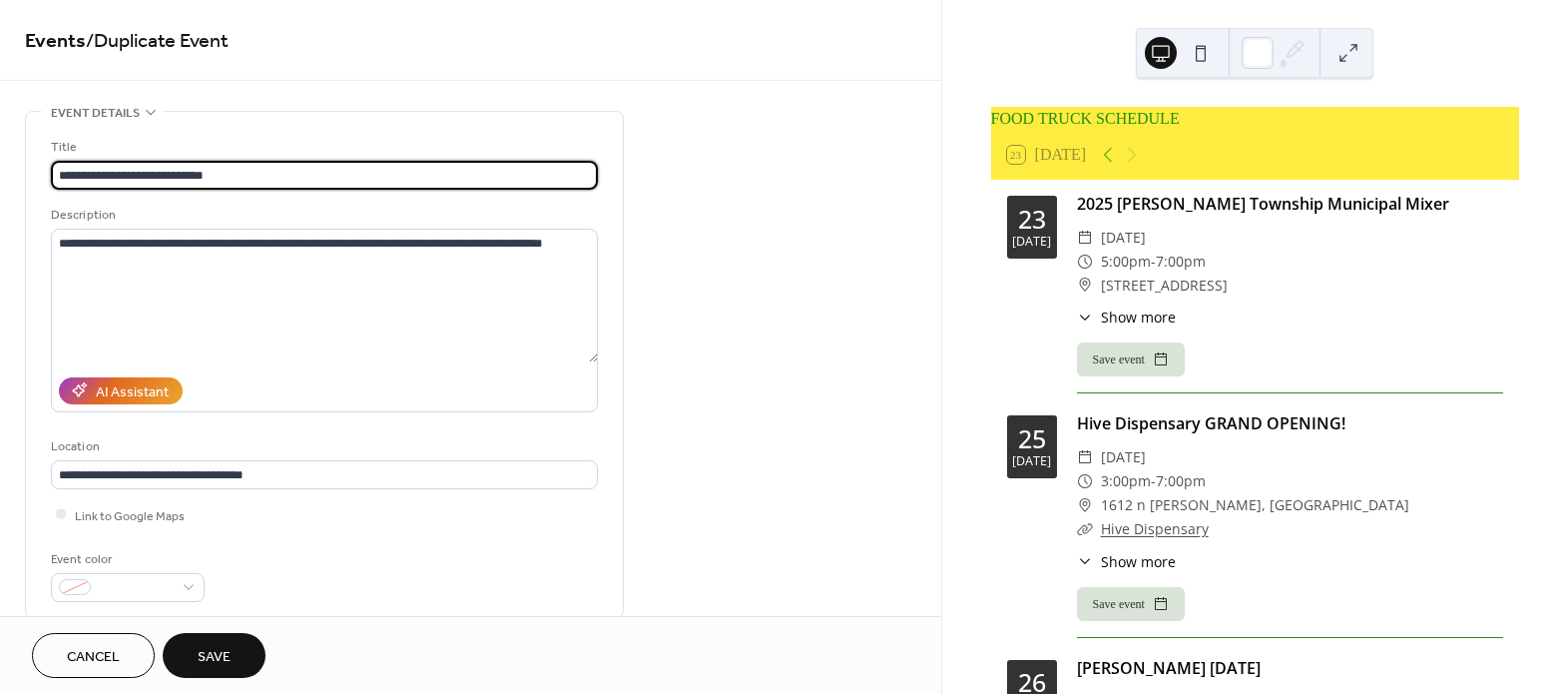 drag, startPoint x: 255, startPoint y: 176, endPoint x: 151, endPoint y: 172, distance: 104.0769 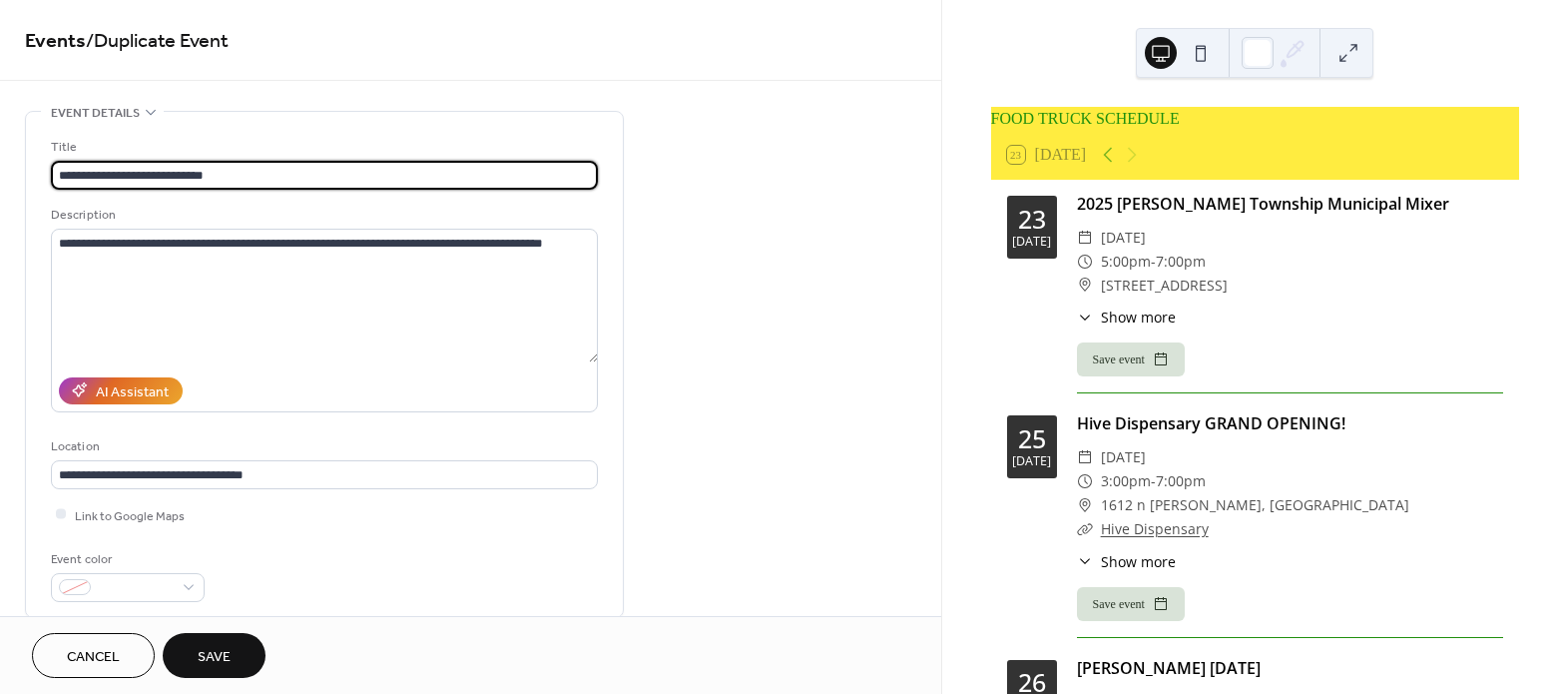 click on "**********" at bounding box center (324, 175) 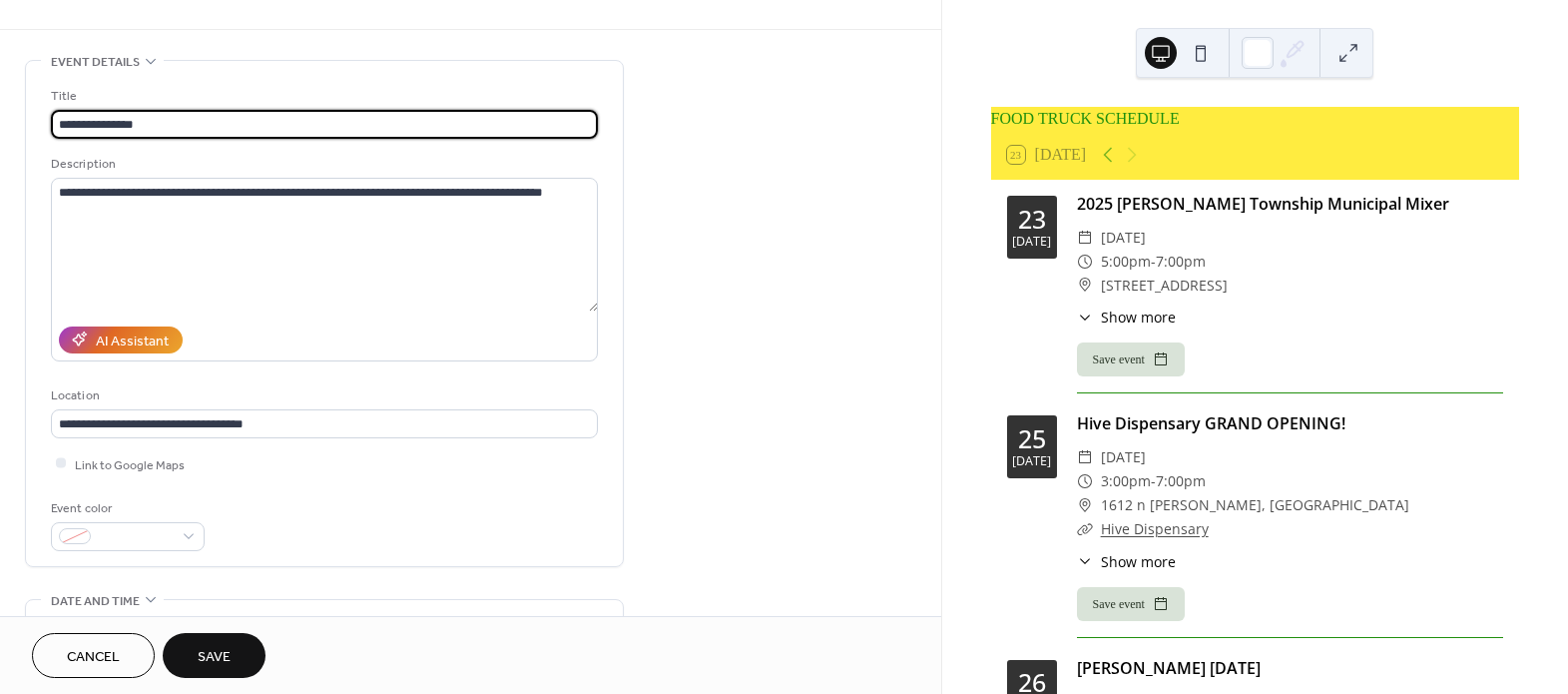 scroll, scrollTop: 181, scrollLeft: 0, axis: vertical 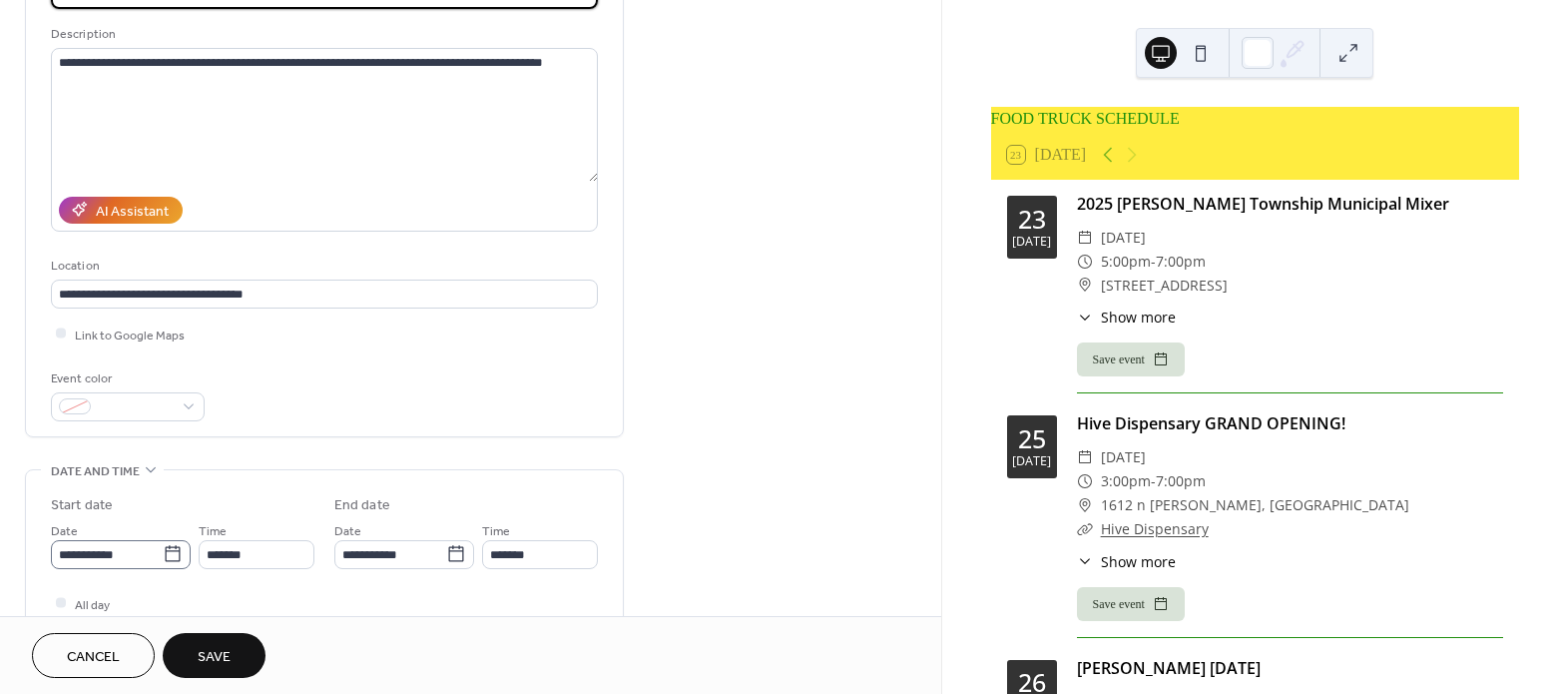 type on "**********" 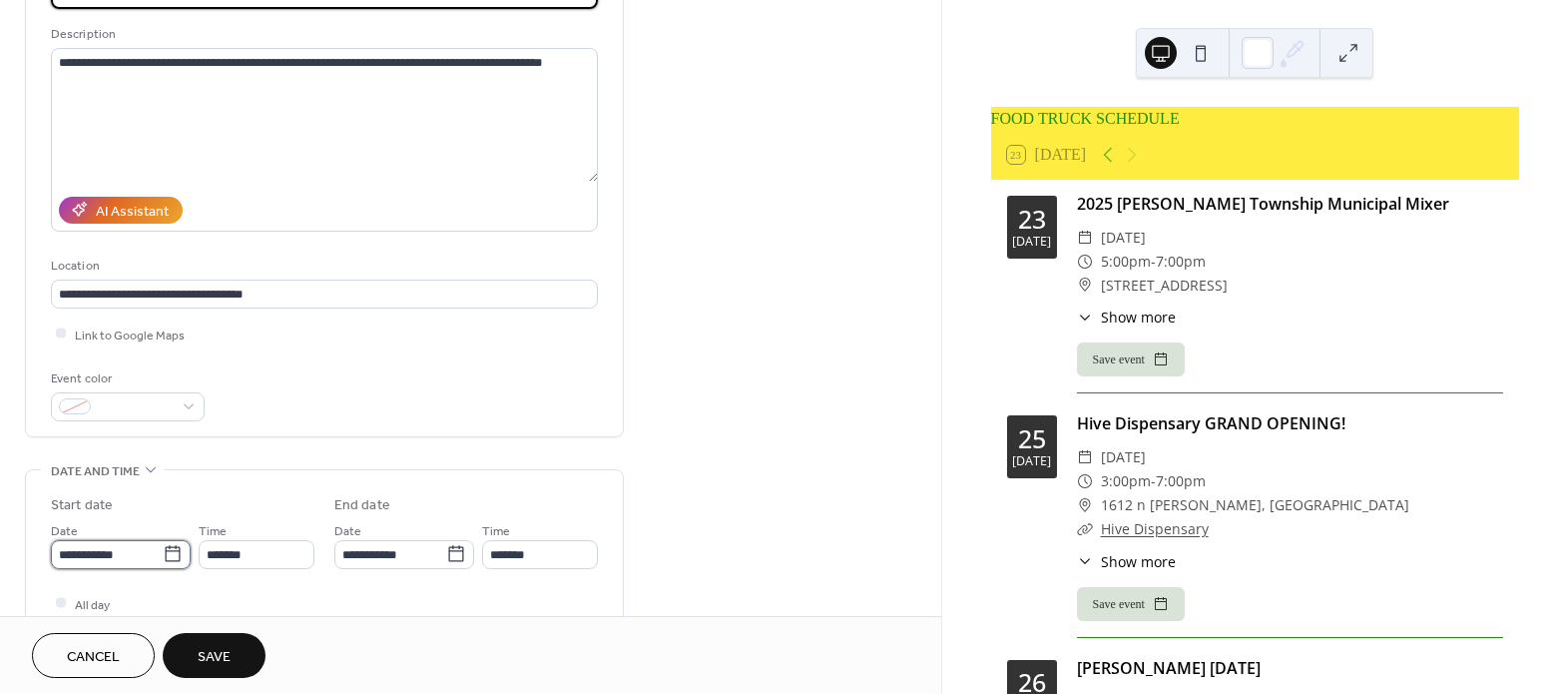 click on "**********" at bounding box center [107, 554] 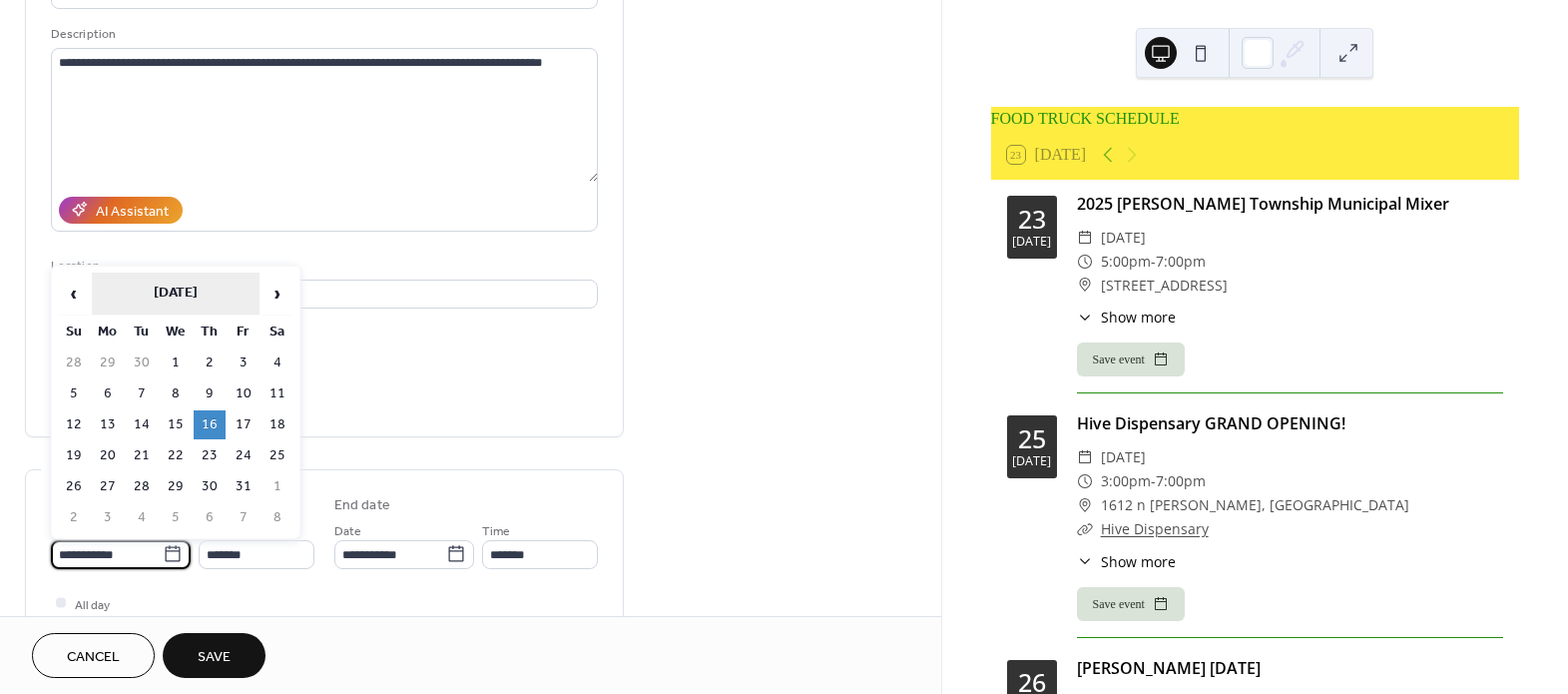 click on "[DATE]" at bounding box center (176, 294) 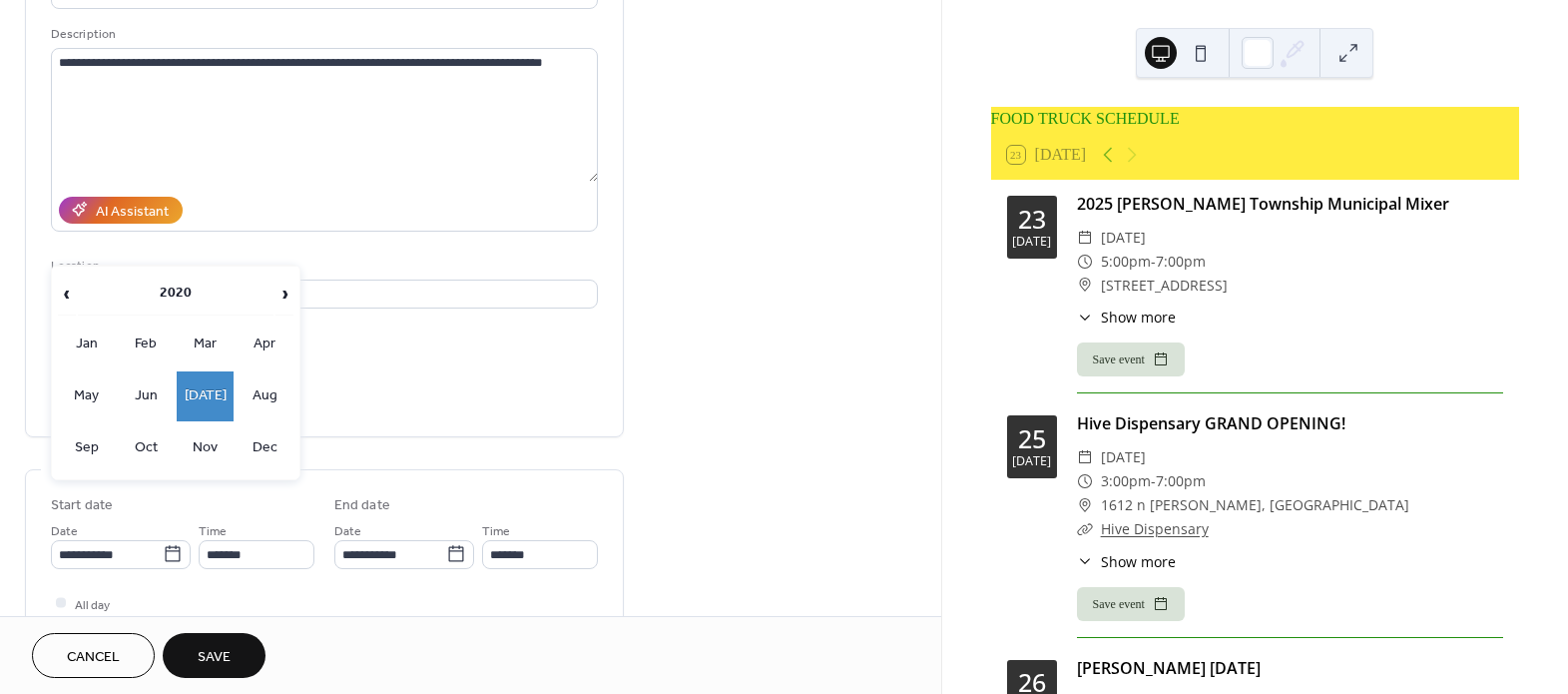 click on "2020" at bounding box center [176, 294] 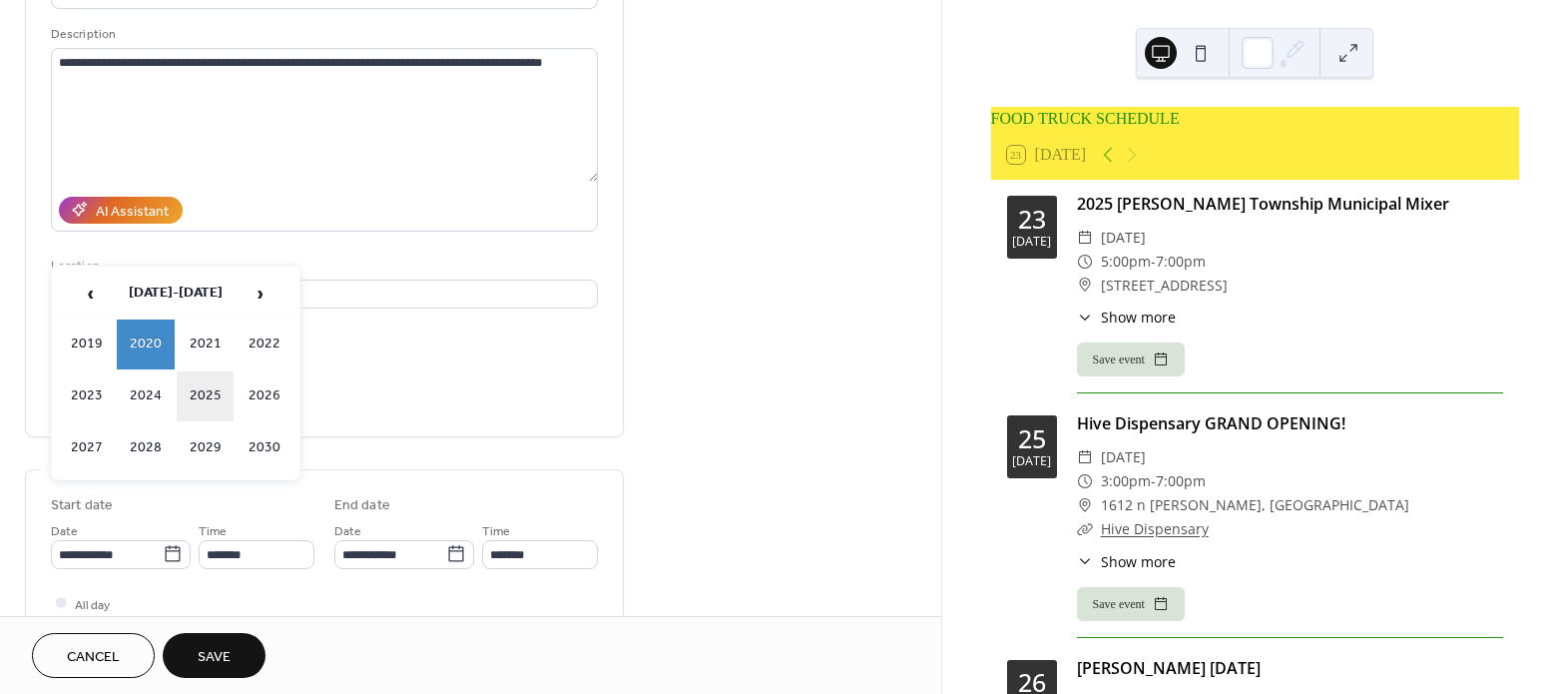 click on "2025" at bounding box center (206, 396) 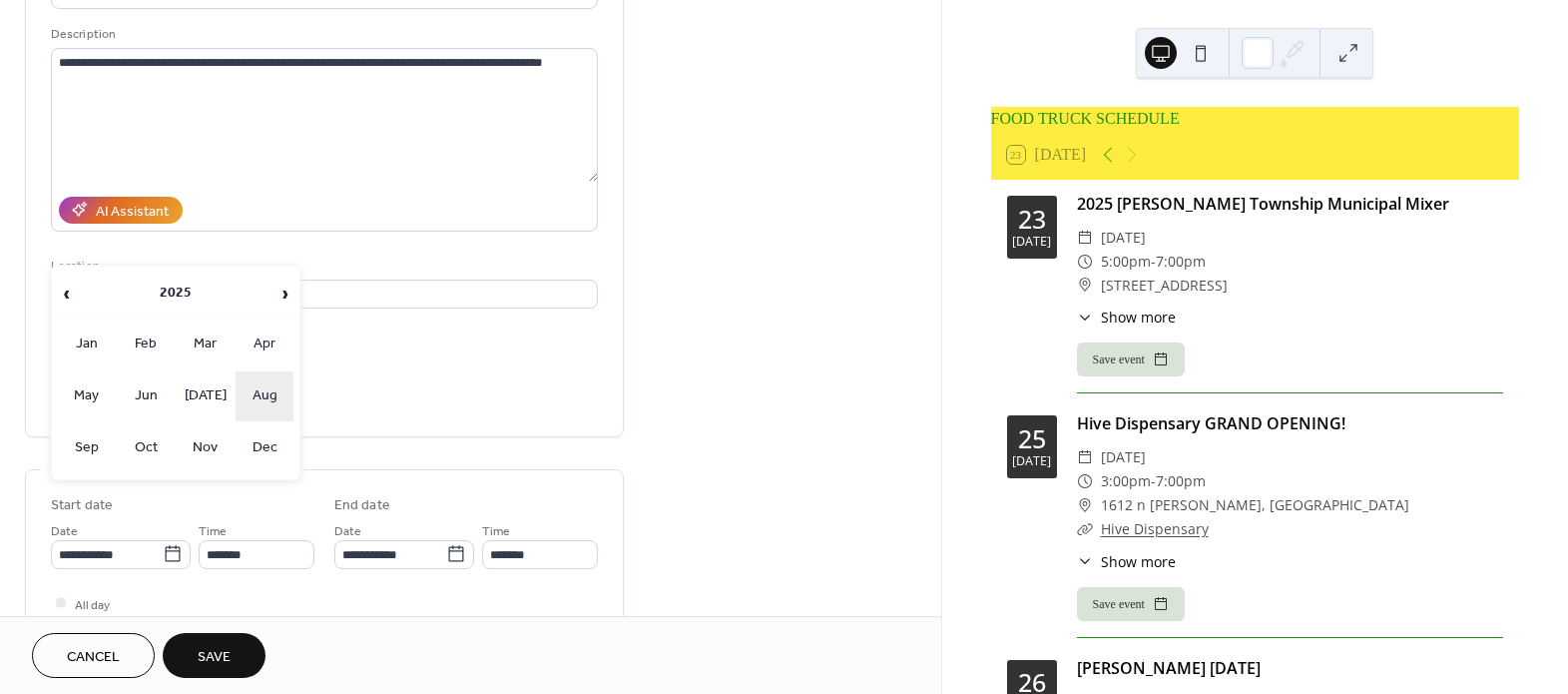 click on "Aug" at bounding box center (264, 396) 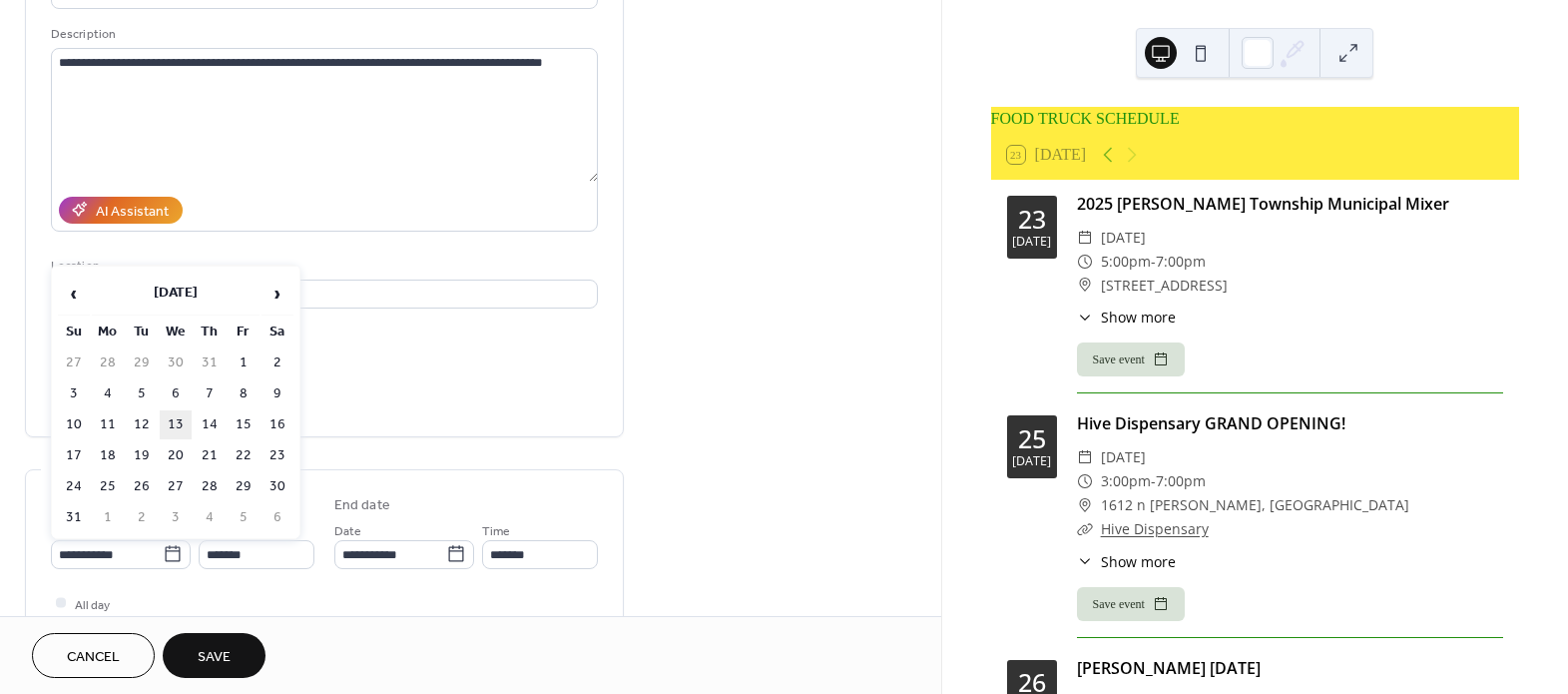 click on "13" at bounding box center [176, 424] 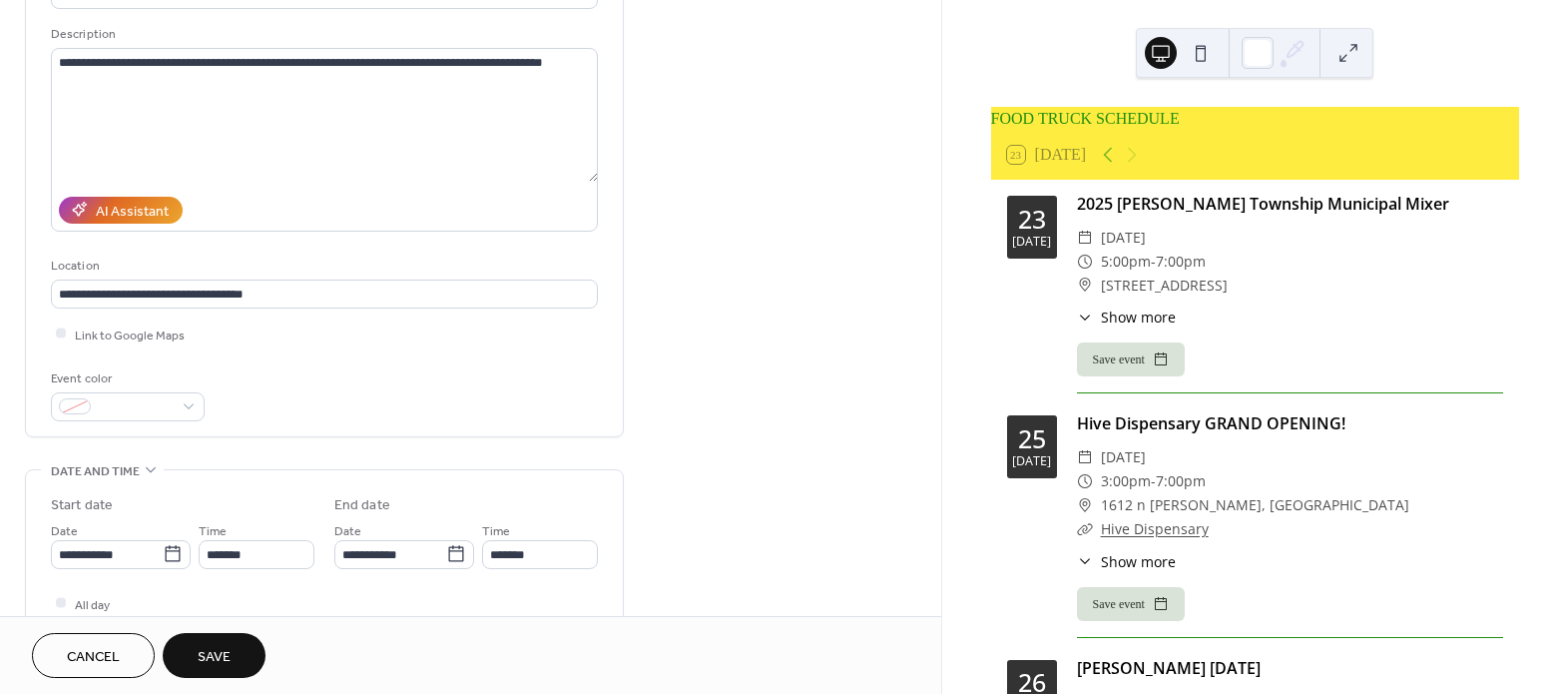 click on "Save" at bounding box center (214, 655) 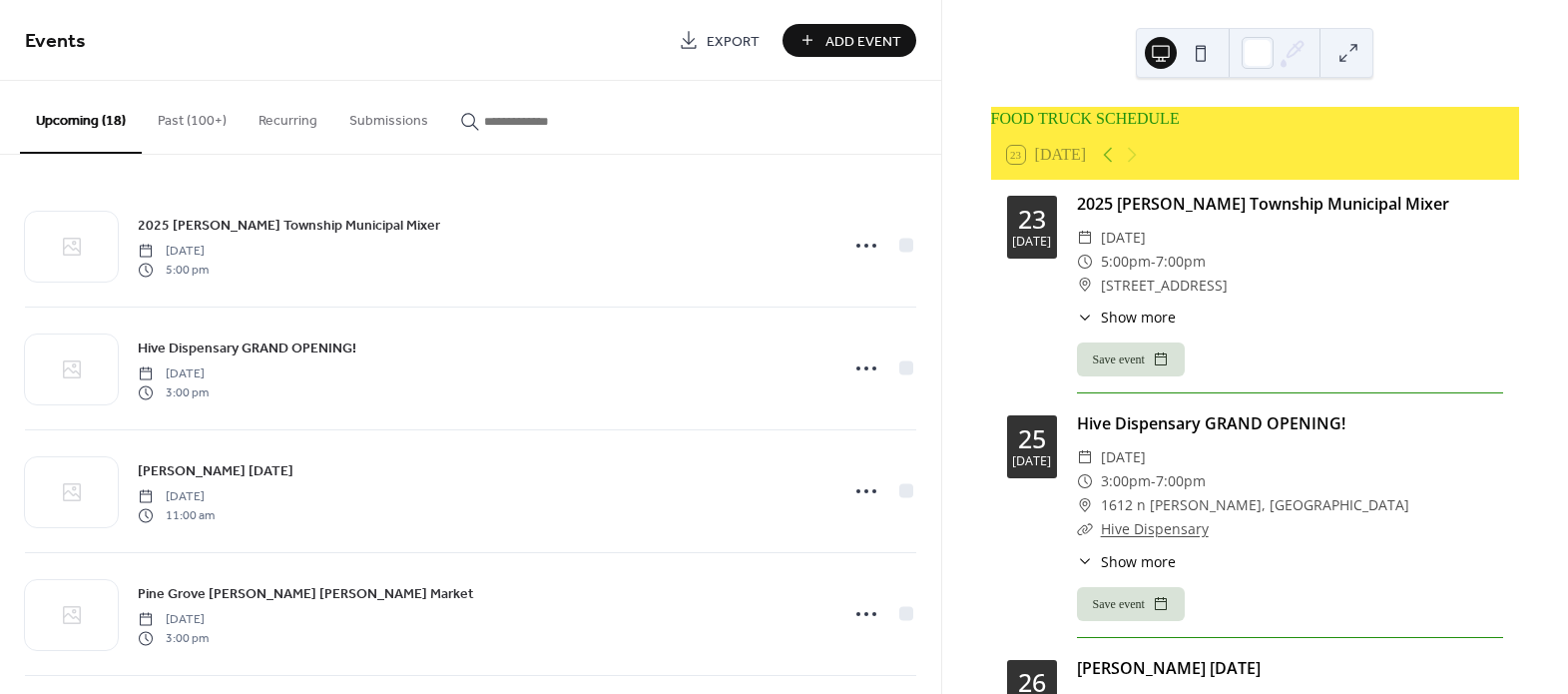 click at bounding box center [544, 121] 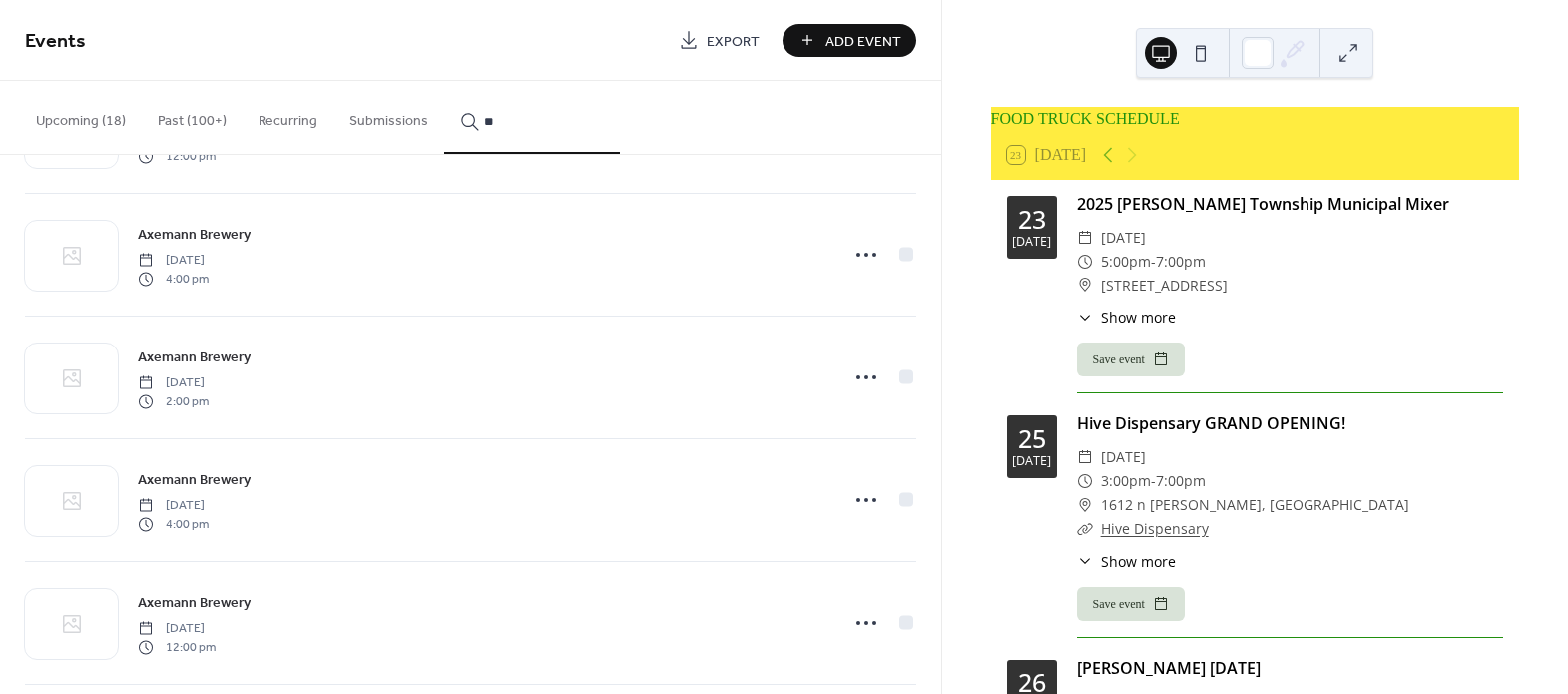 scroll, scrollTop: 2603, scrollLeft: 0, axis: vertical 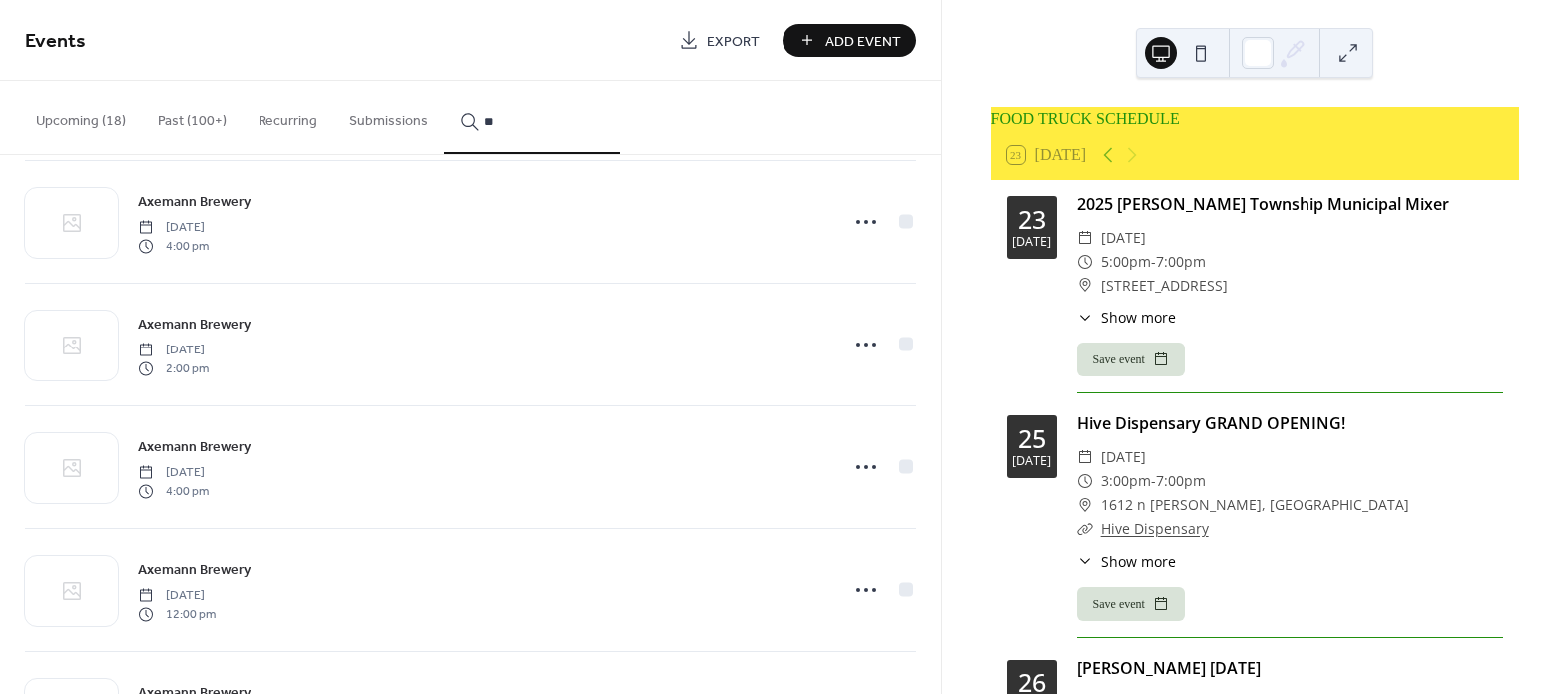 type on "**" 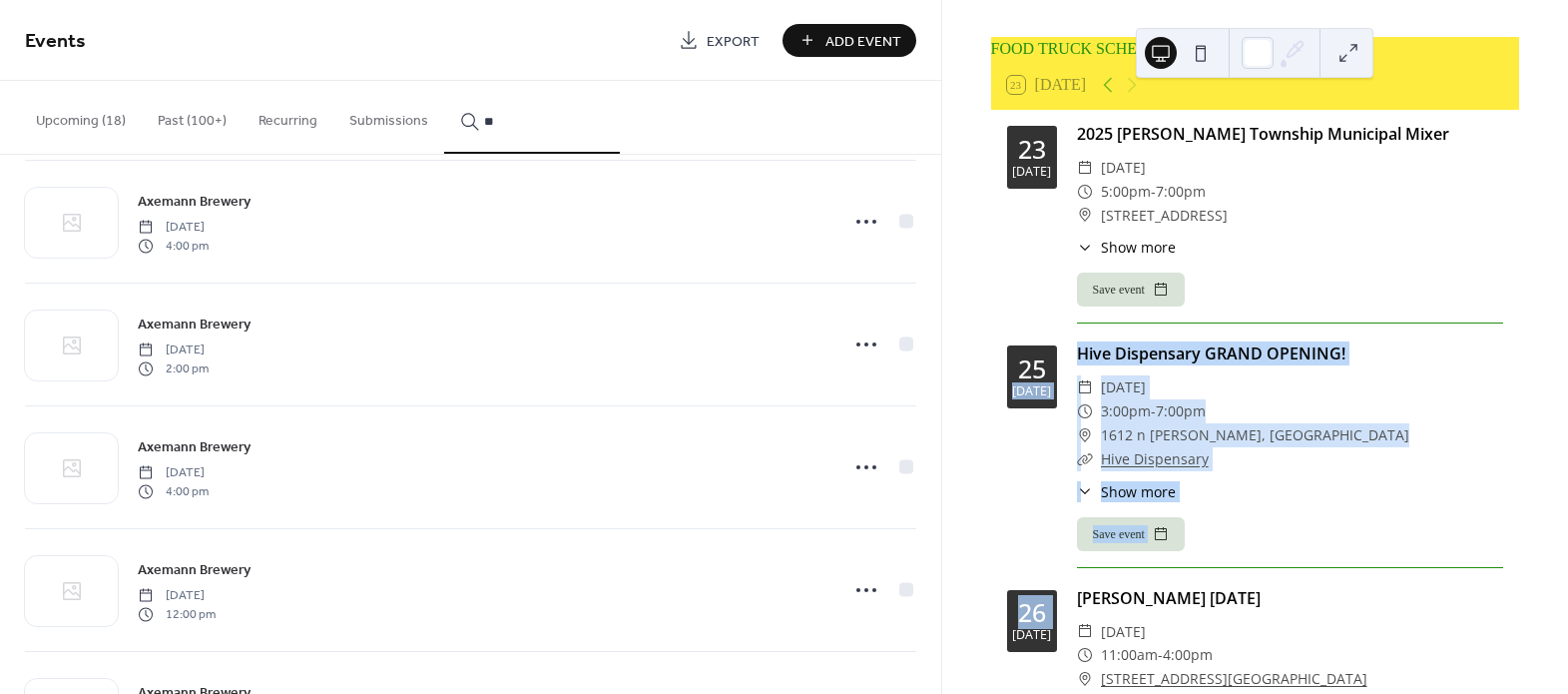 scroll, scrollTop: 138, scrollLeft: 0, axis: vertical 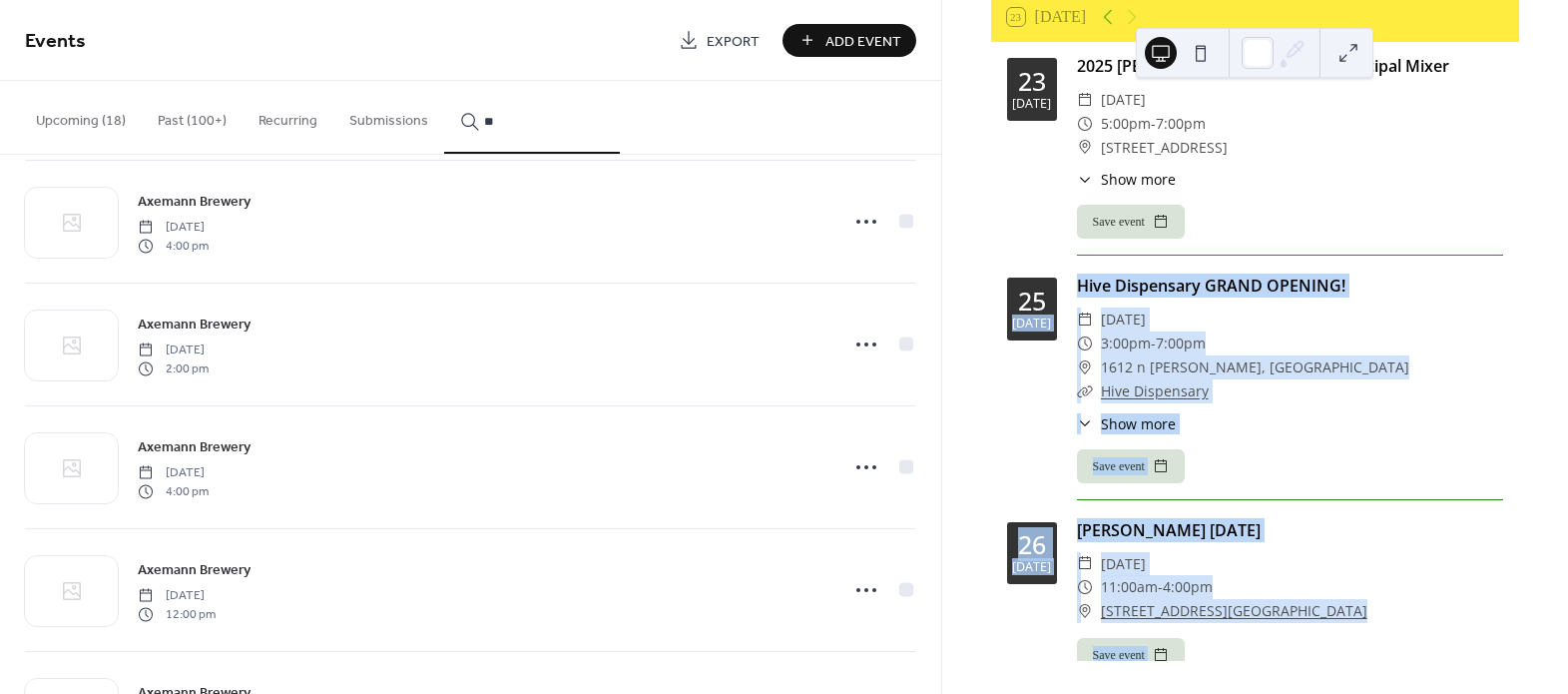 drag, startPoint x: 973, startPoint y: 581, endPoint x: 945, endPoint y: 727, distance: 148.66069 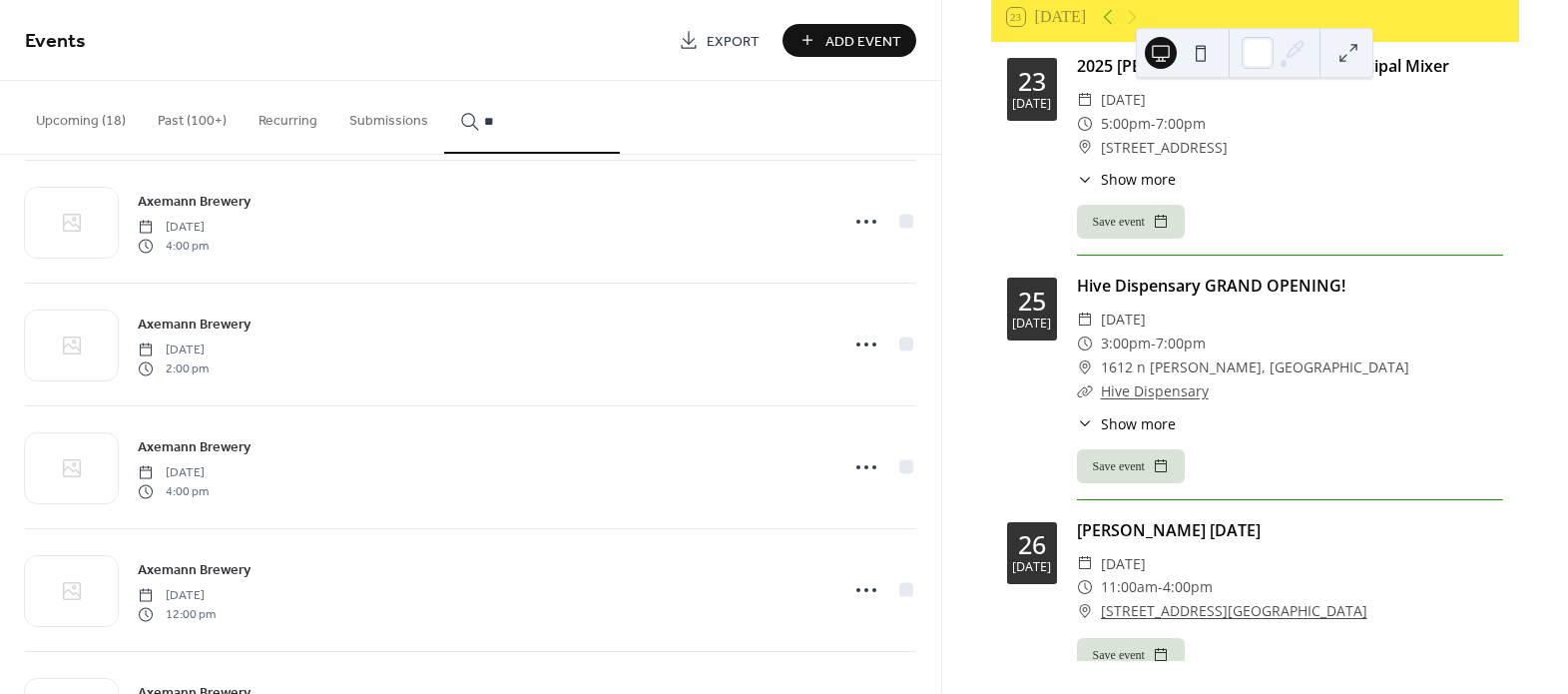 click on "Axemann Brewery in [GEOGRAPHIC_DATA] [DATE] 4:00 pm Axemann Brewery in [GEOGRAPHIC_DATA] [DATE] 3:00 pm Axemann Brewery in [GEOGRAPHIC_DATA] [DATE] 12:00 pm Axemann Brewery in [GEOGRAPHIC_DATA] [DATE] 4:00 pm Axemann Brewery in [GEOGRAPHIC_DATA] [DATE] 12:00 pm Axemann Brewery [DATE] 4:00 pm Axemann Brewery [DATE] 4:00 pm Axemann Brewery [DATE] 4:00 pm Axemann Brewery [DATE] 4:00 pm Axemann Brewery [DATE] 4:00 pm Axemann Brewery [DATE] 12:00 pm Axemann Brewery [DATE] 4:00 pm Axemann Brewery [DATE] 4:00 pm Axemann Brewery [DATE] 12:00 pm Axemann Brewery [DATE] 4:00 pm Axemann Brewery [DATE] 4:00 pm Axemann Brewery [DATE] 12:00 pm Axemann Brewery [DATE] 4:00 pm Axemann Brewery [DATE] 4:00 pm Axemann Brewery" at bounding box center [470, 424] 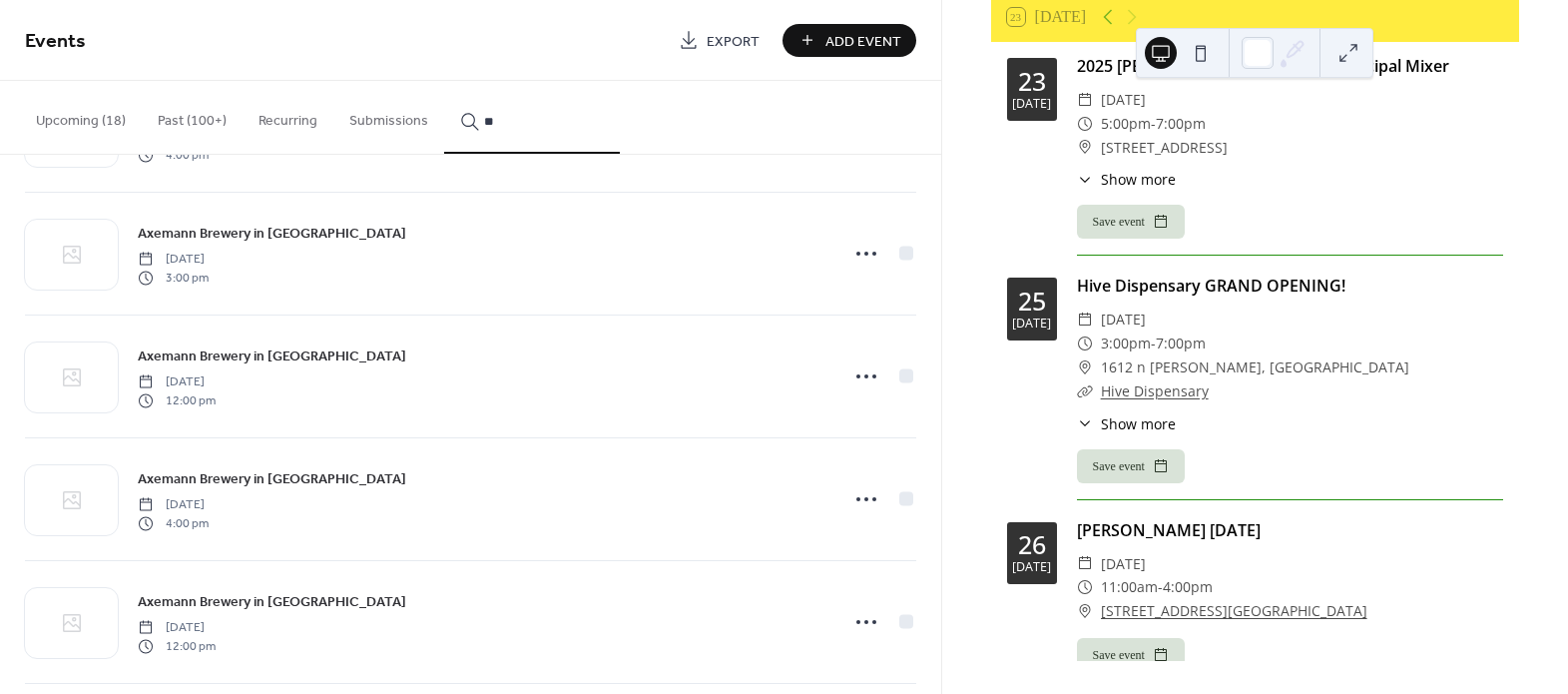 scroll, scrollTop: 0, scrollLeft: 0, axis: both 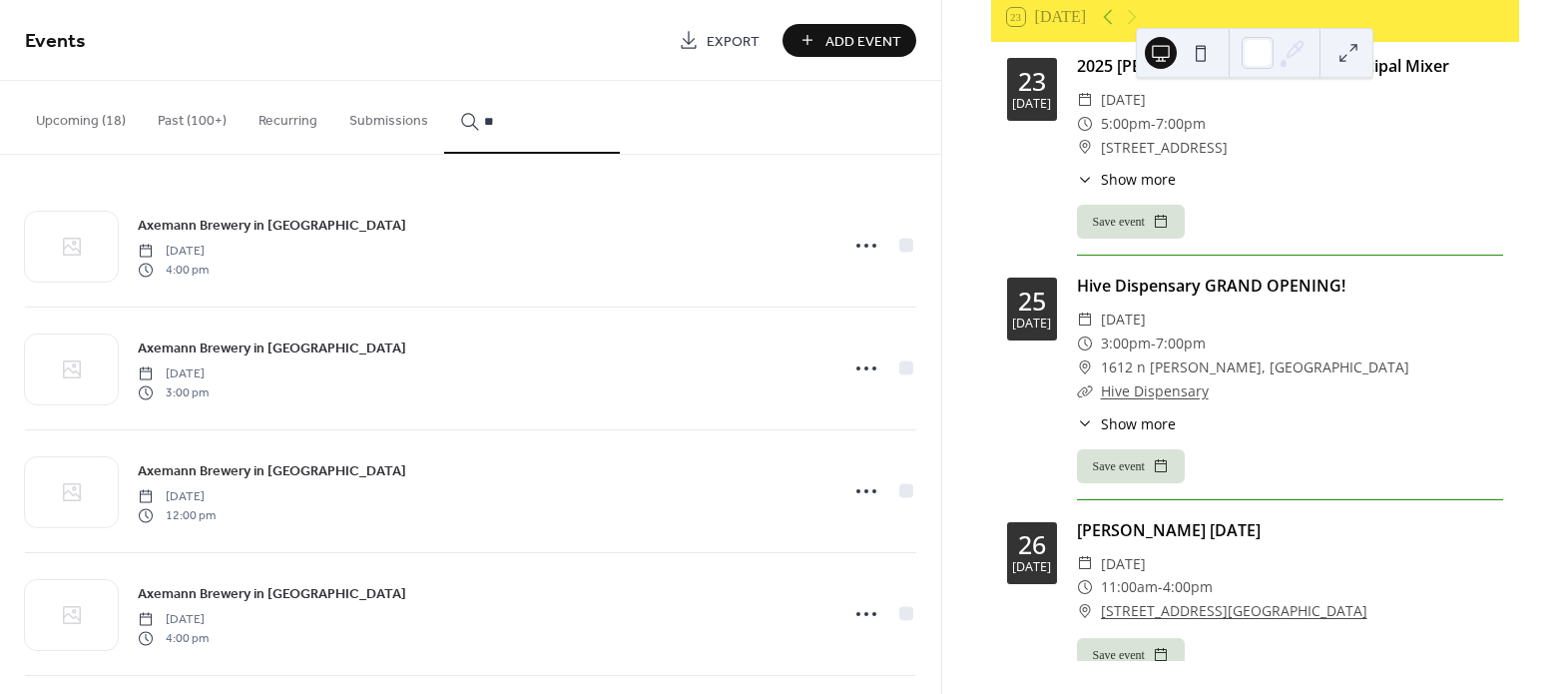 click on "Upcoming (18)" at bounding box center [81, 116] 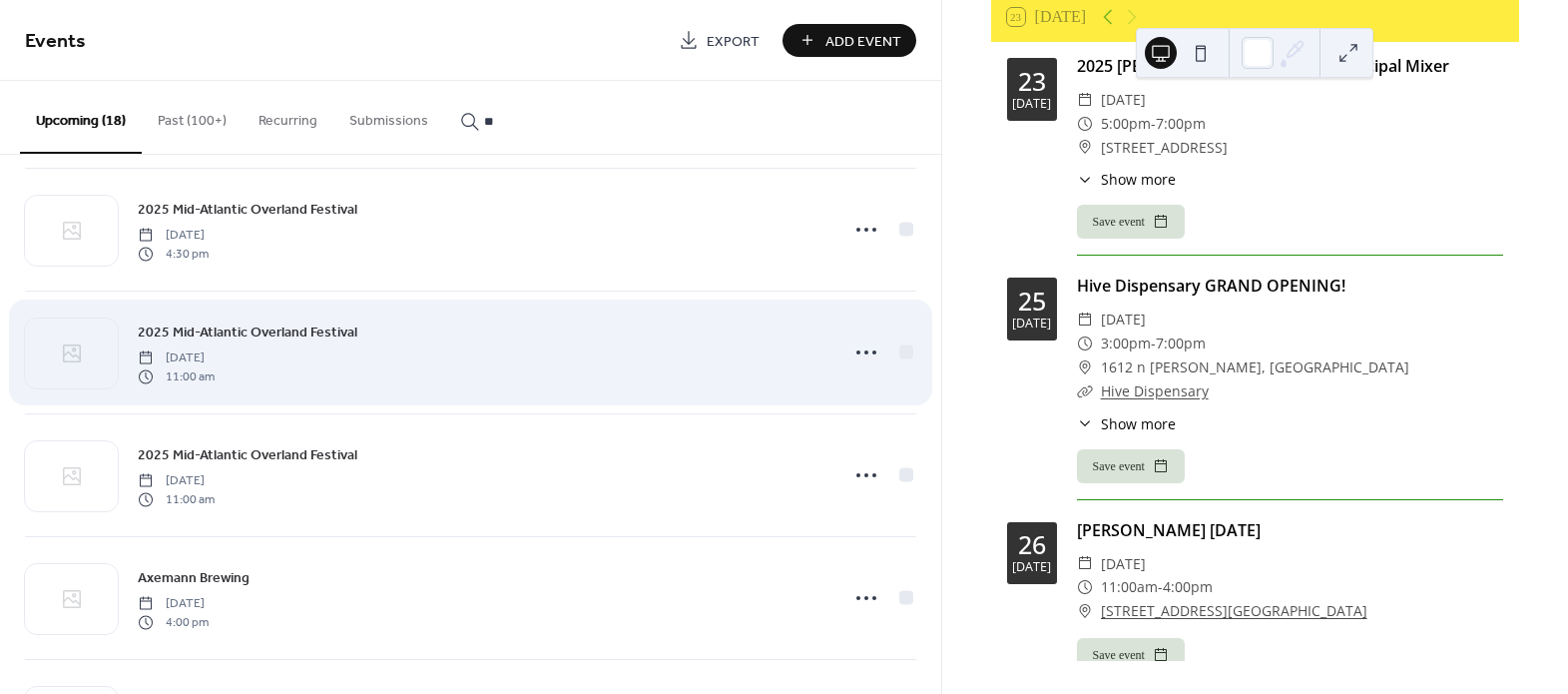 scroll, scrollTop: 635, scrollLeft: 0, axis: vertical 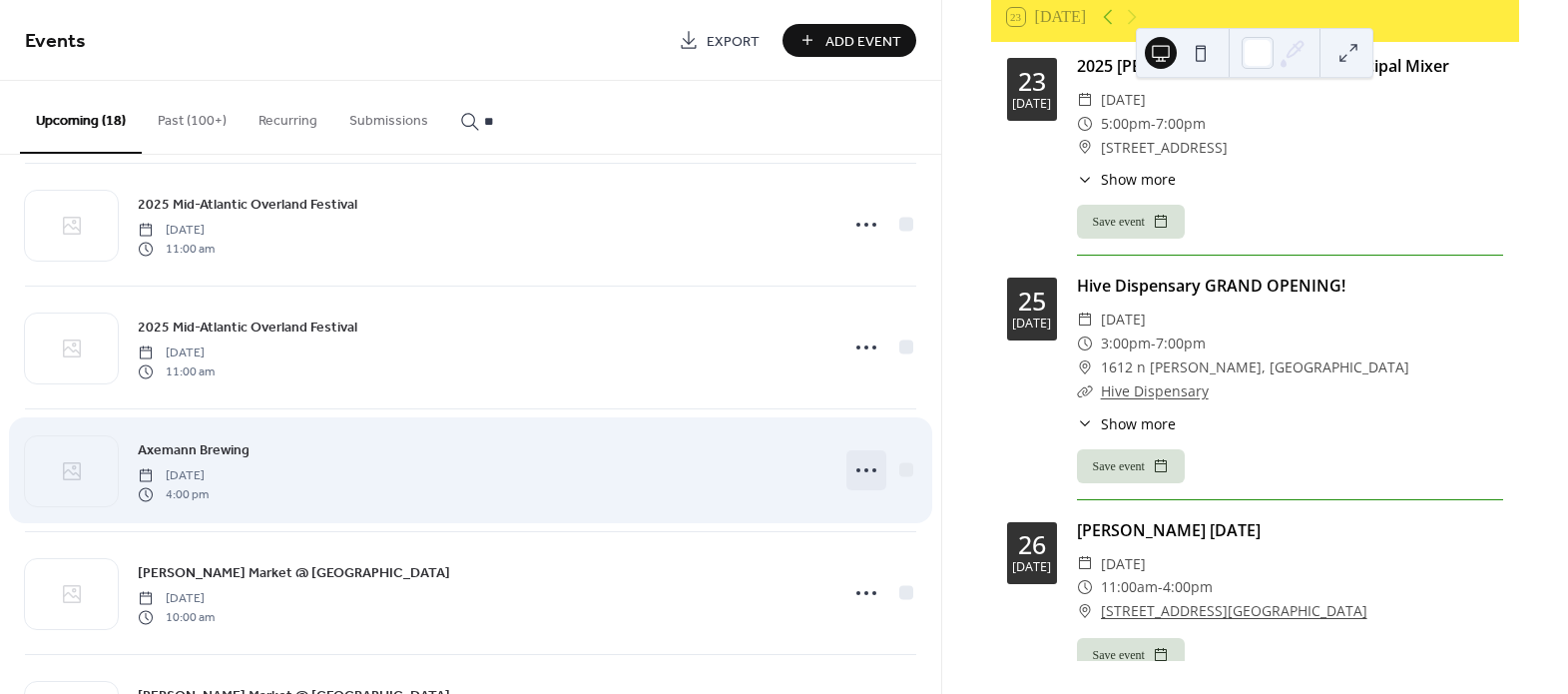 click 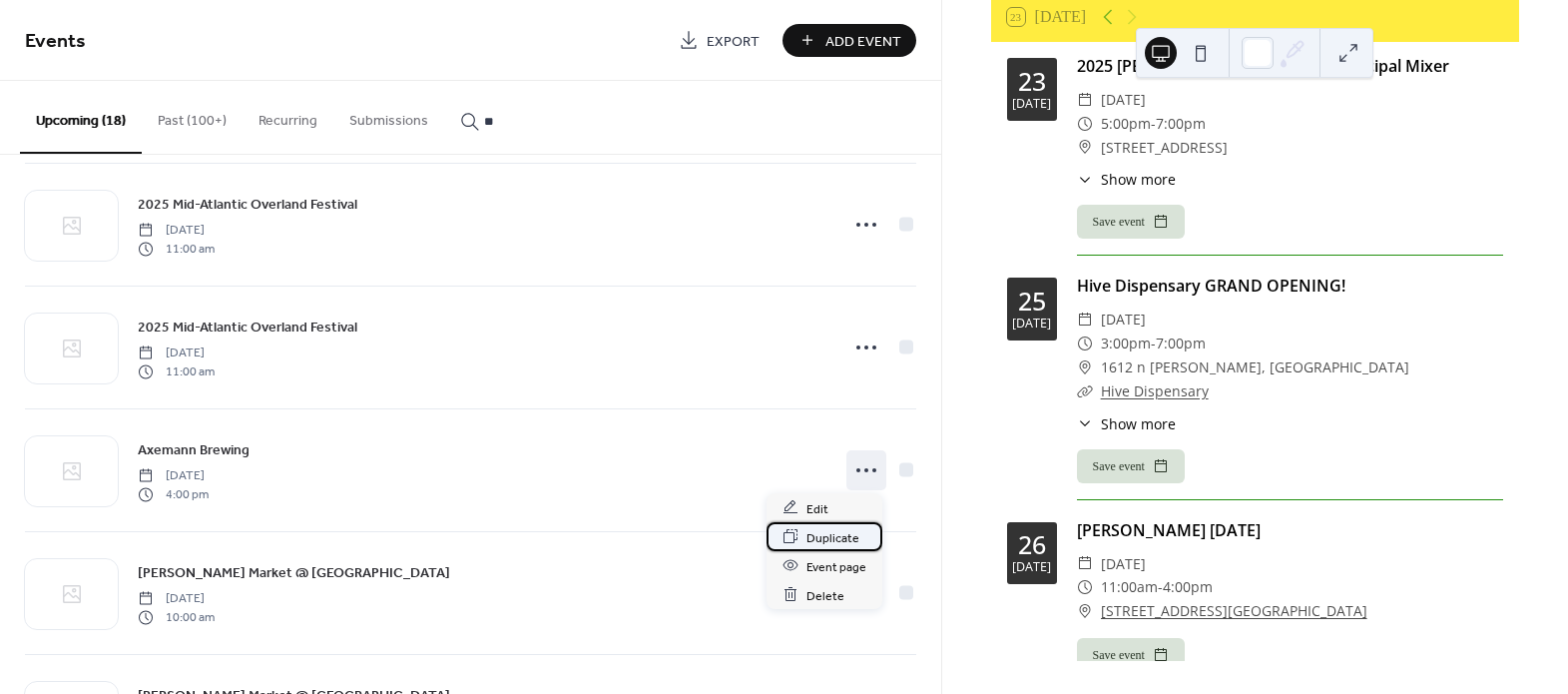 click on "Duplicate" at bounding box center (832, 537) 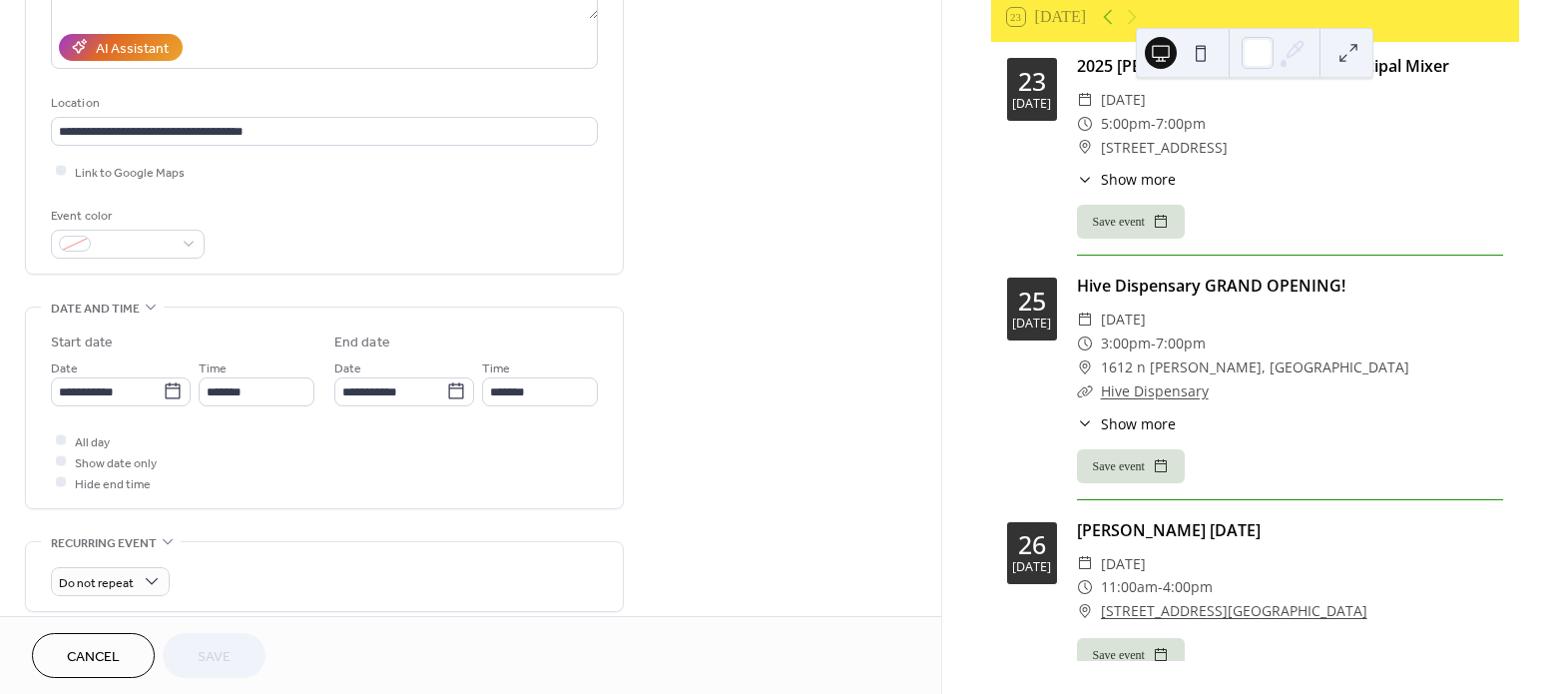 scroll, scrollTop: 362, scrollLeft: 0, axis: vertical 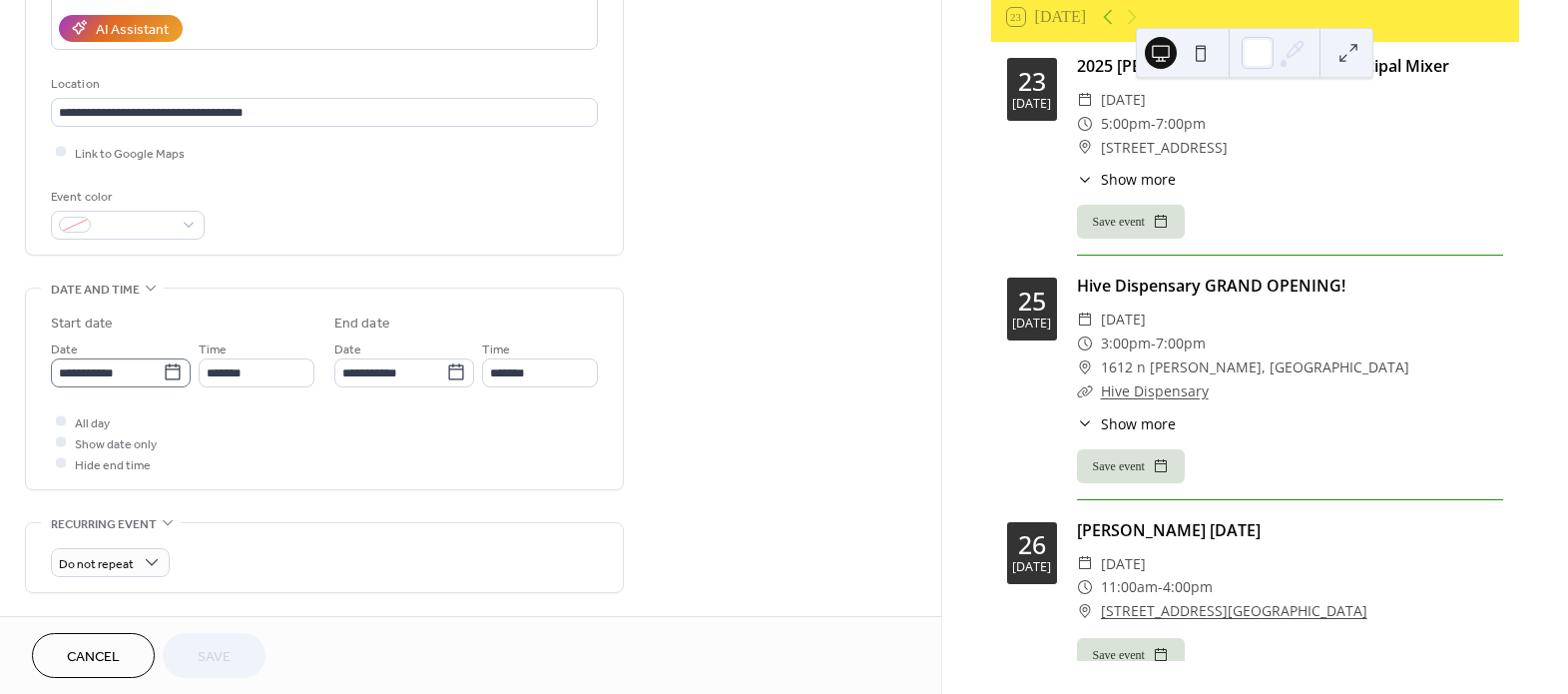 click 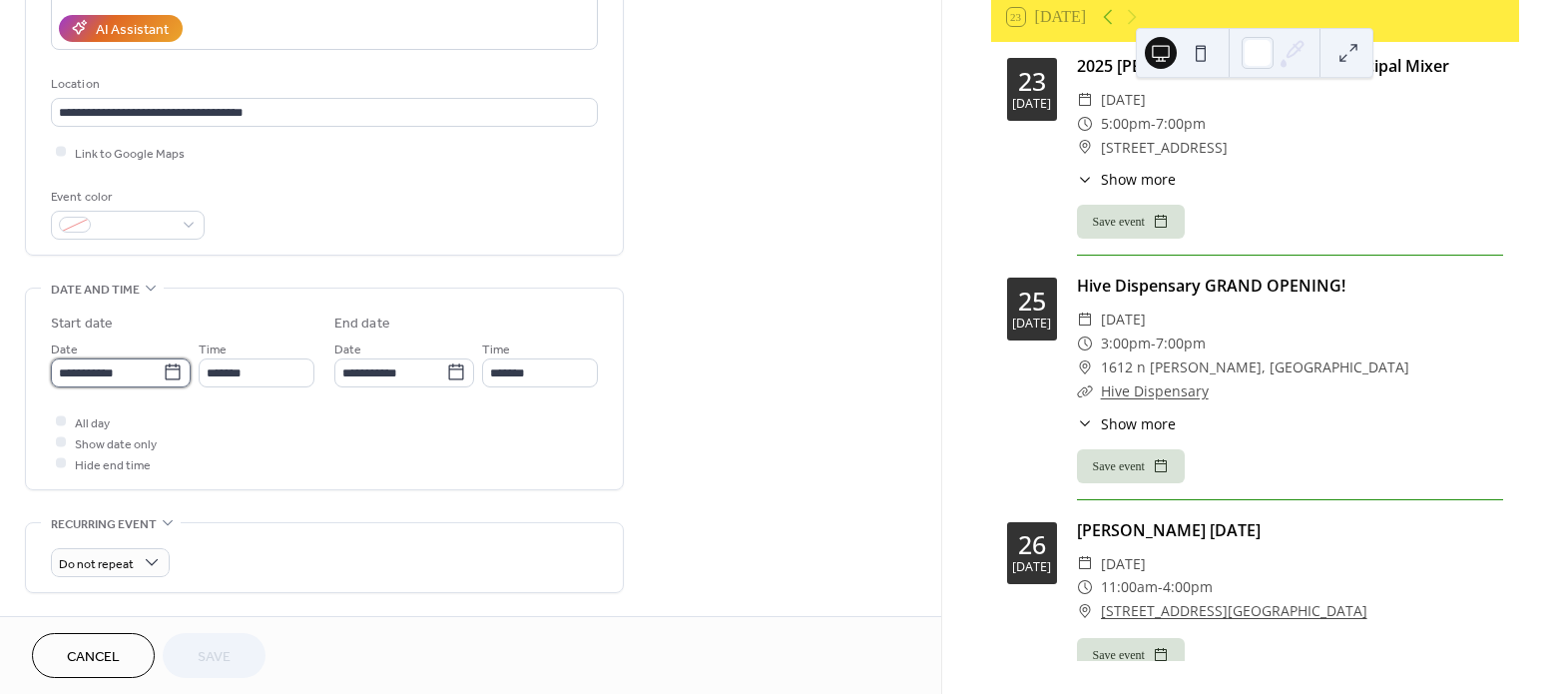click on "**********" at bounding box center (107, 372) 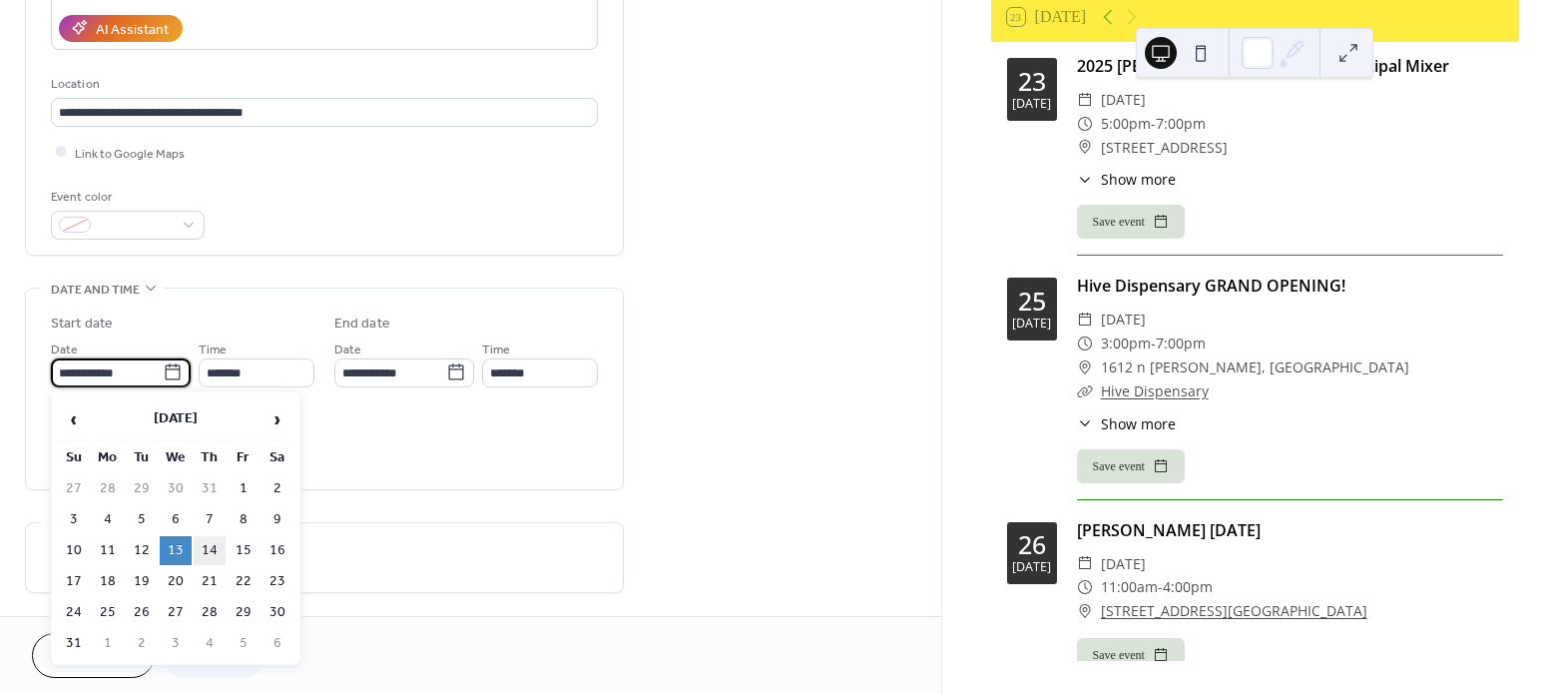 click on "14" at bounding box center [210, 550] 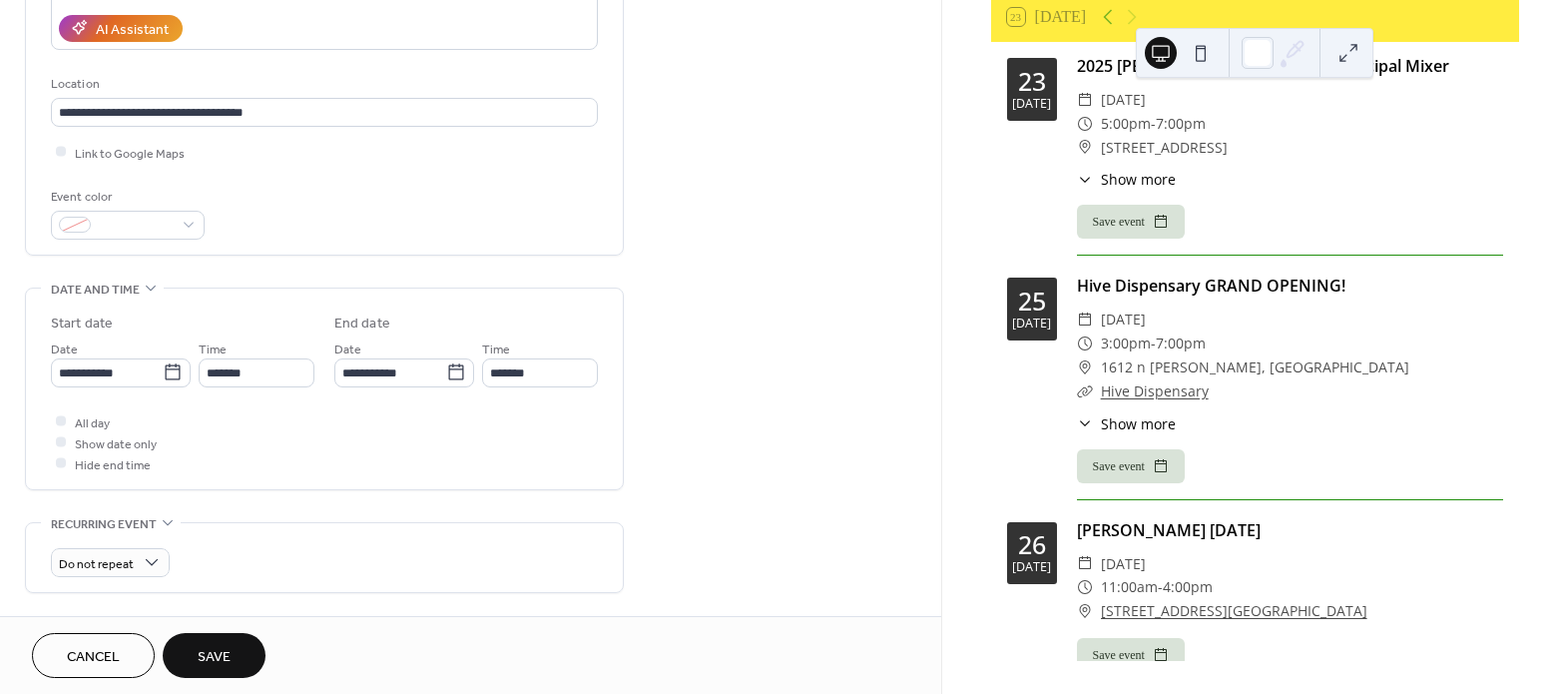 click on "Save" at bounding box center (214, 657) 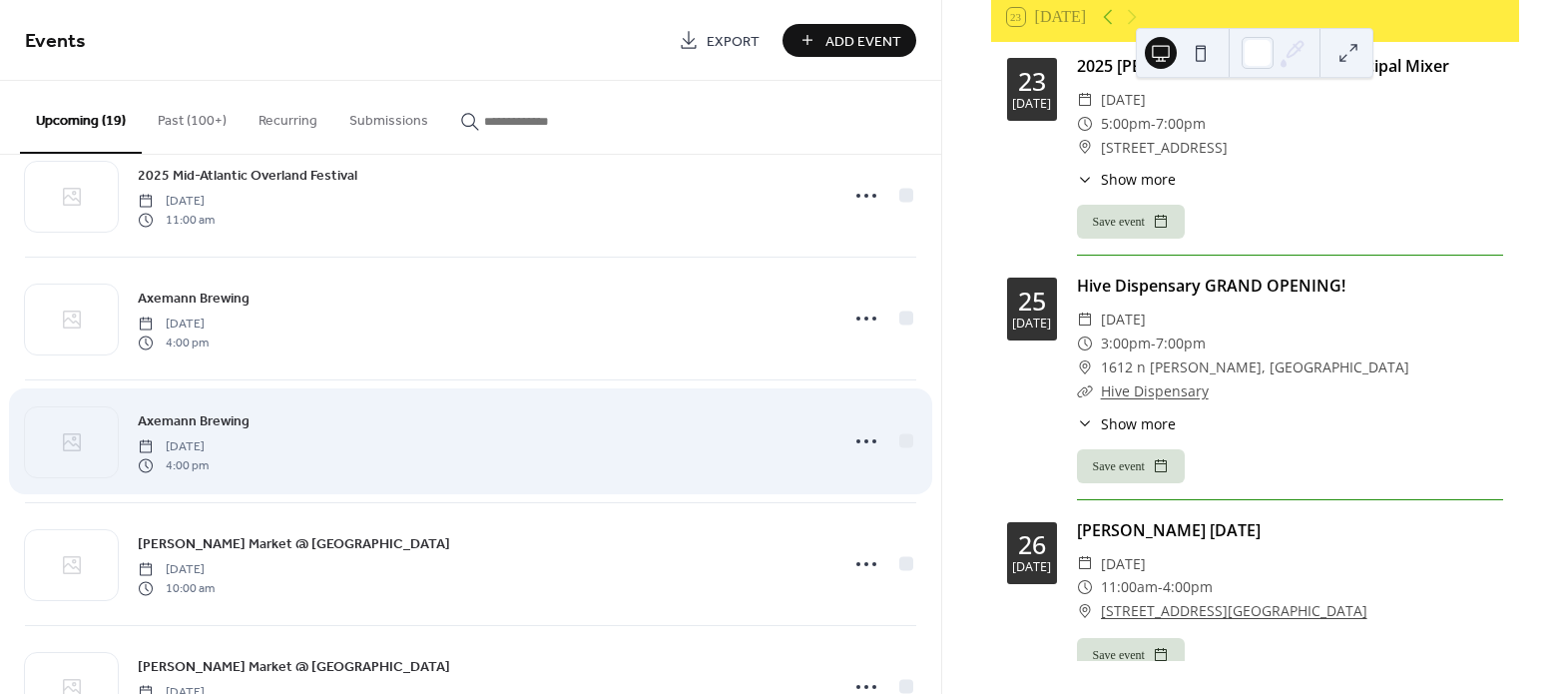 scroll, scrollTop: 817, scrollLeft: 0, axis: vertical 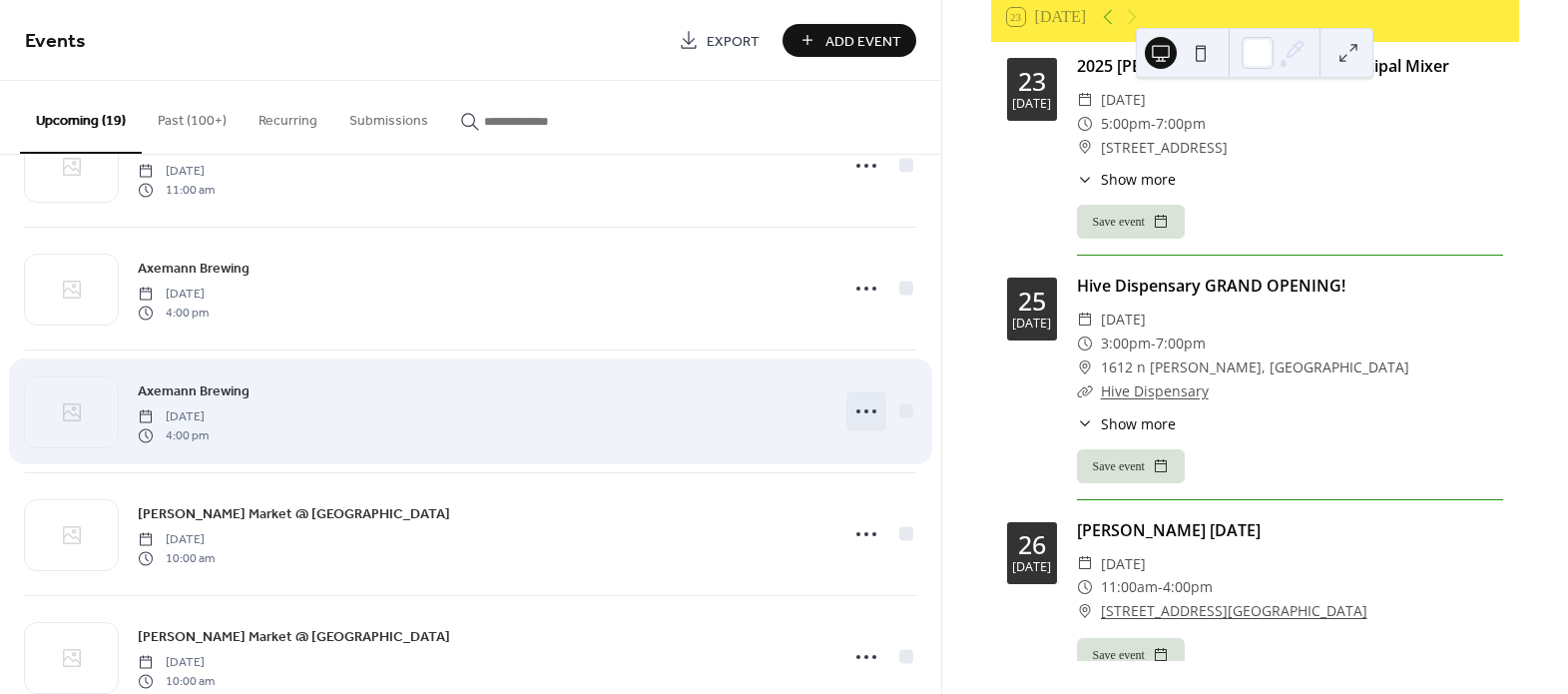 click 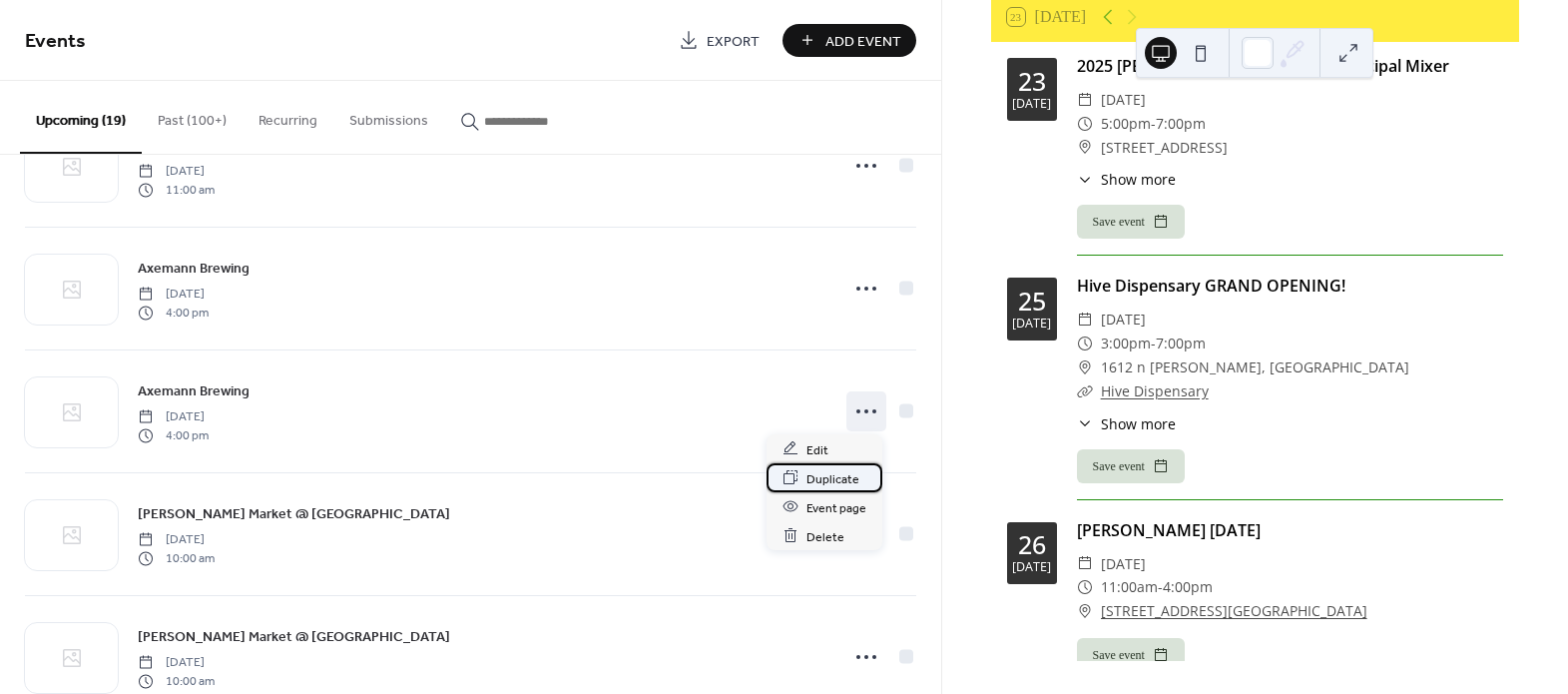 click on "Duplicate" at bounding box center [832, 478] 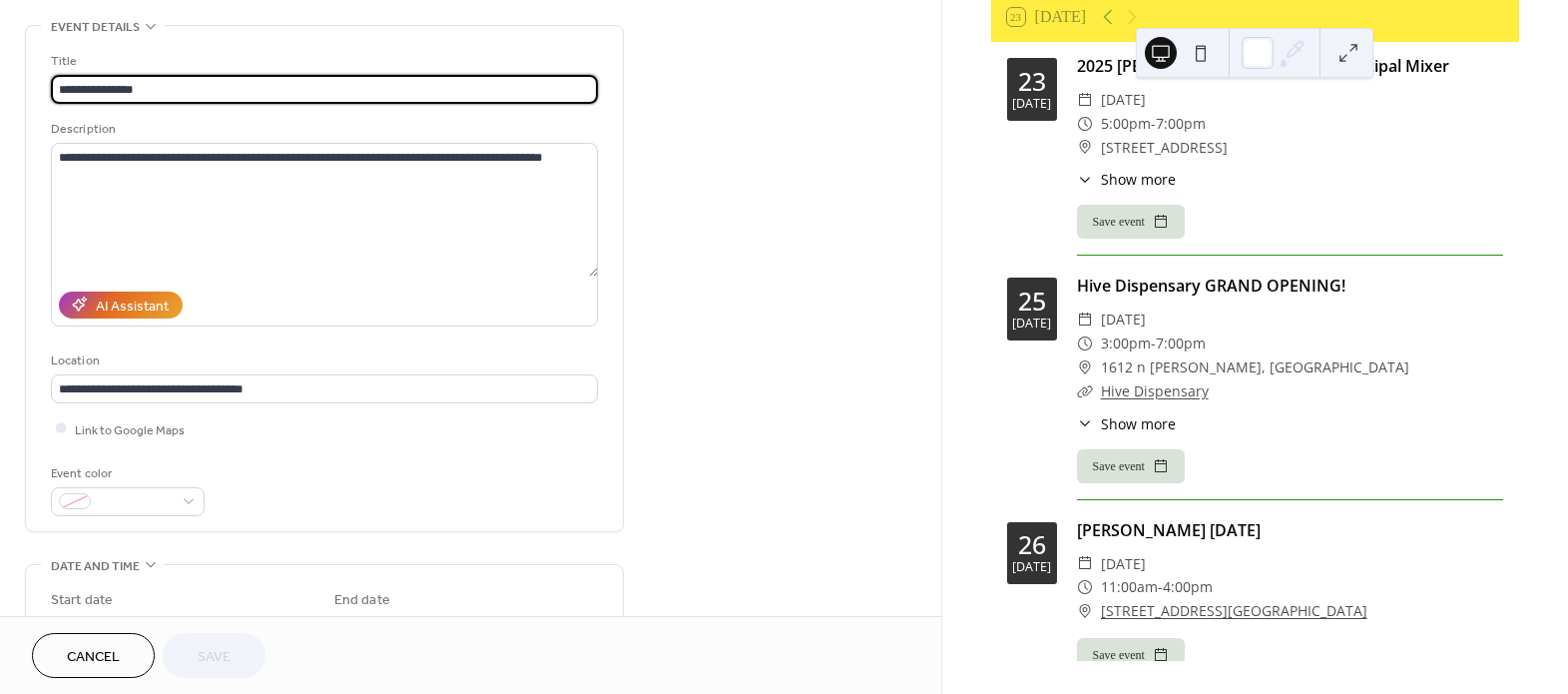 scroll, scrollTop: 272, scrollLeft: 0, axis: vertical 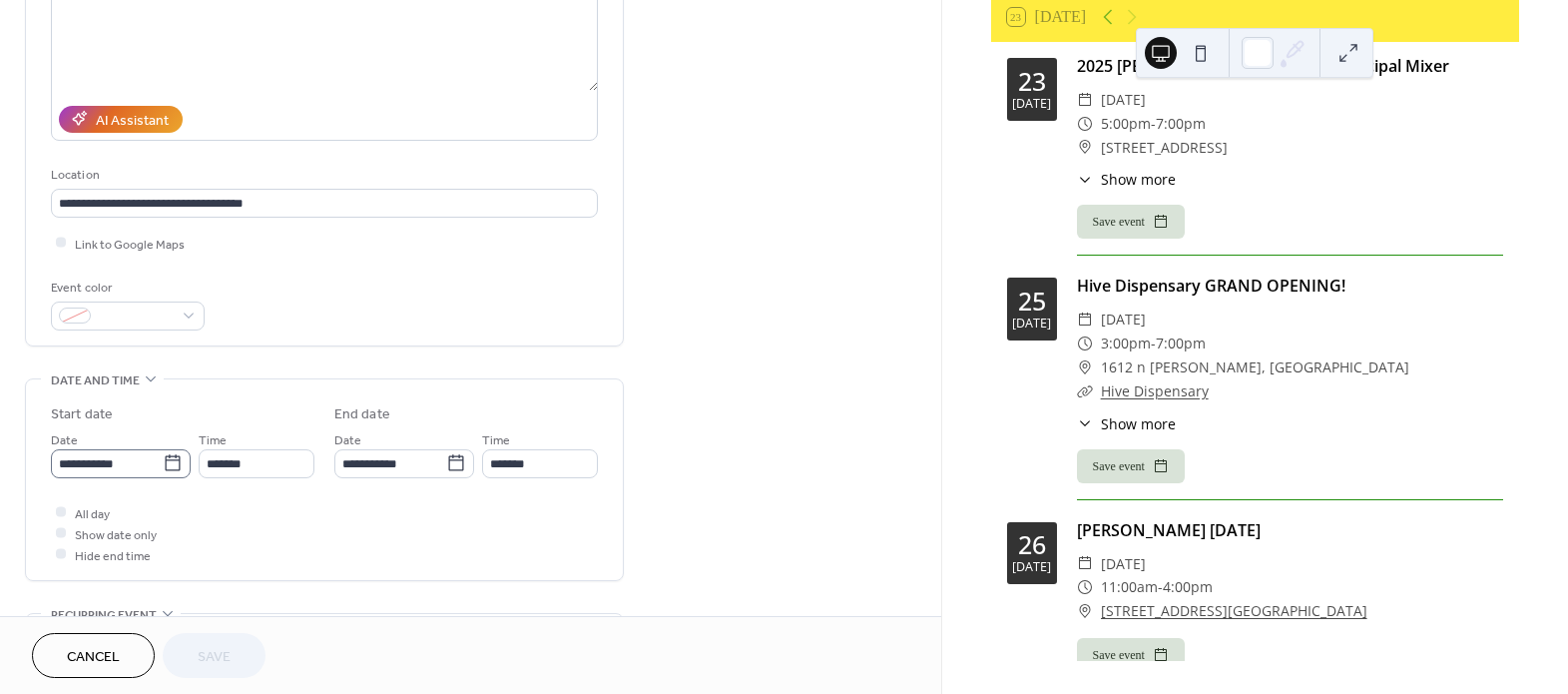 click 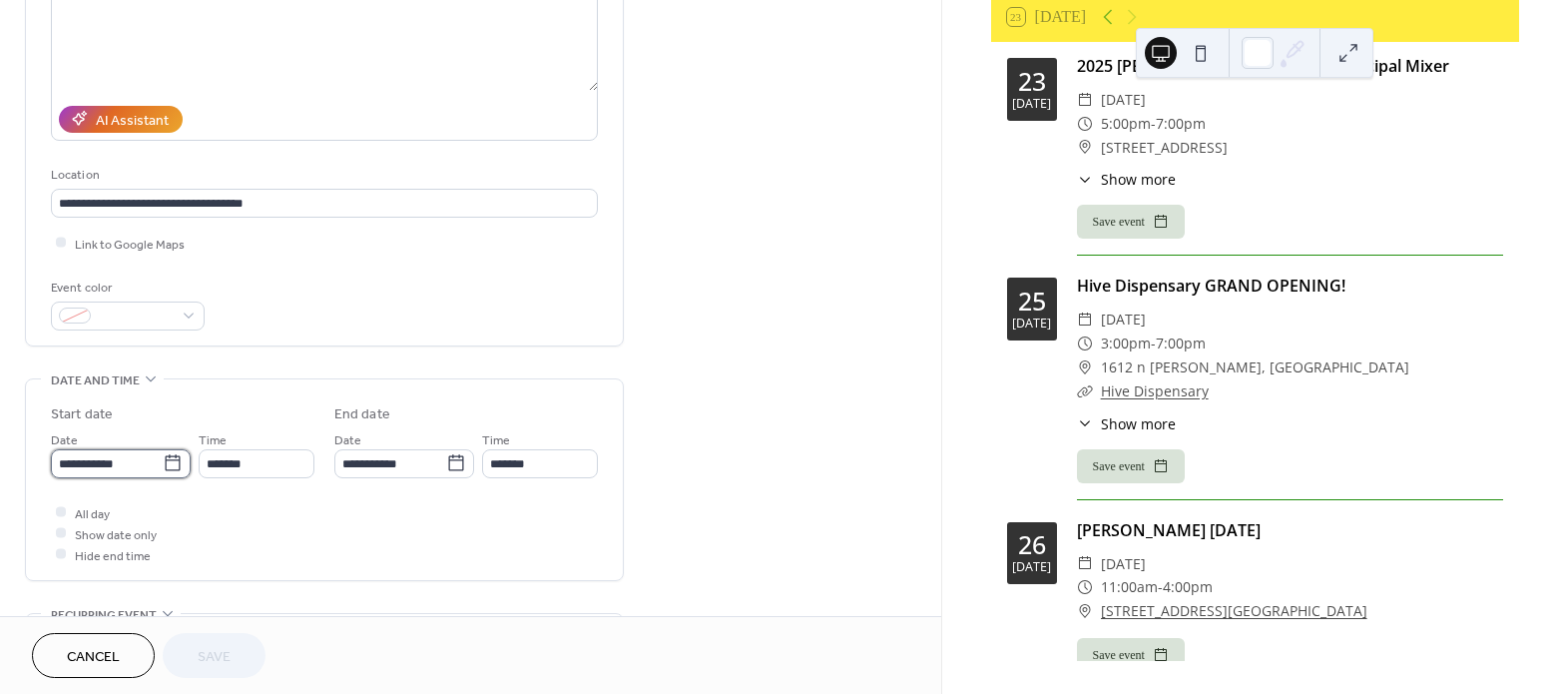 click on "**********" at bounding box center [107, 463] 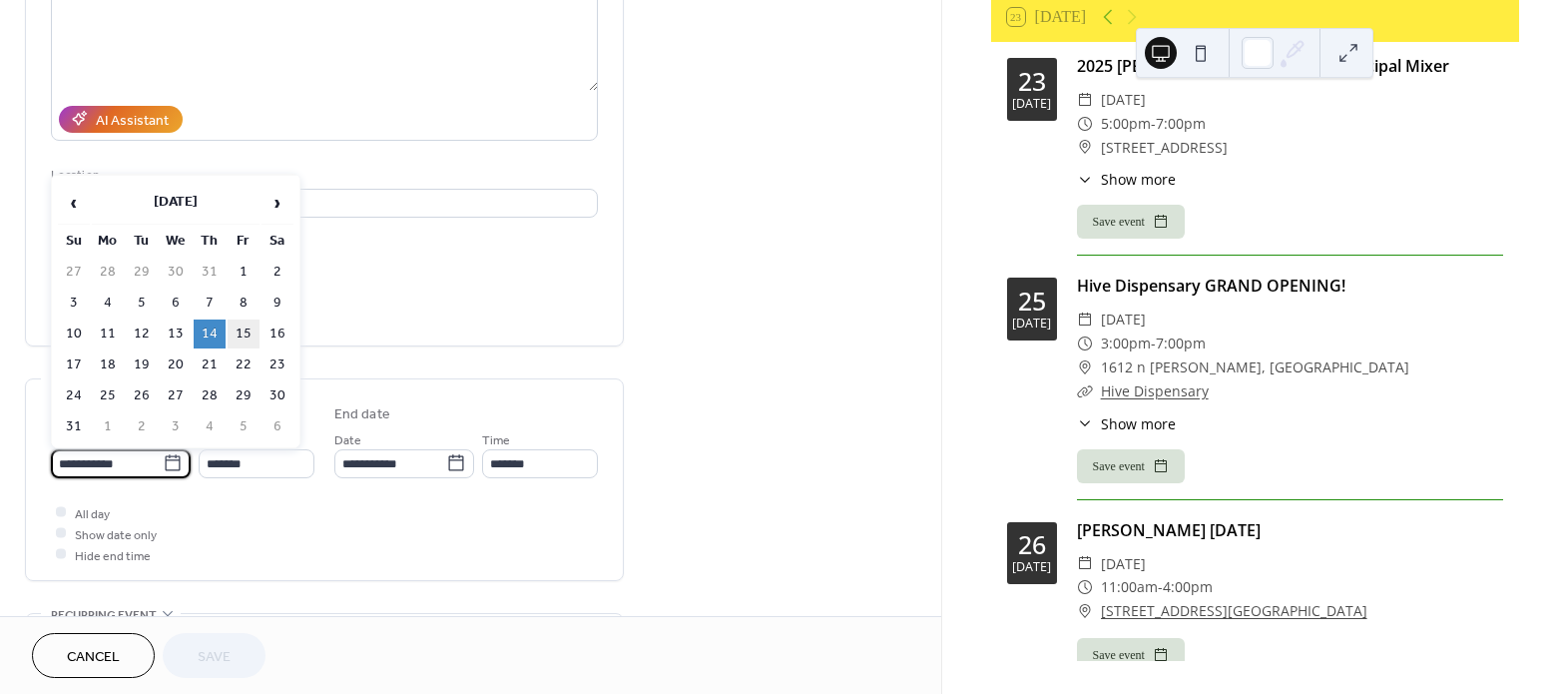 click on "15" at bounding box center [244, 334] 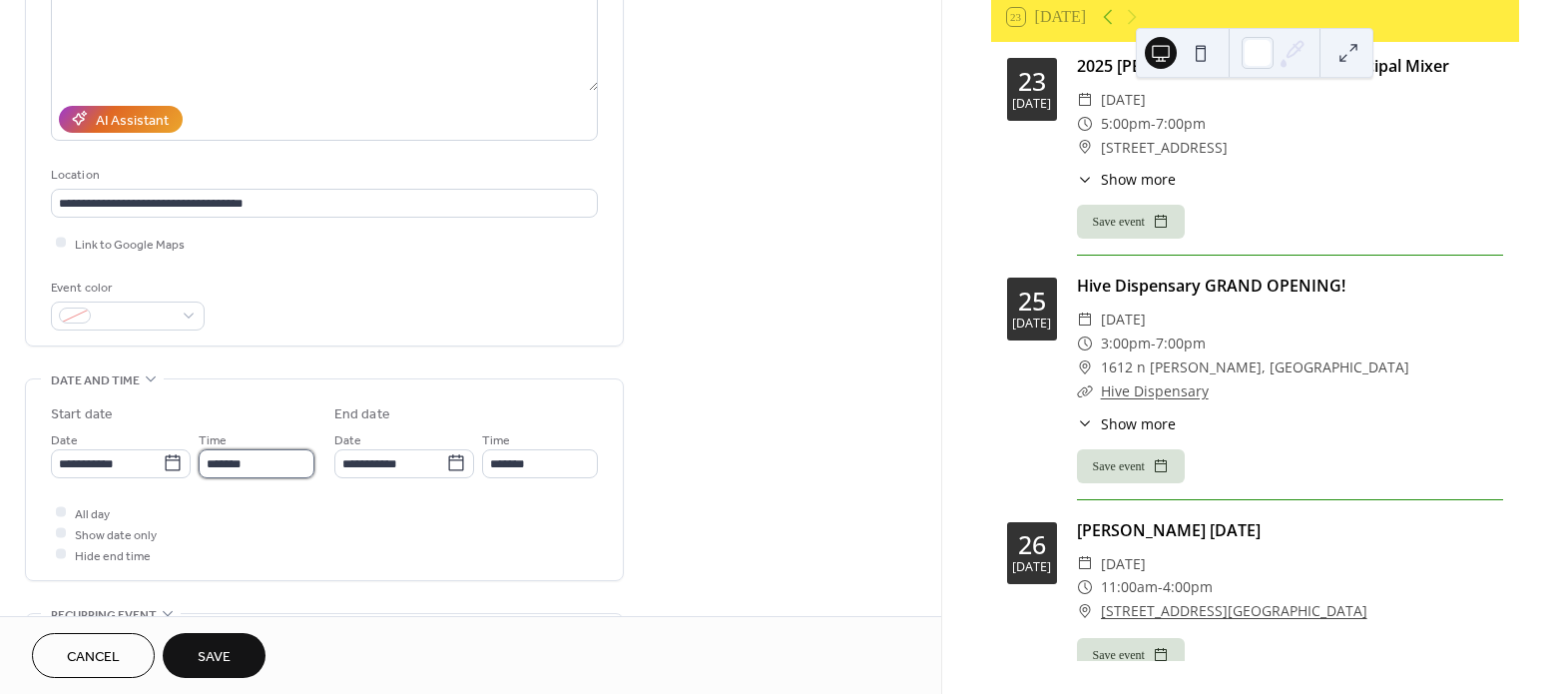 click on "*******" at bounding box center [257, 463] 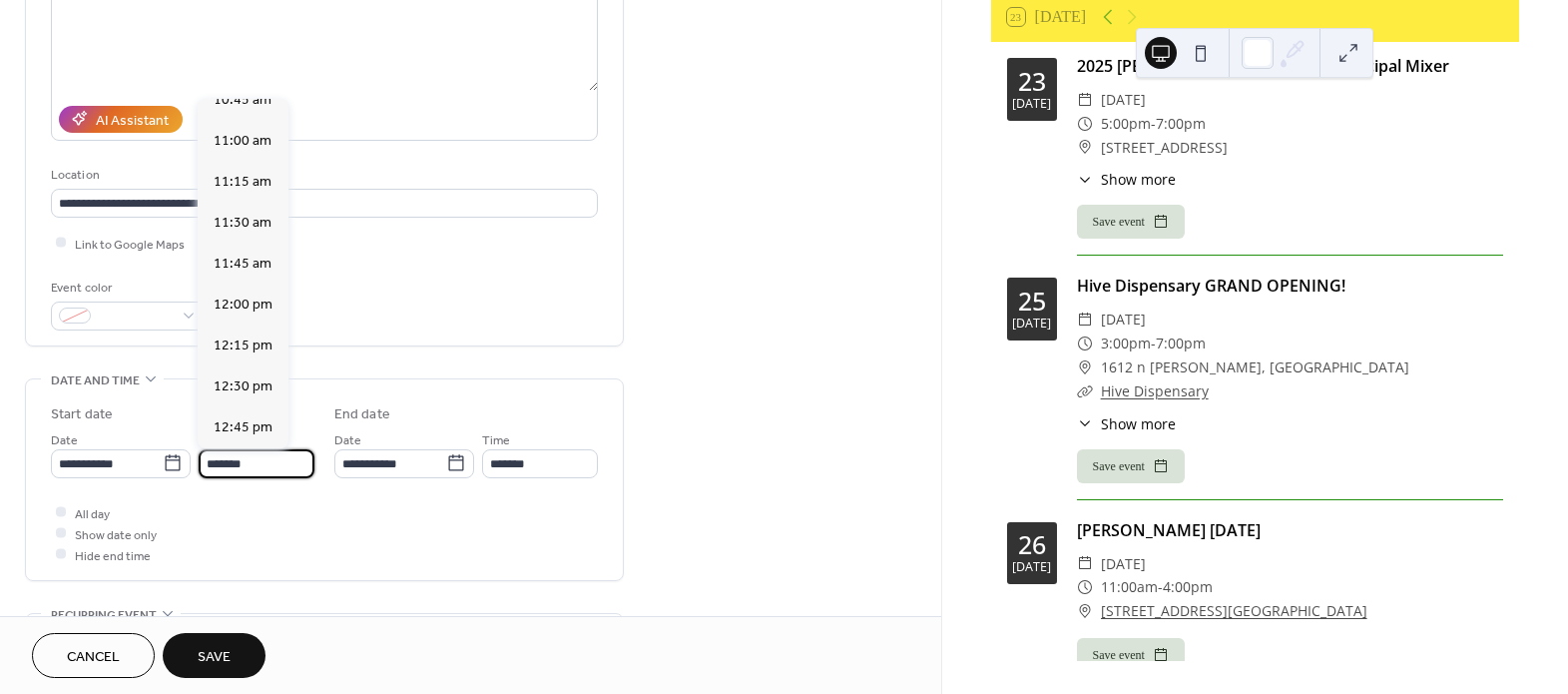 scroll, scrollTop: 1778, scrollLeft: 0, axis: vertical 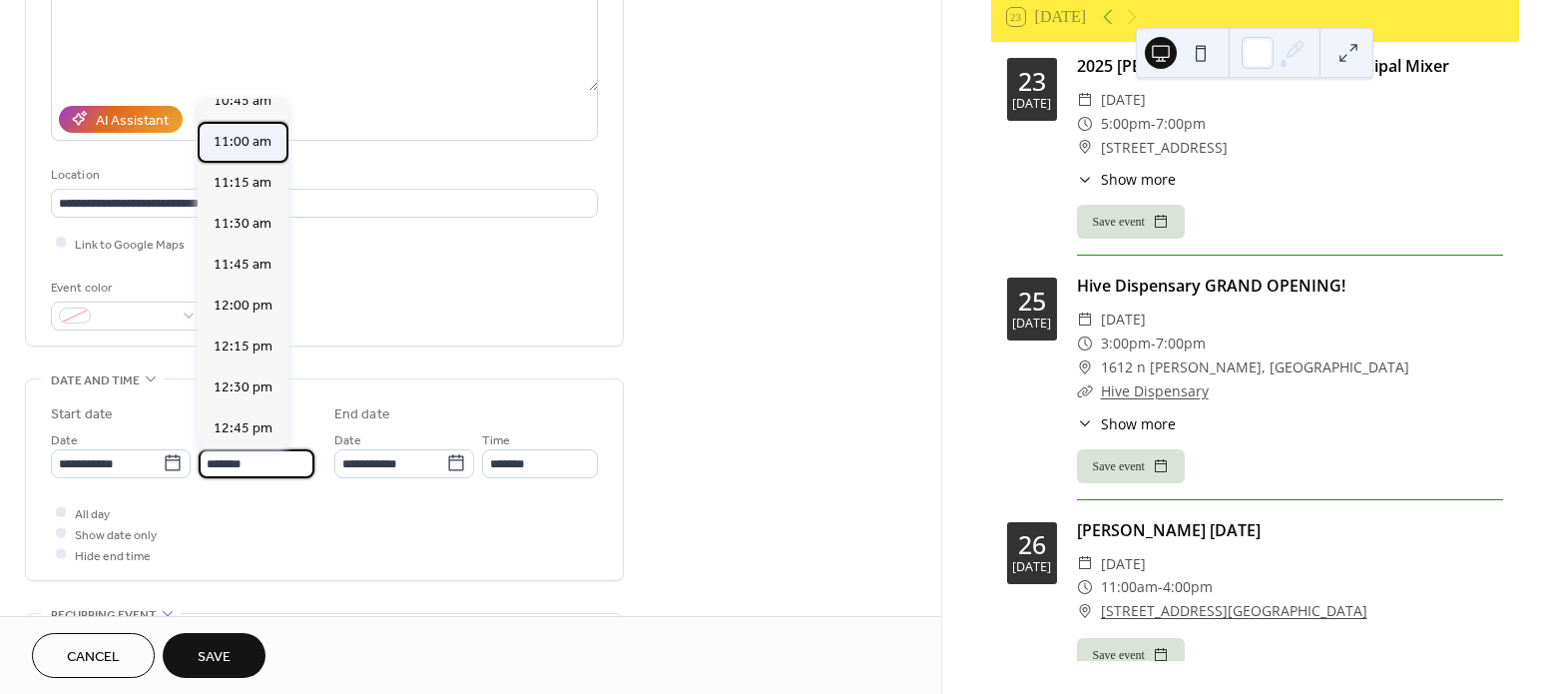 click on "11:00 am" at bounding box center [243, 141] 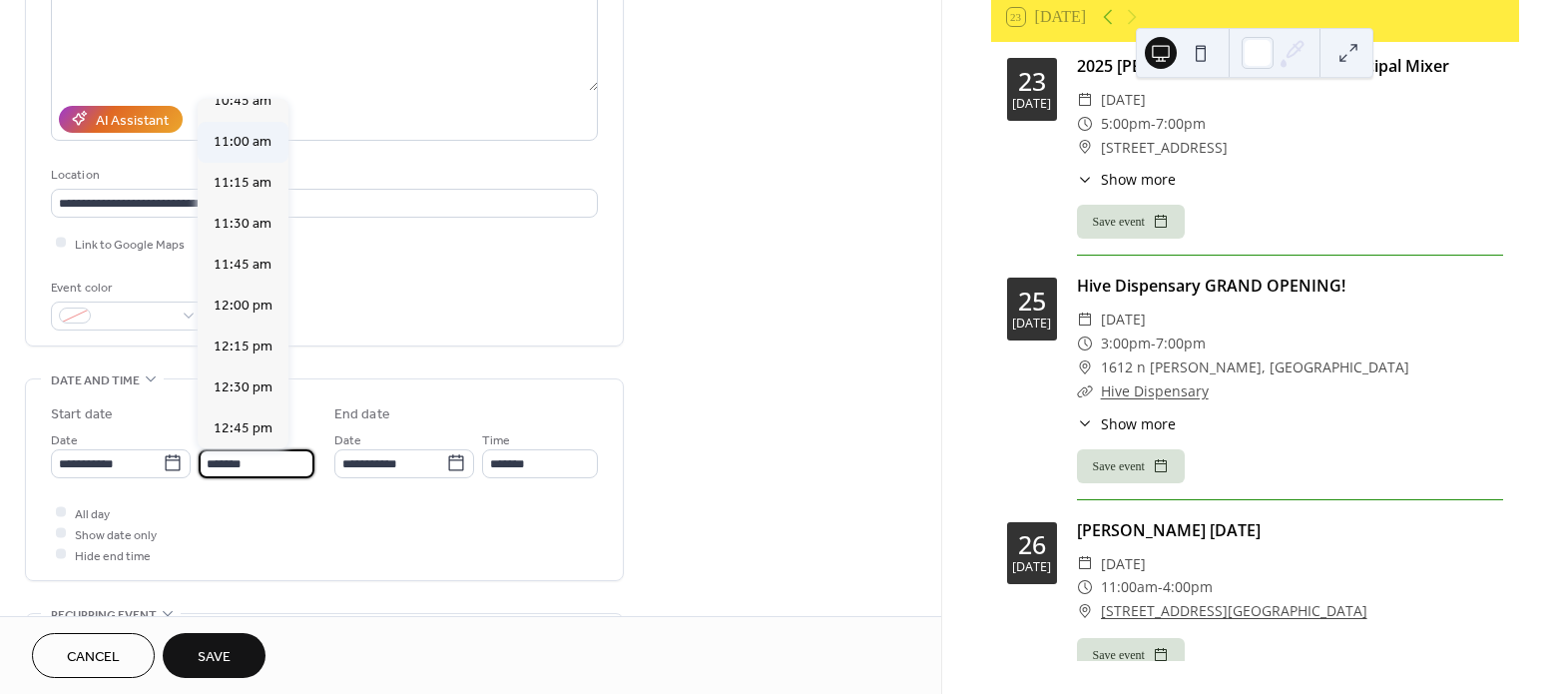 type on "********" 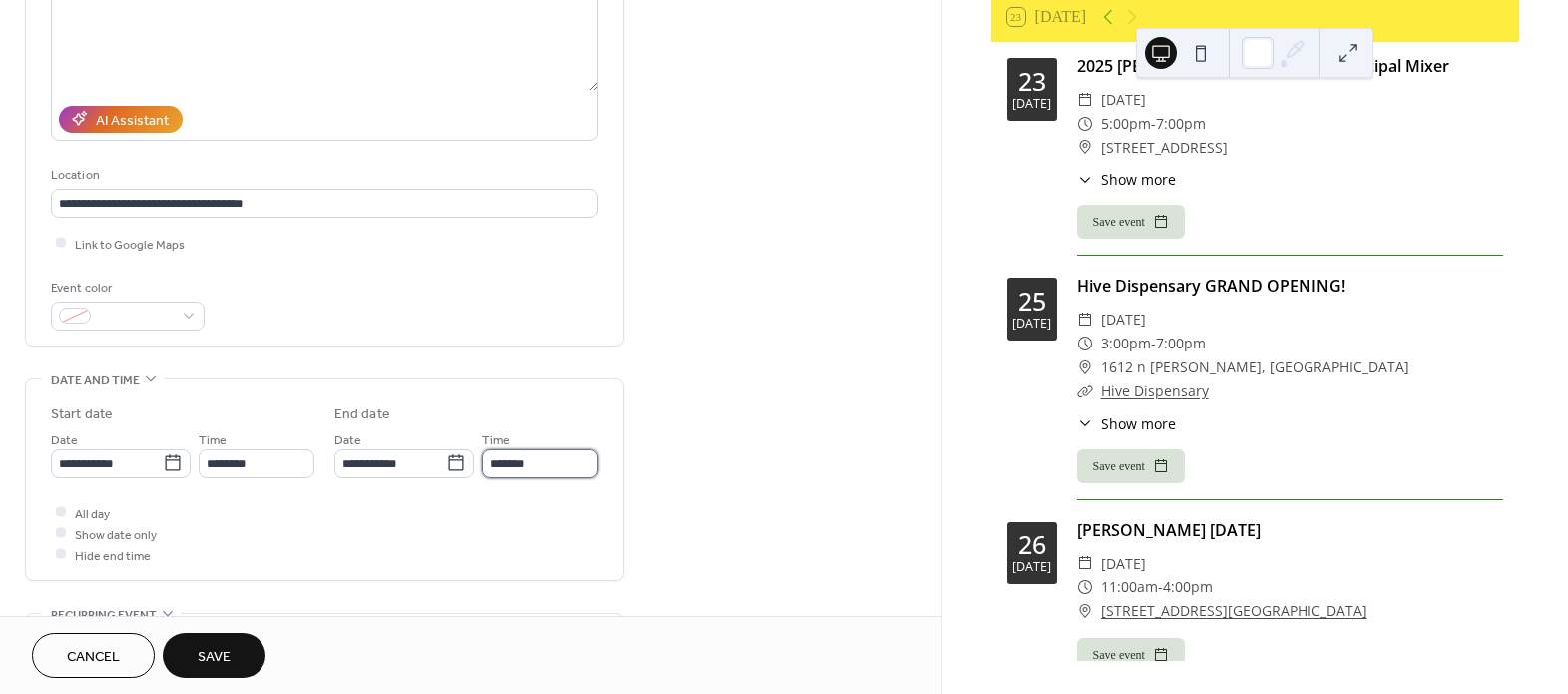 click on "*******" at bounding box center [540, 463] 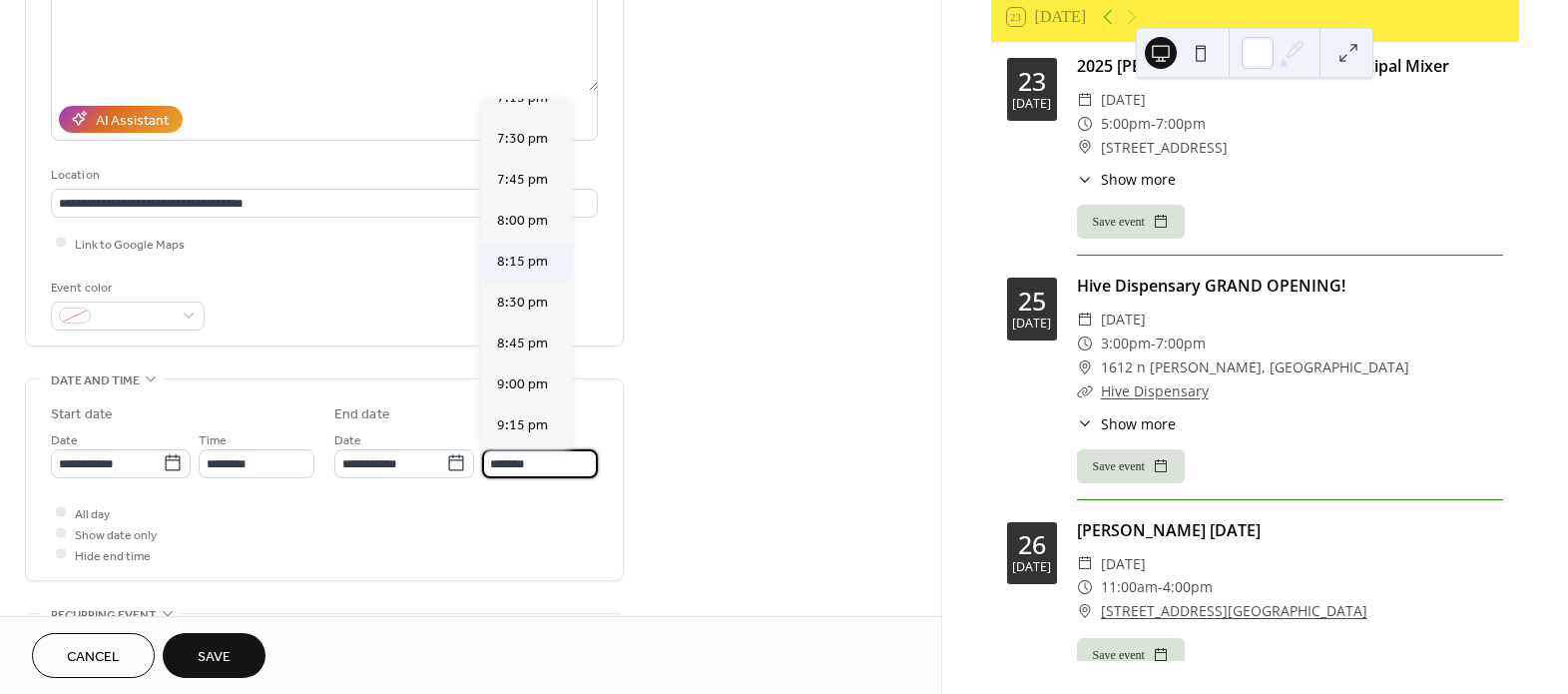 scroll, scrollTop: 1406, scrollLeft: 0, axis: vertical 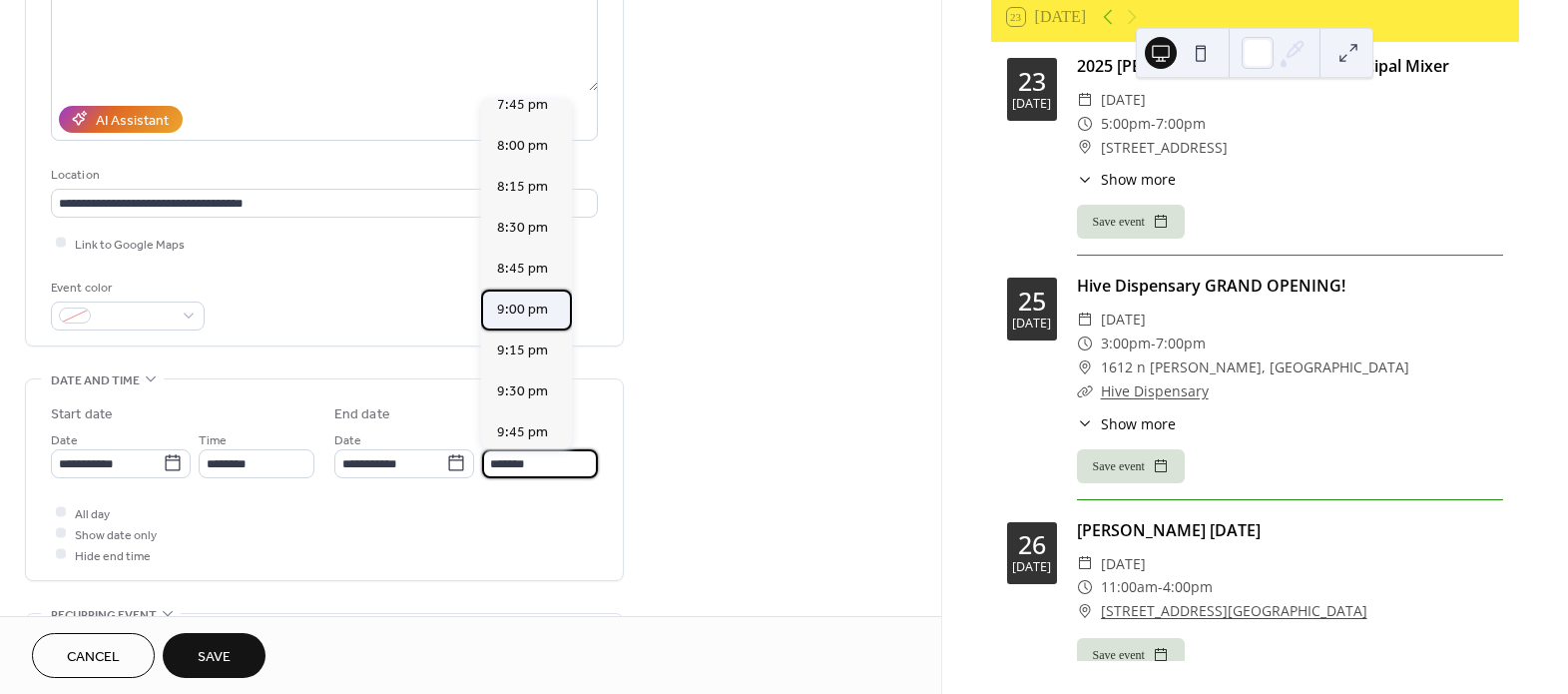 click on "9:00 pm" at bounding box center (522, 309) 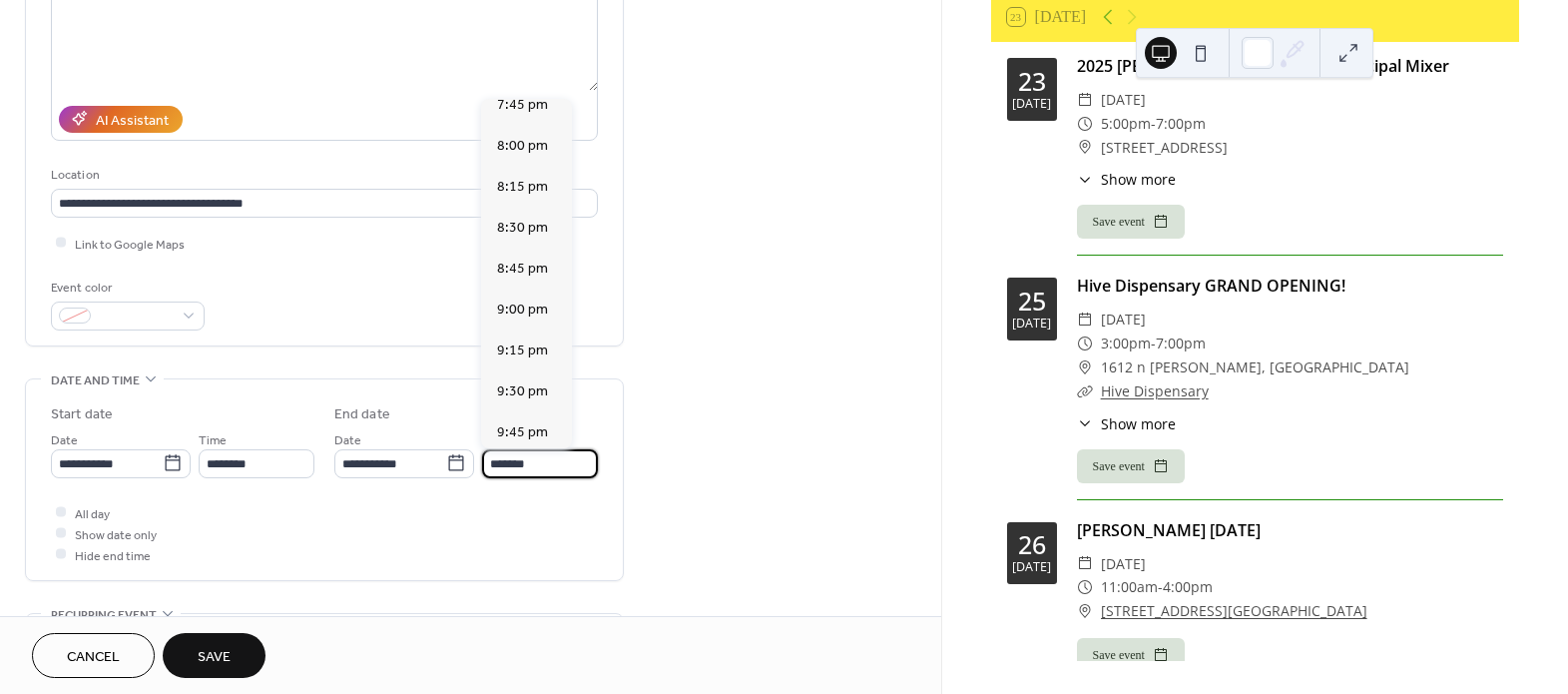 type on "*******" 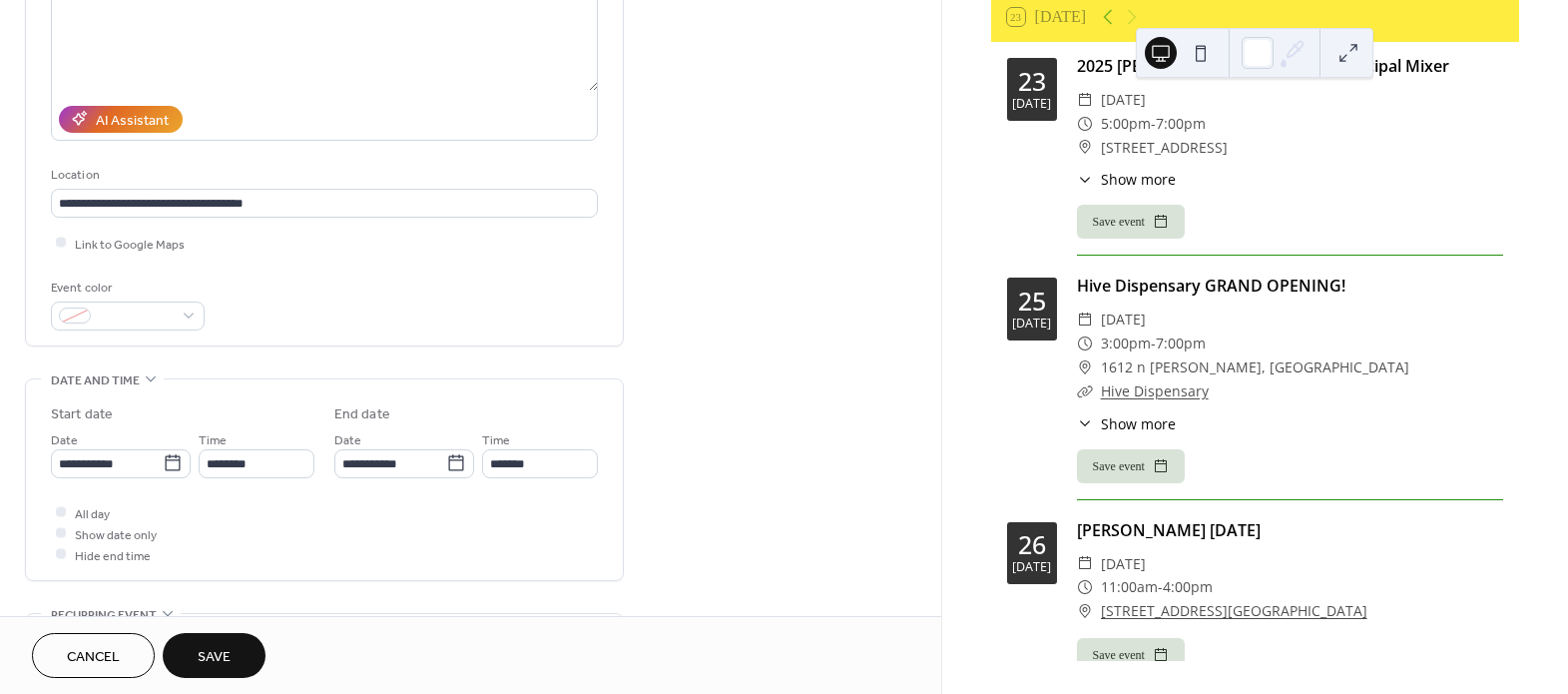 click on "Save" at bounding box center [214, 657] 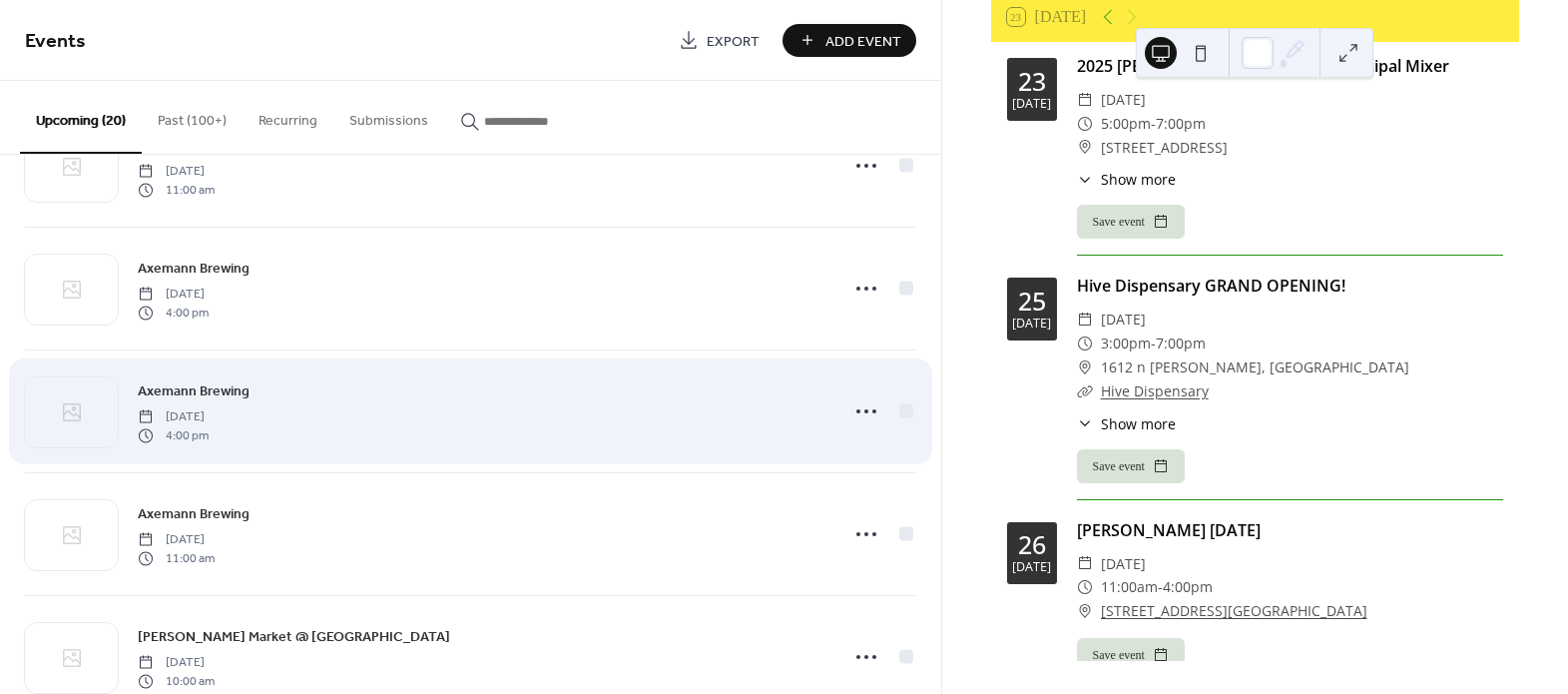 scroll, scrollTop: 908, scrollLeft: 0, axis: vertical 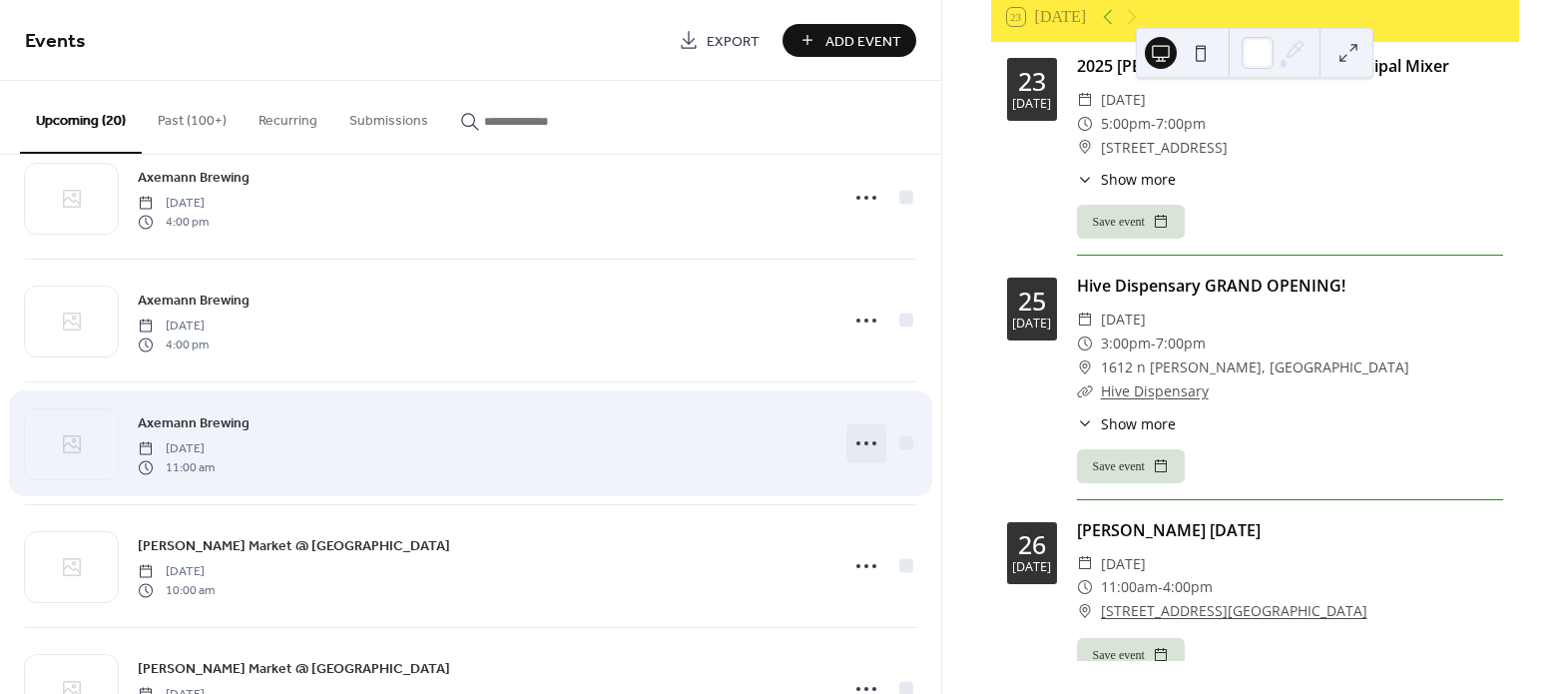 click 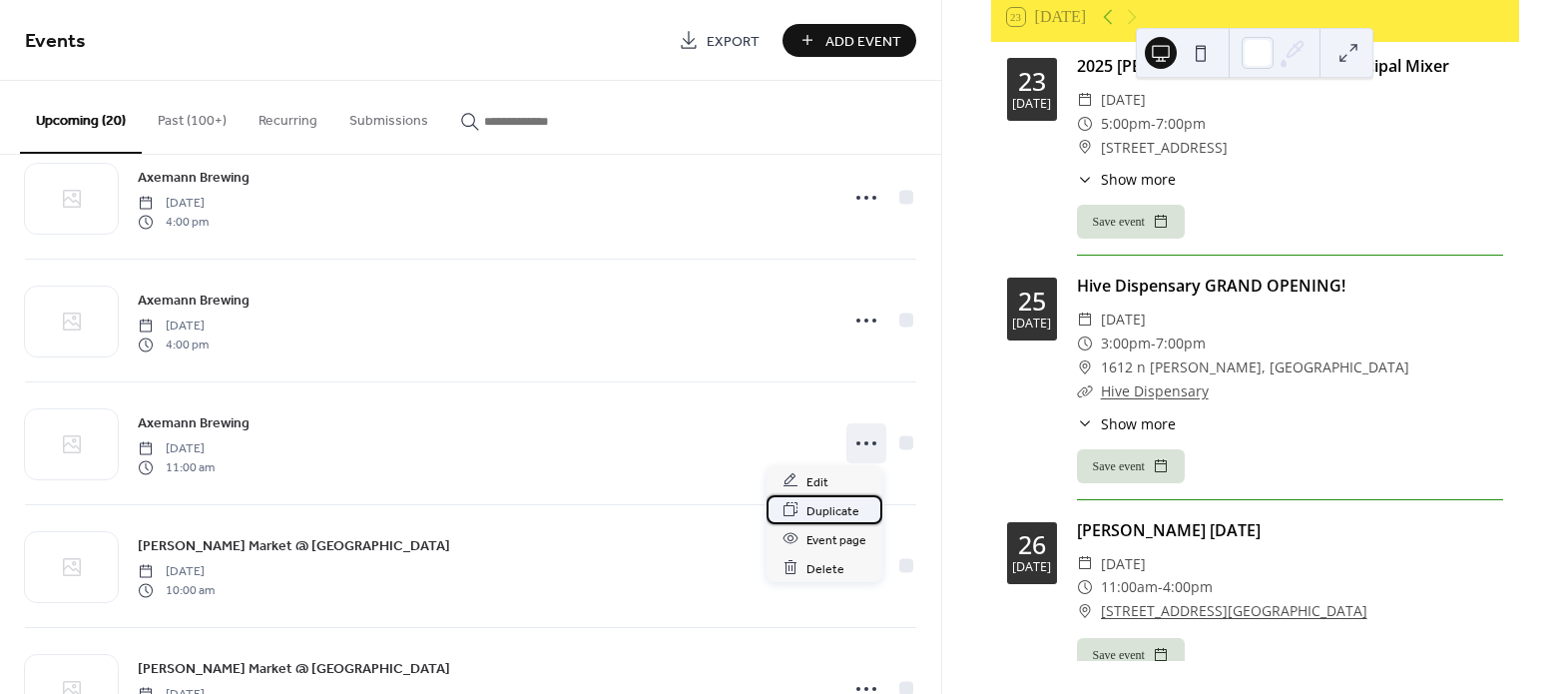 click on "Duplicate" at bounding box center (832, 510) 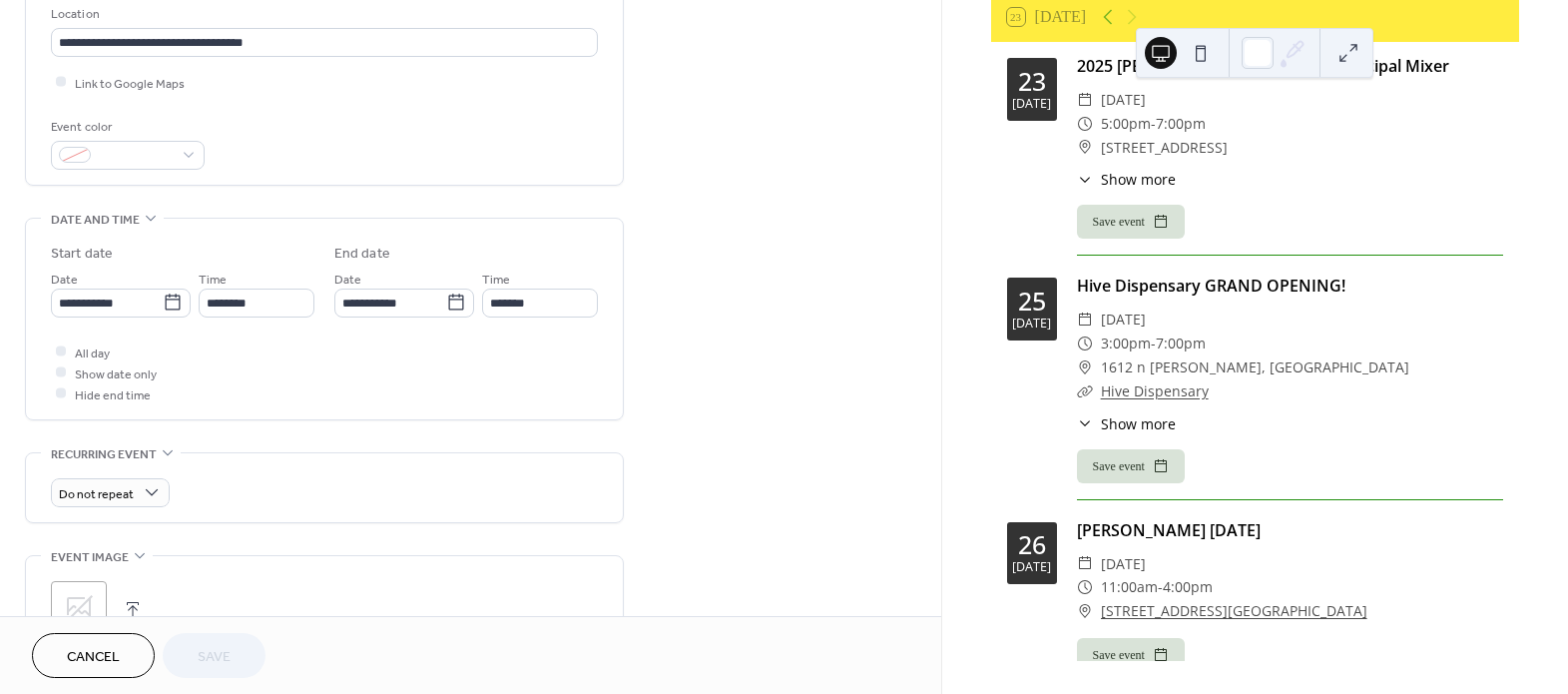 scroll, scrollTop: 453, scrollLeft: 0, axis: vertical 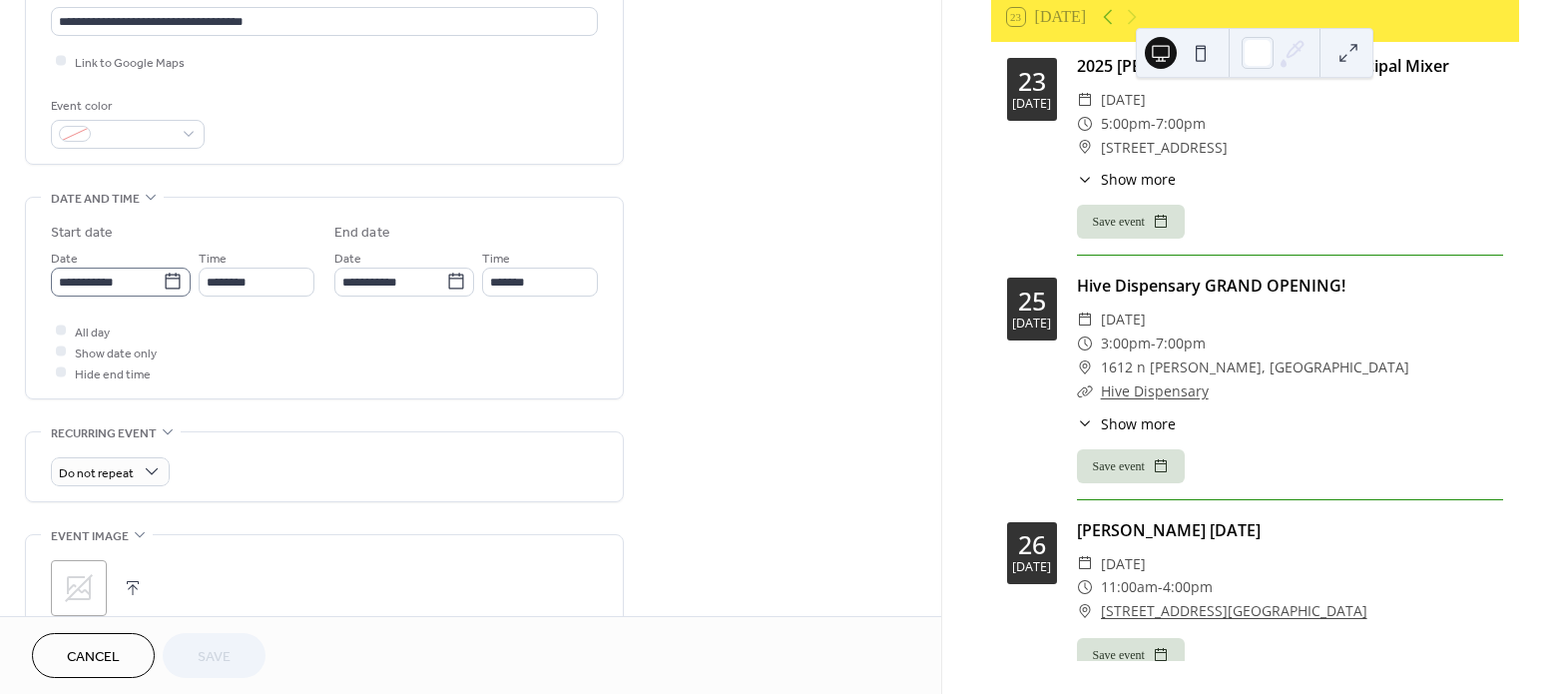 click on "**********" at bounding box center (121, 282) 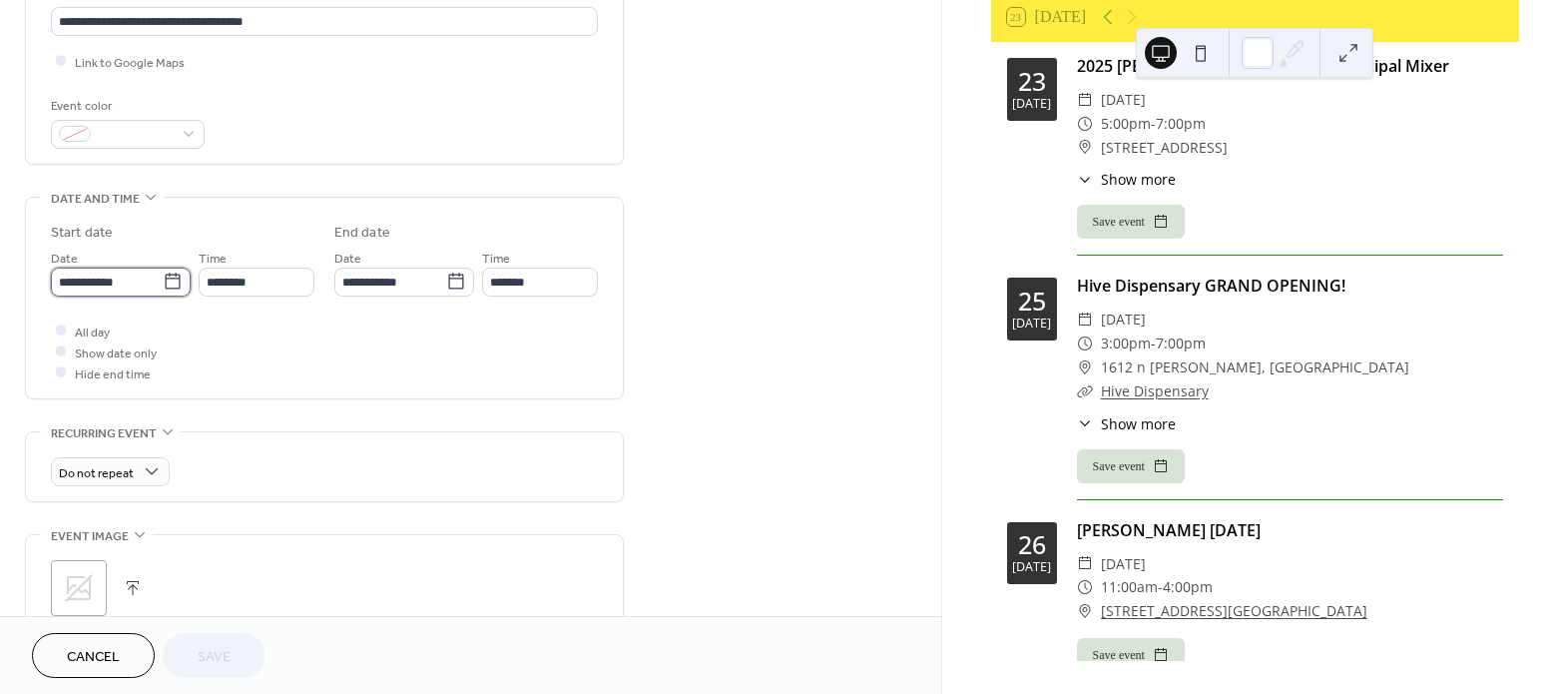 click on "**********" at bounding box center [107, 282] 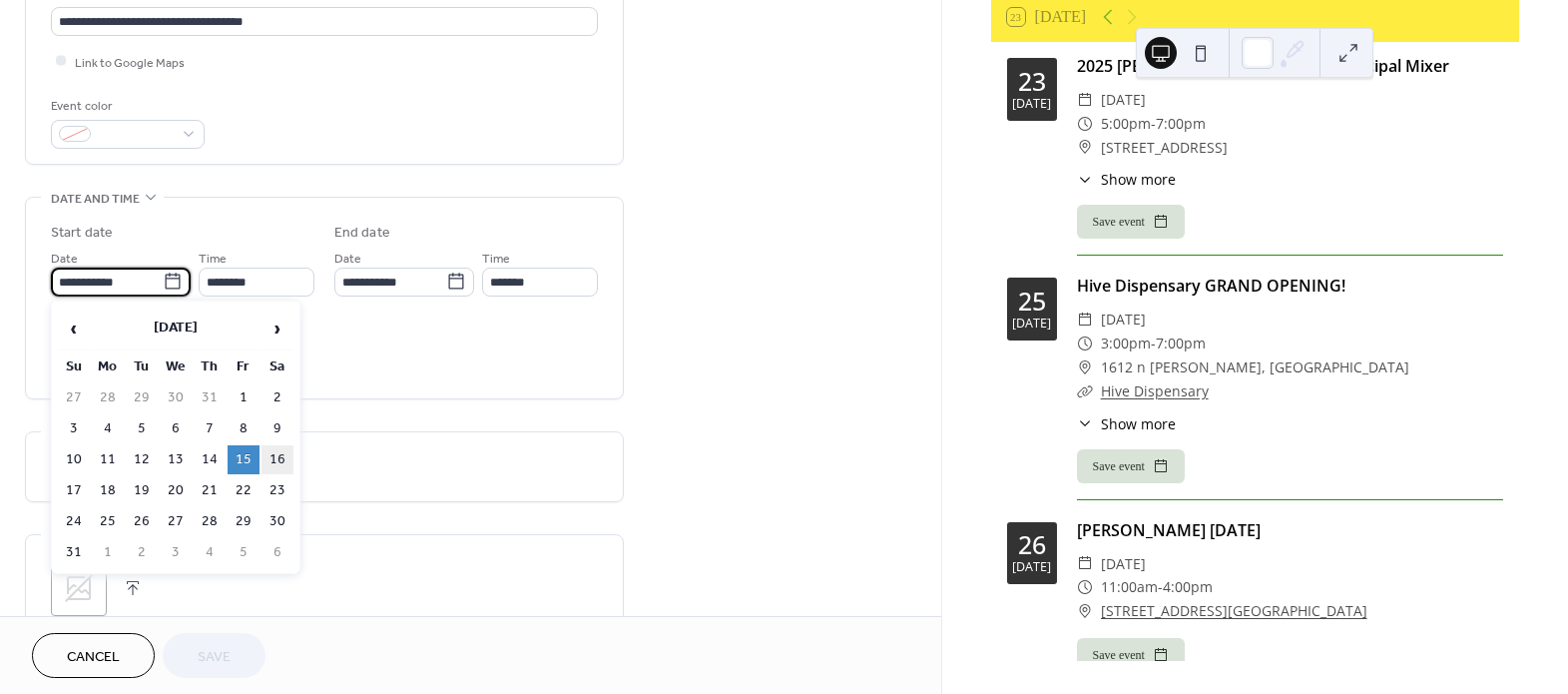 click on "16" at bounding box center [277, 459] 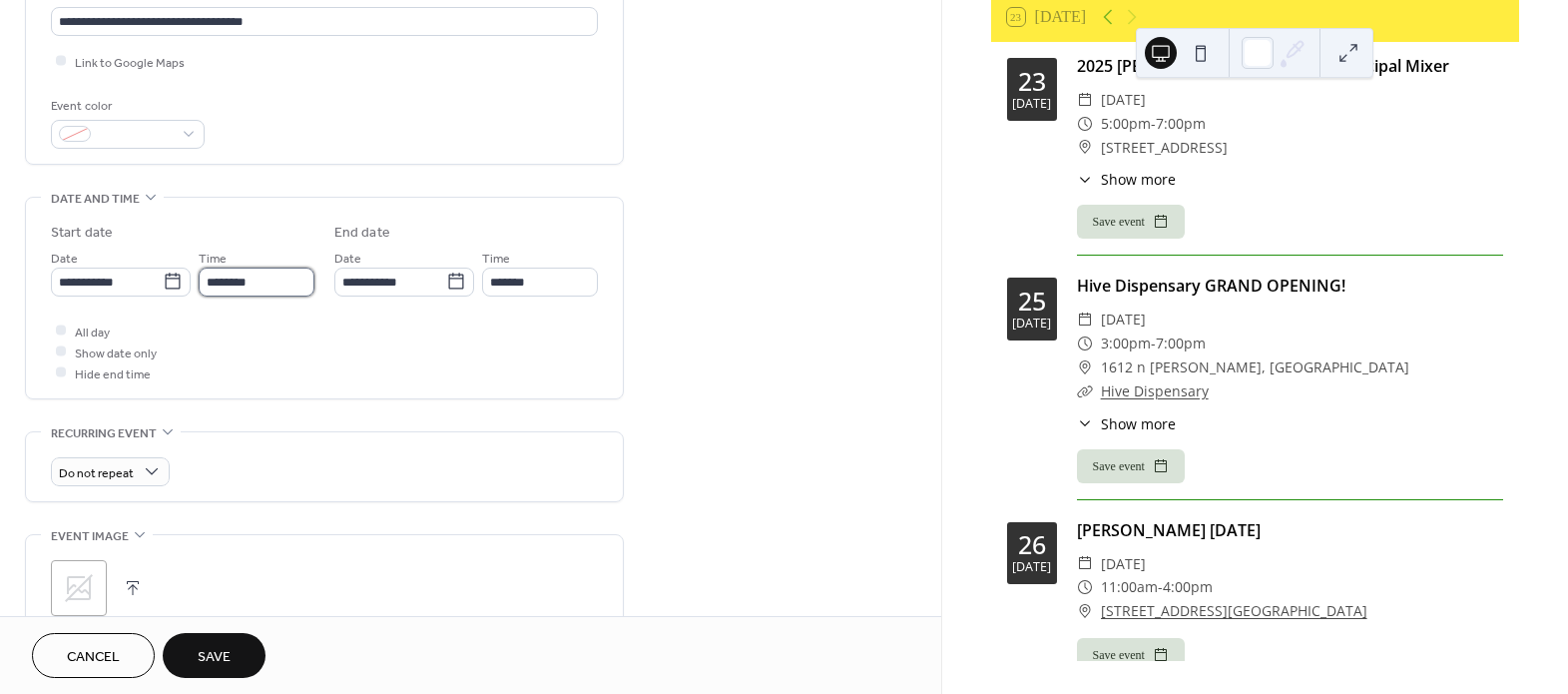 click on "********" at bounding box center (257, 282) 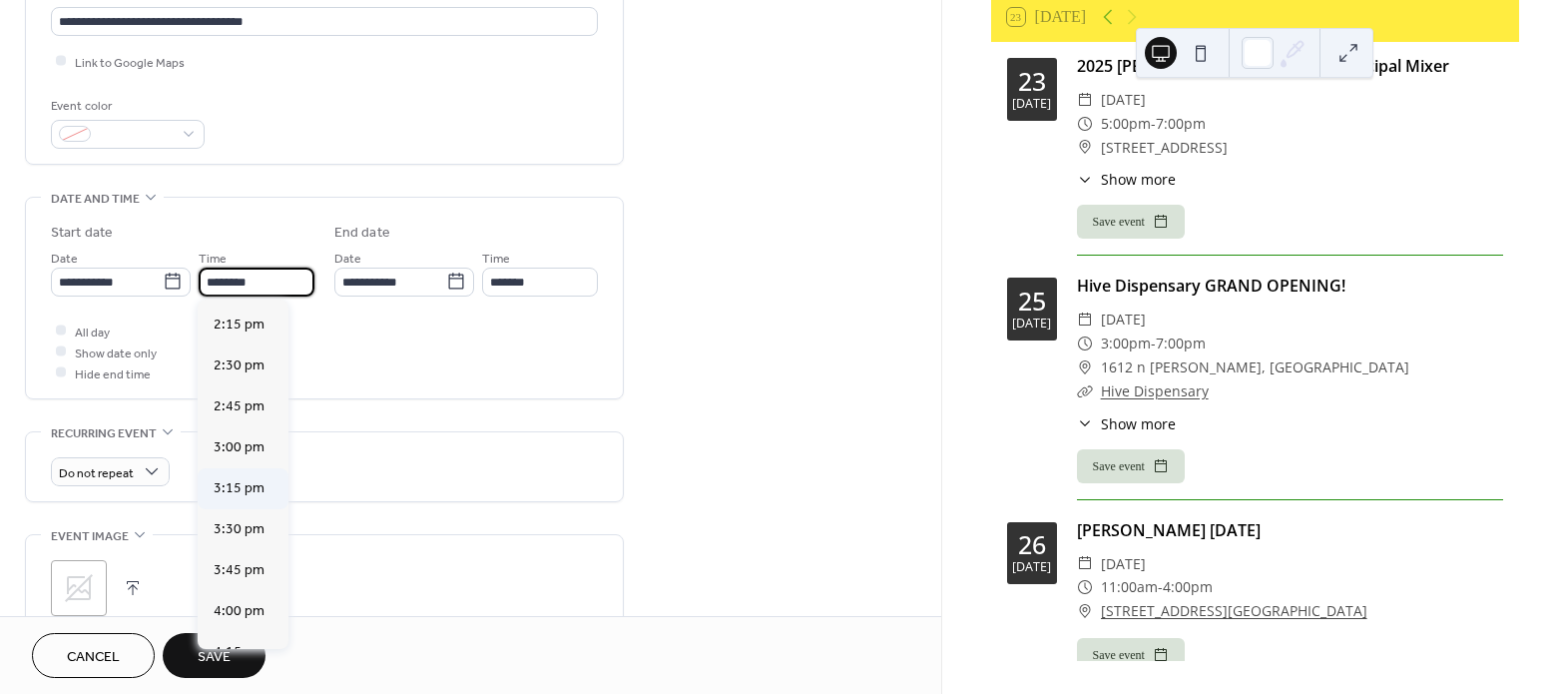 scroll, scrollTop: 2420, scrollLeft: 0, axis: vertical 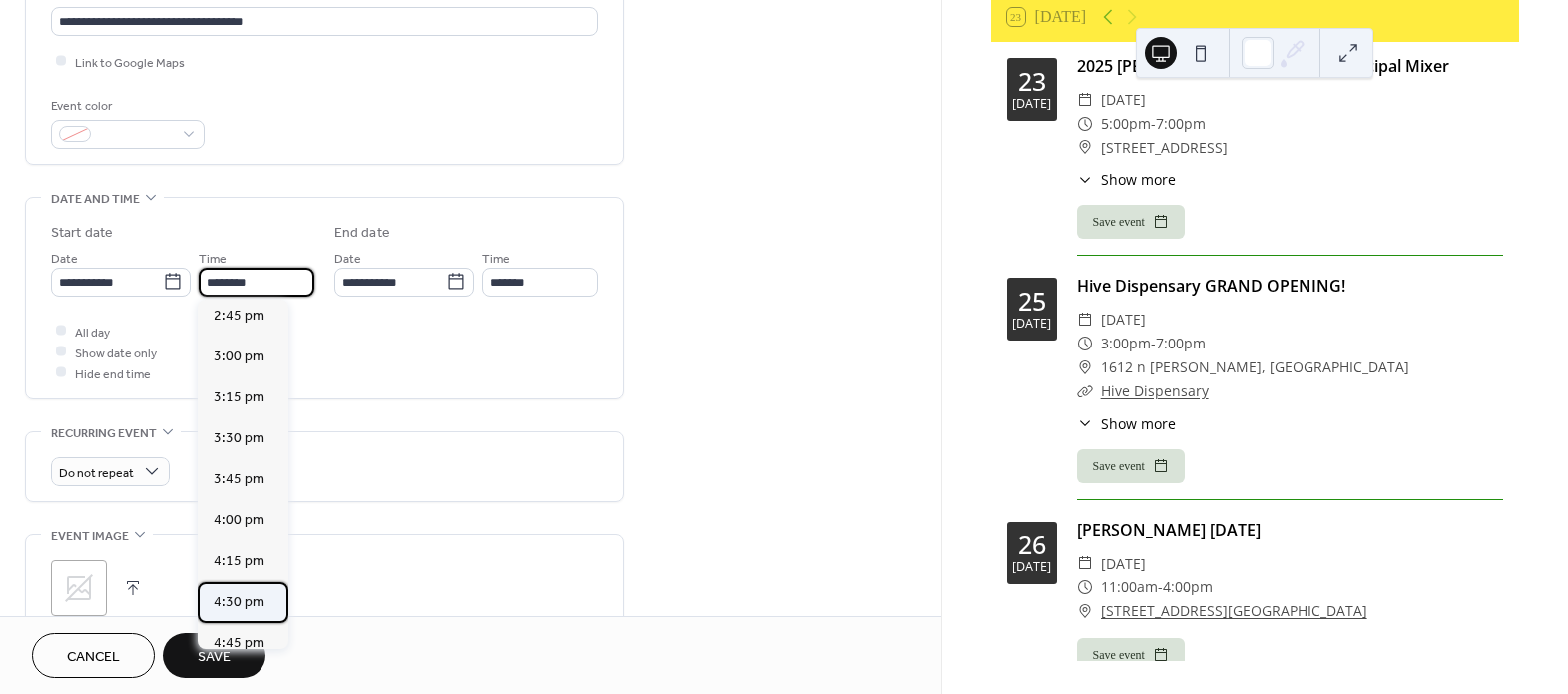 click on "4:30 pm" at bounding box center (239, 601) 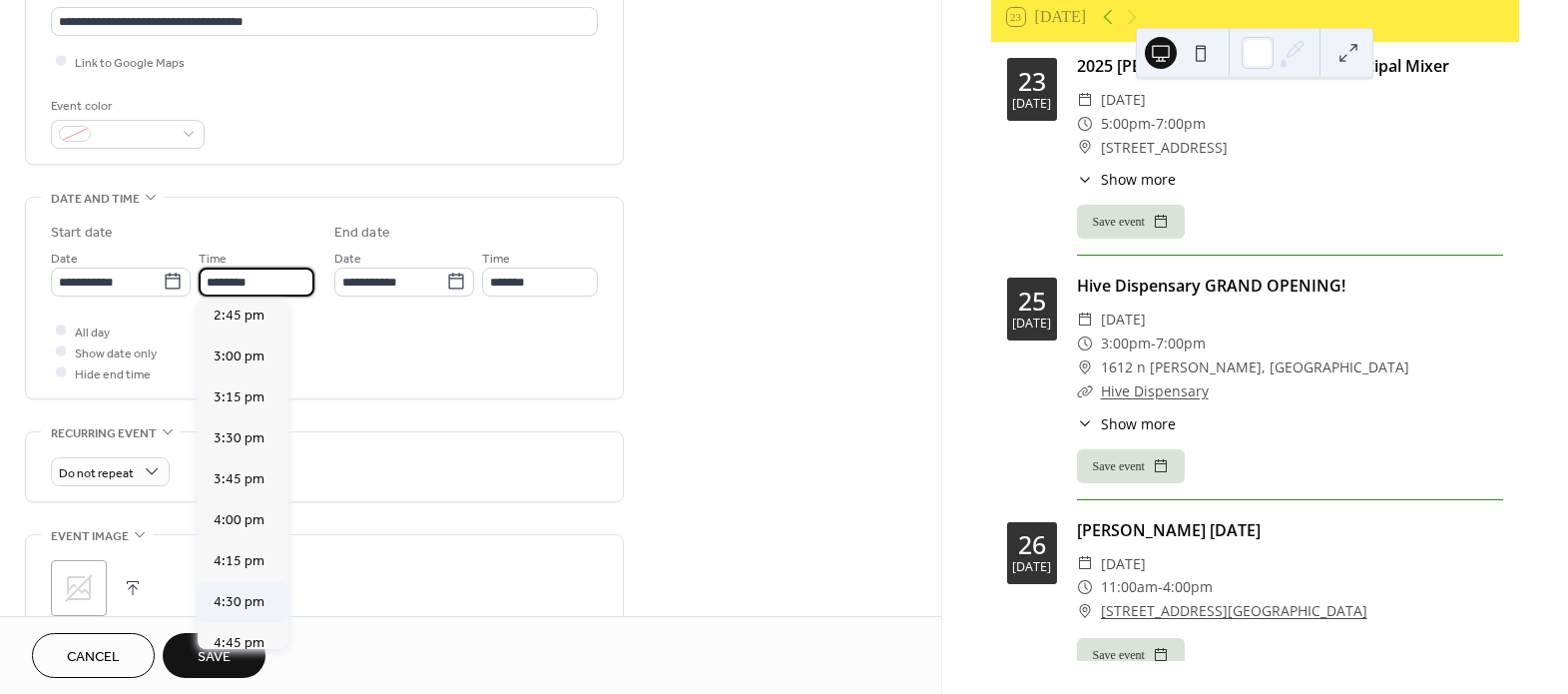 type on "*******" 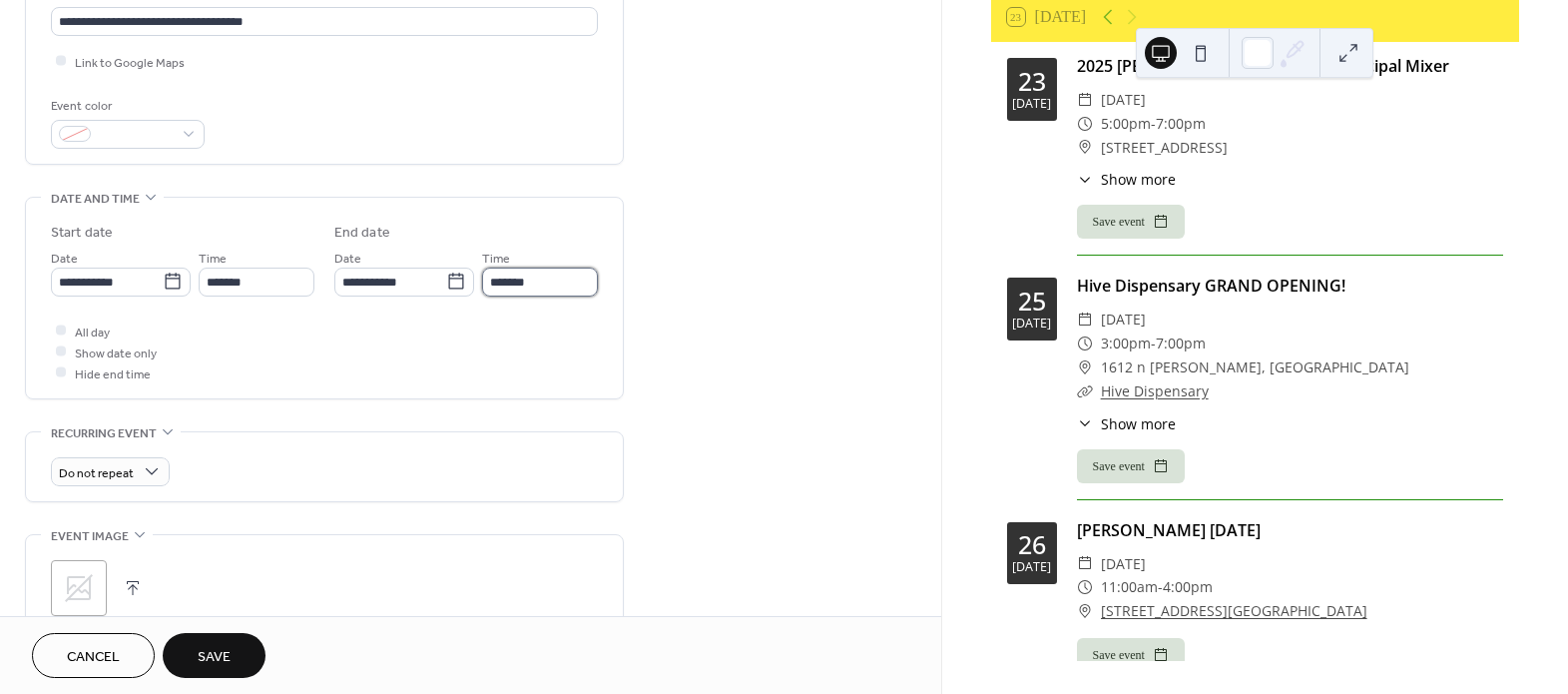 click on "*******" at bounding box center [540, 282] 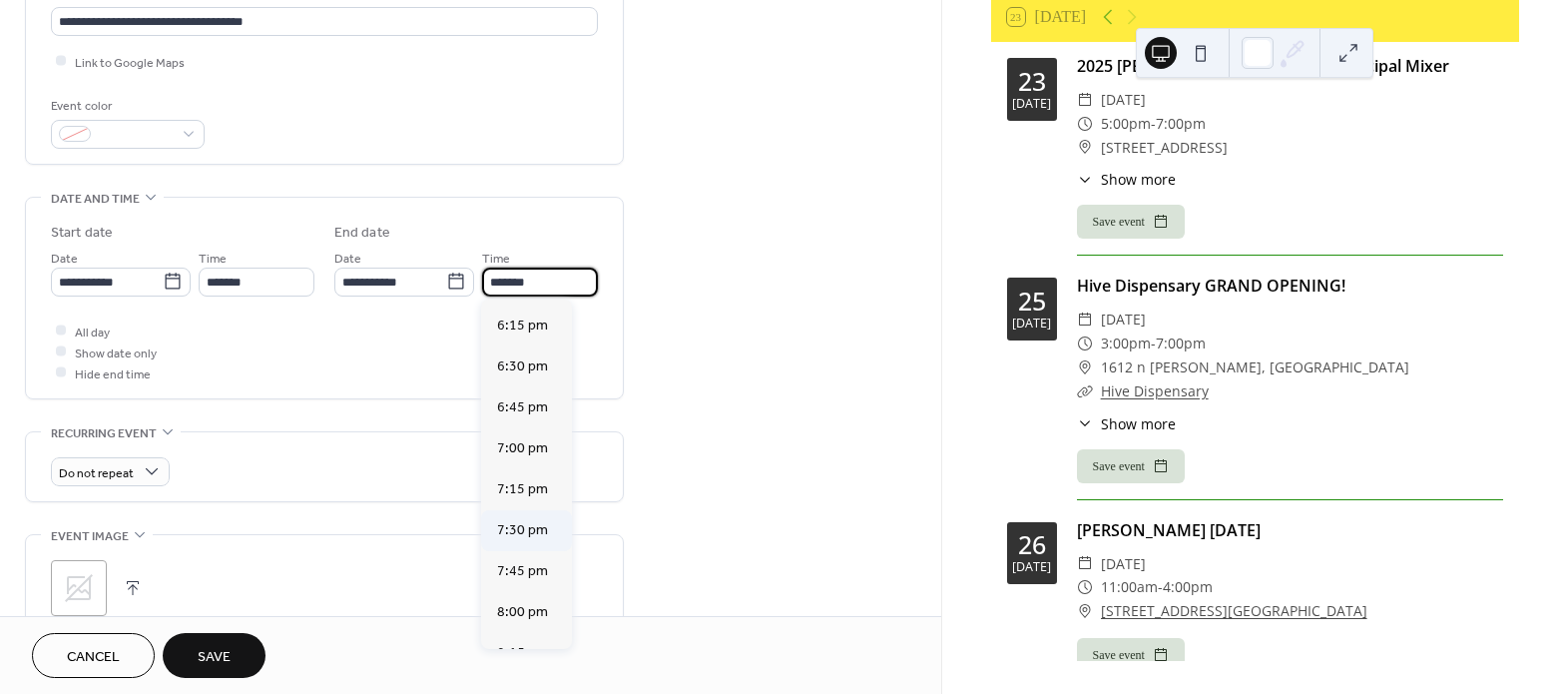 scroll, scrollTop: 3219, scrollLeft: 0, axis: vertical 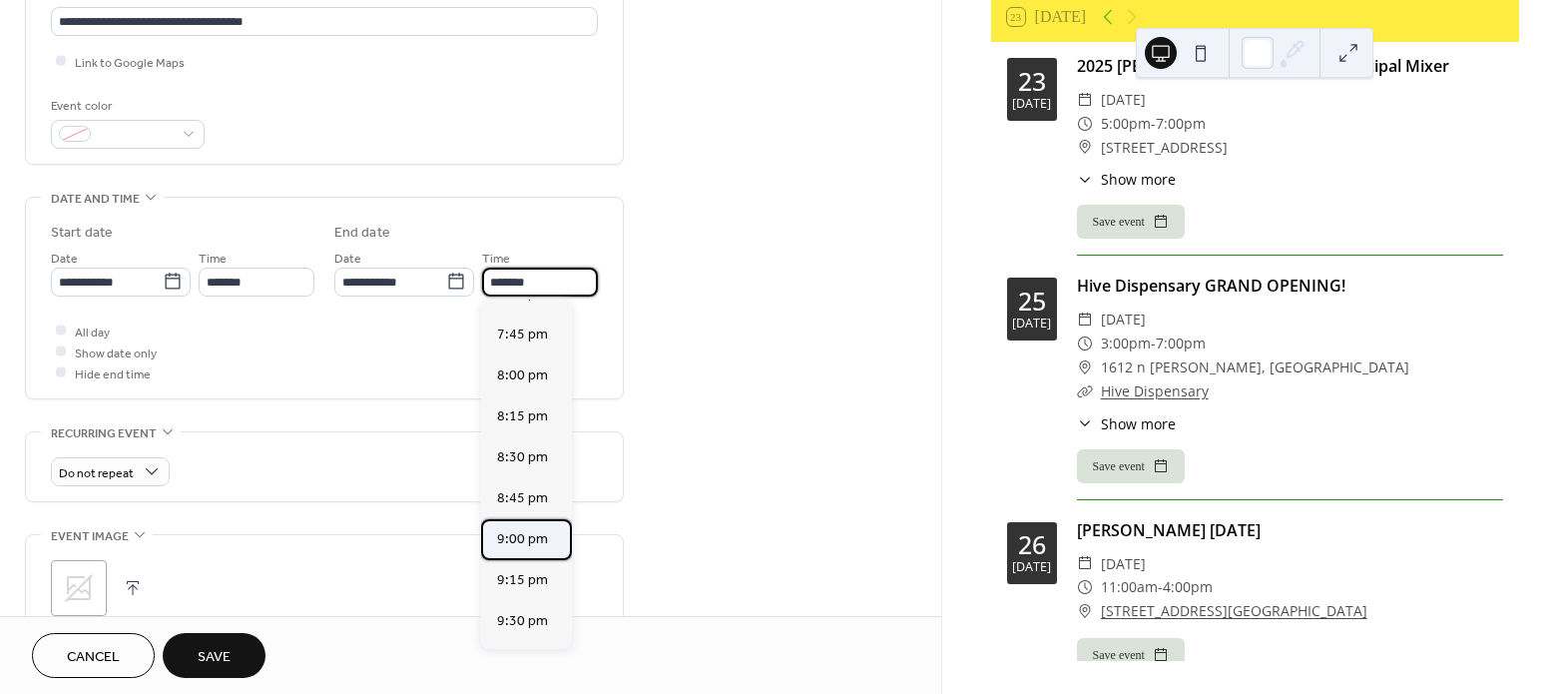 click on "9:00 pm" at bounding box center [522, 538] 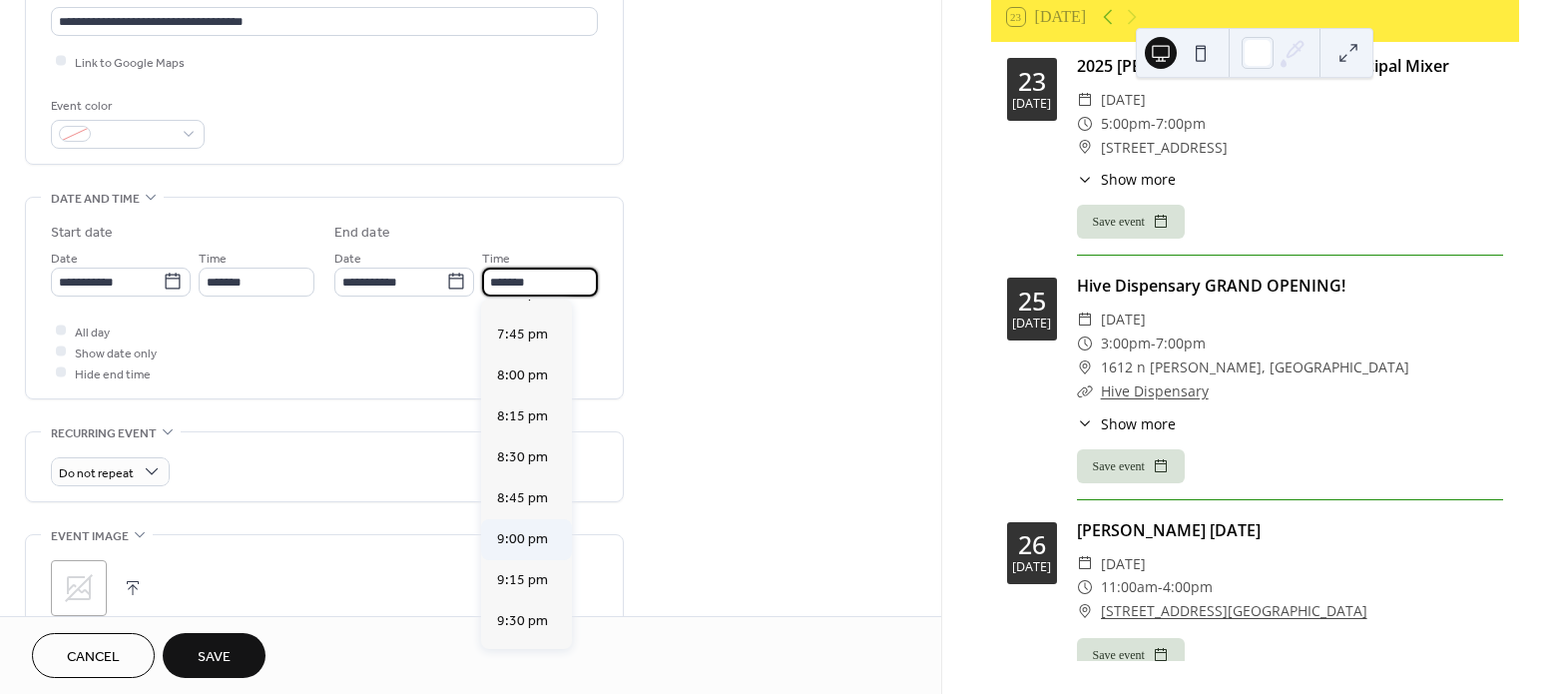 type on "*******" 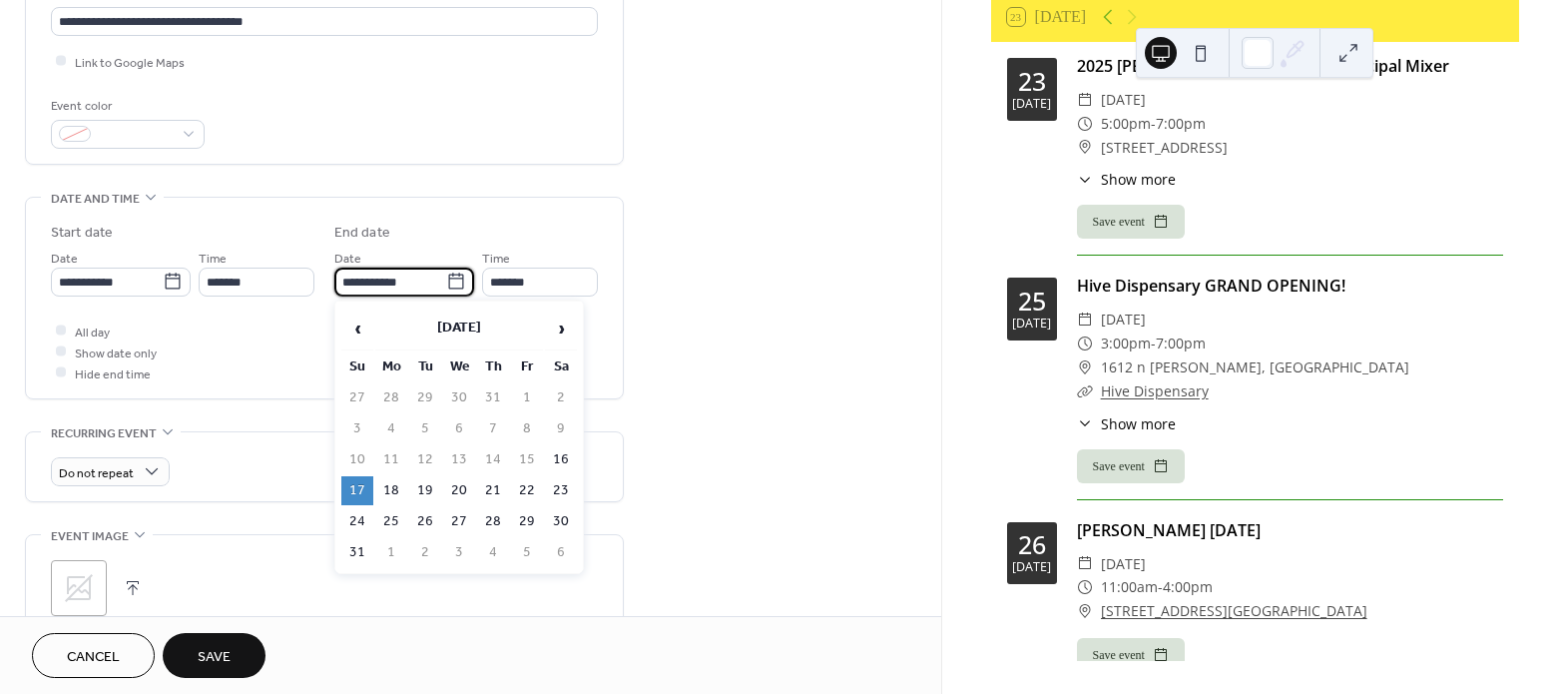 click on "**********" at bounding box center (390, 282) 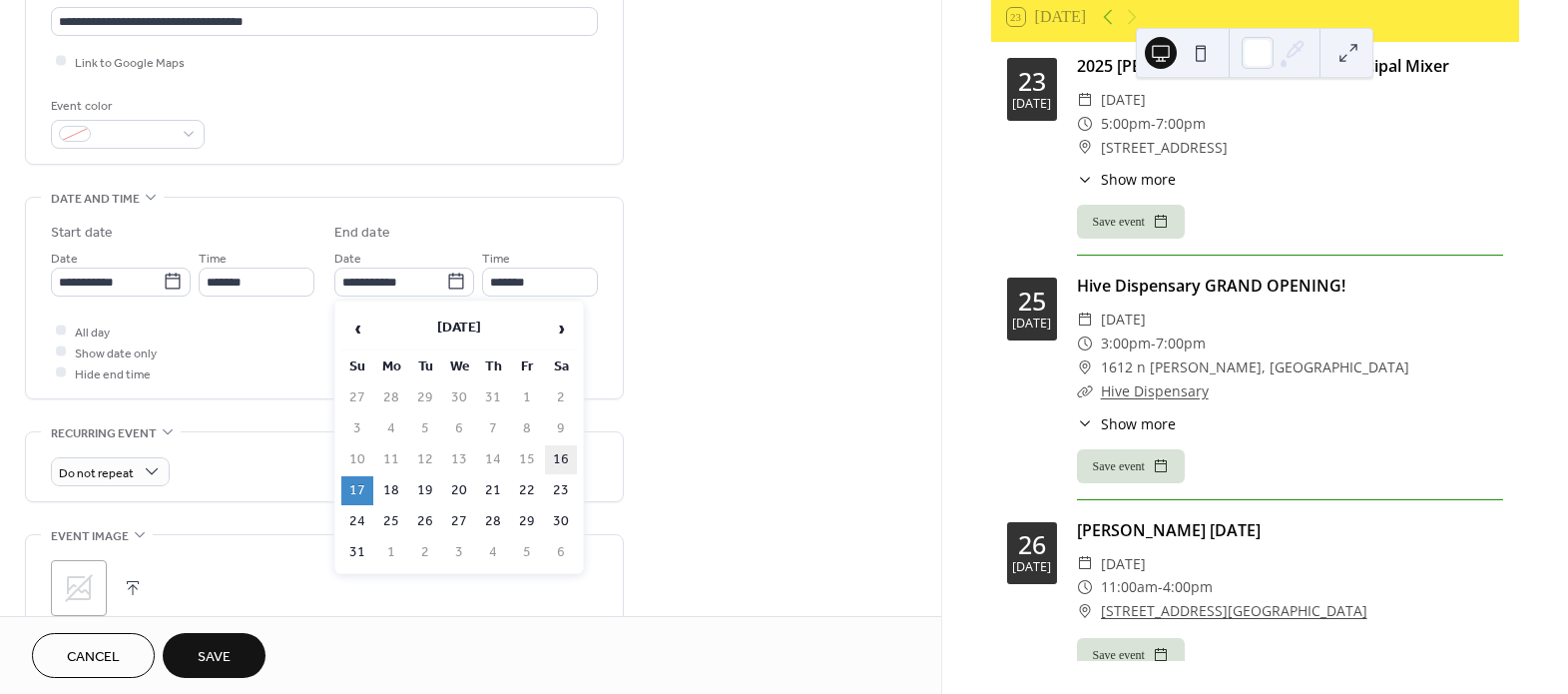 click on "16" at bounding box center [561, 459] 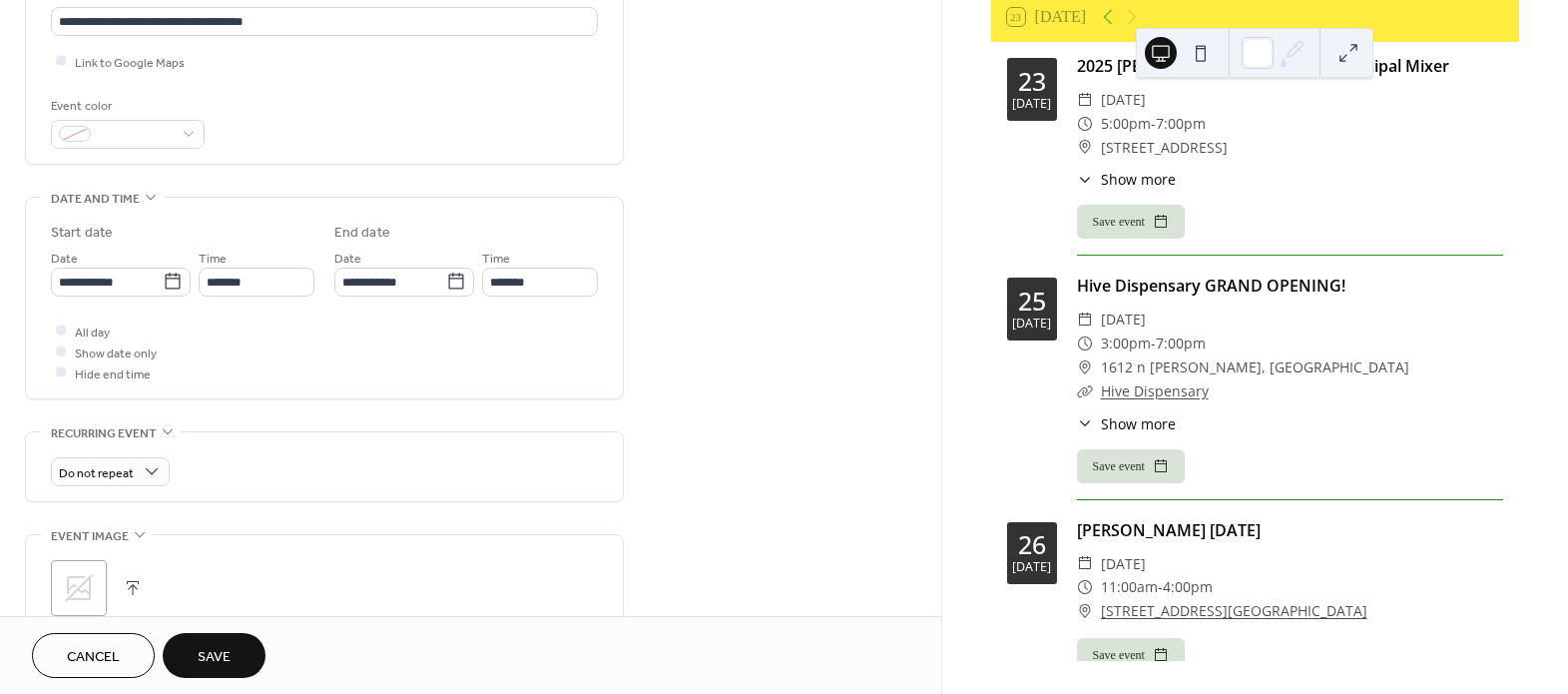 click on "Save" at bounding box center [214, 657] 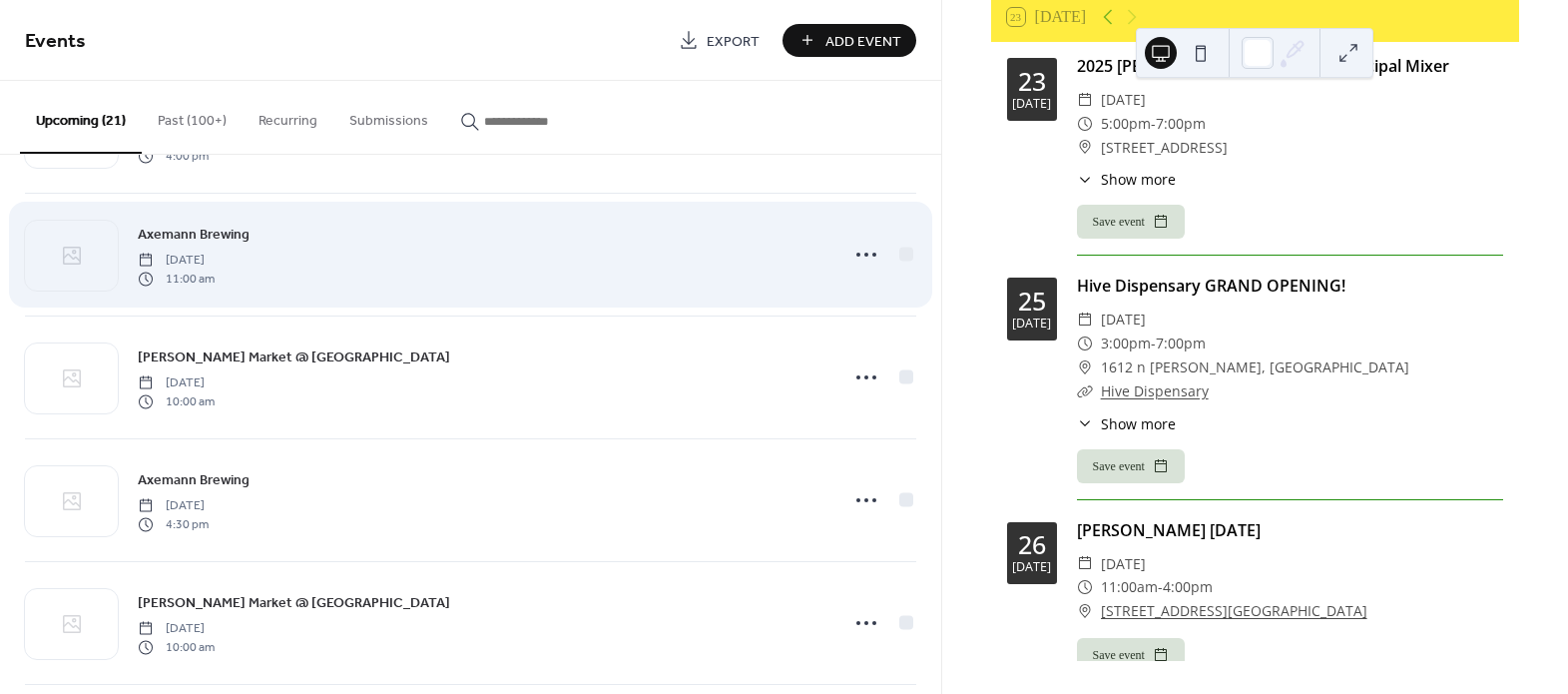 scroll, scrollTop: 1098, scrollLeft: 0, axis: vertical 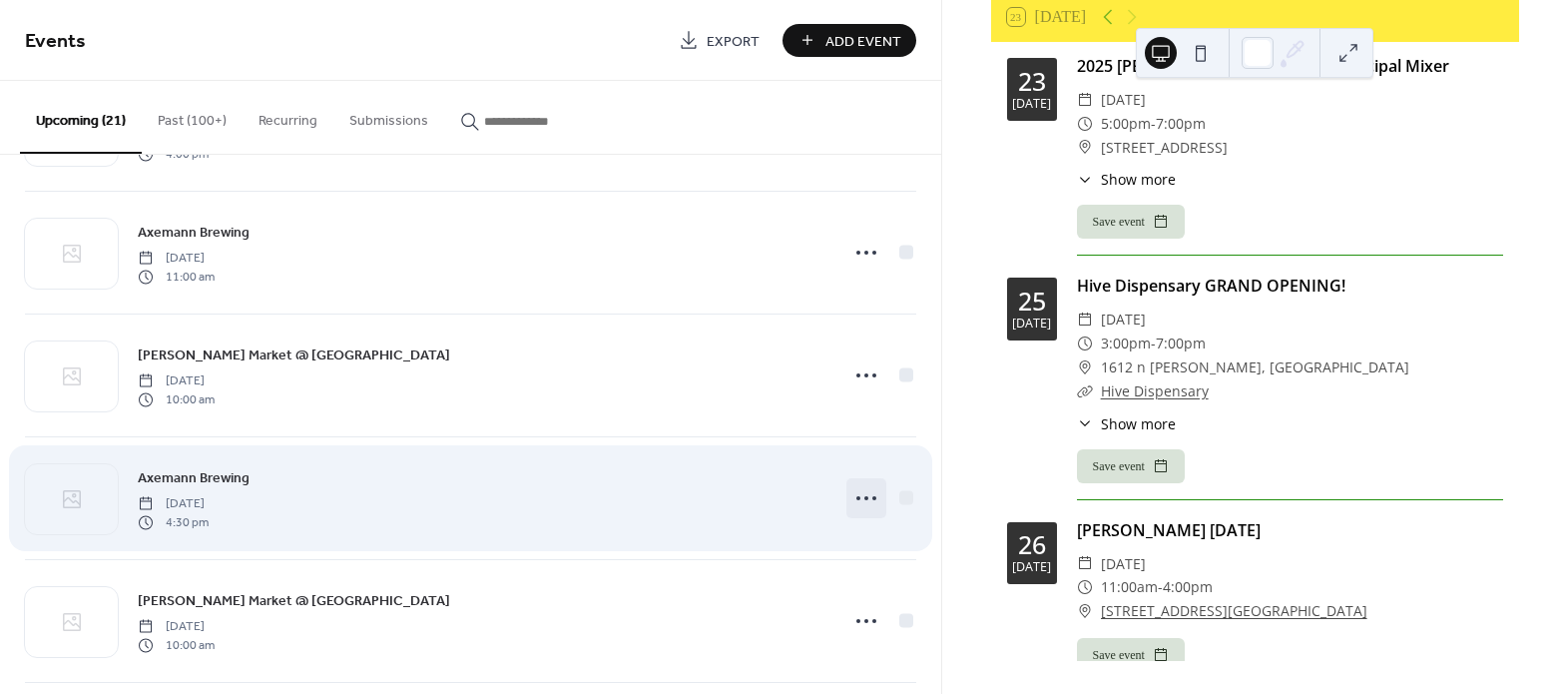 click 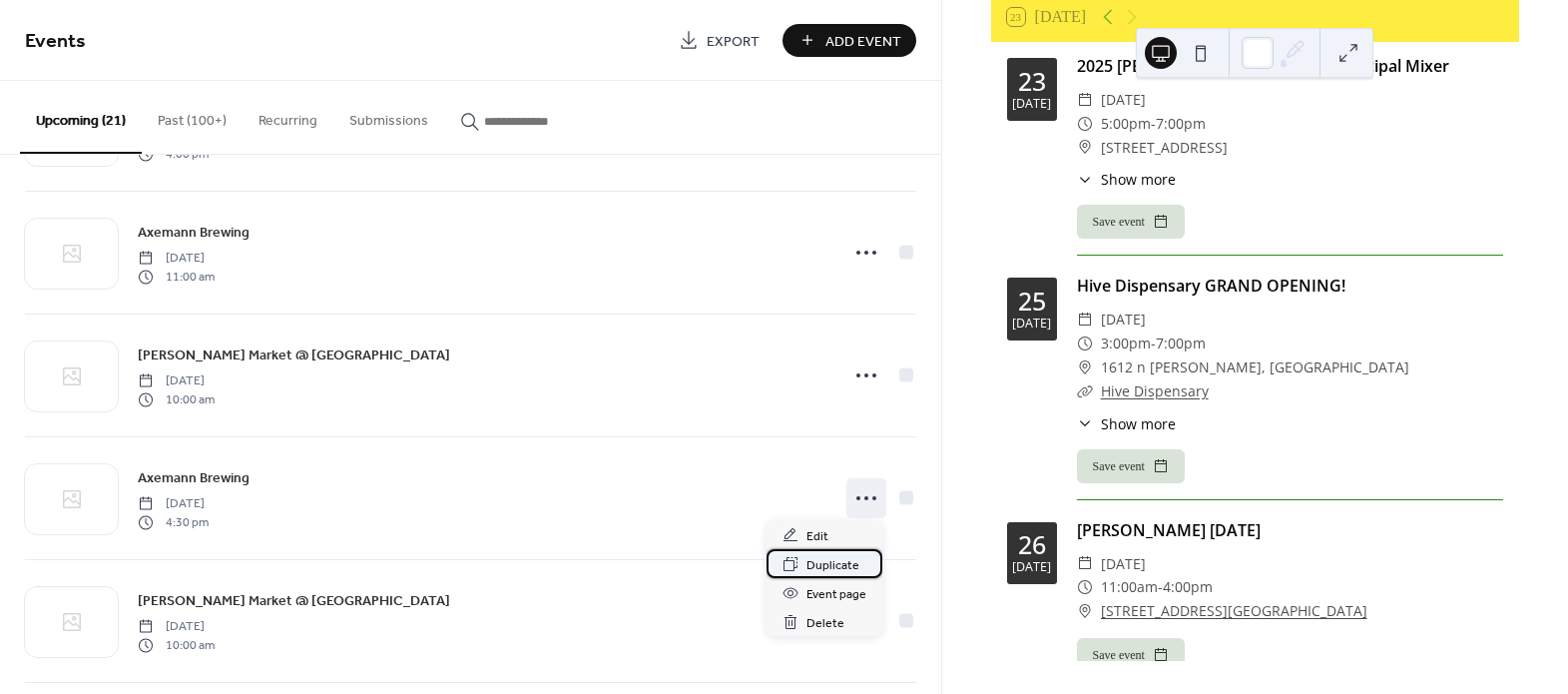 click on "Duplicate" at bounding box center (832, 565) 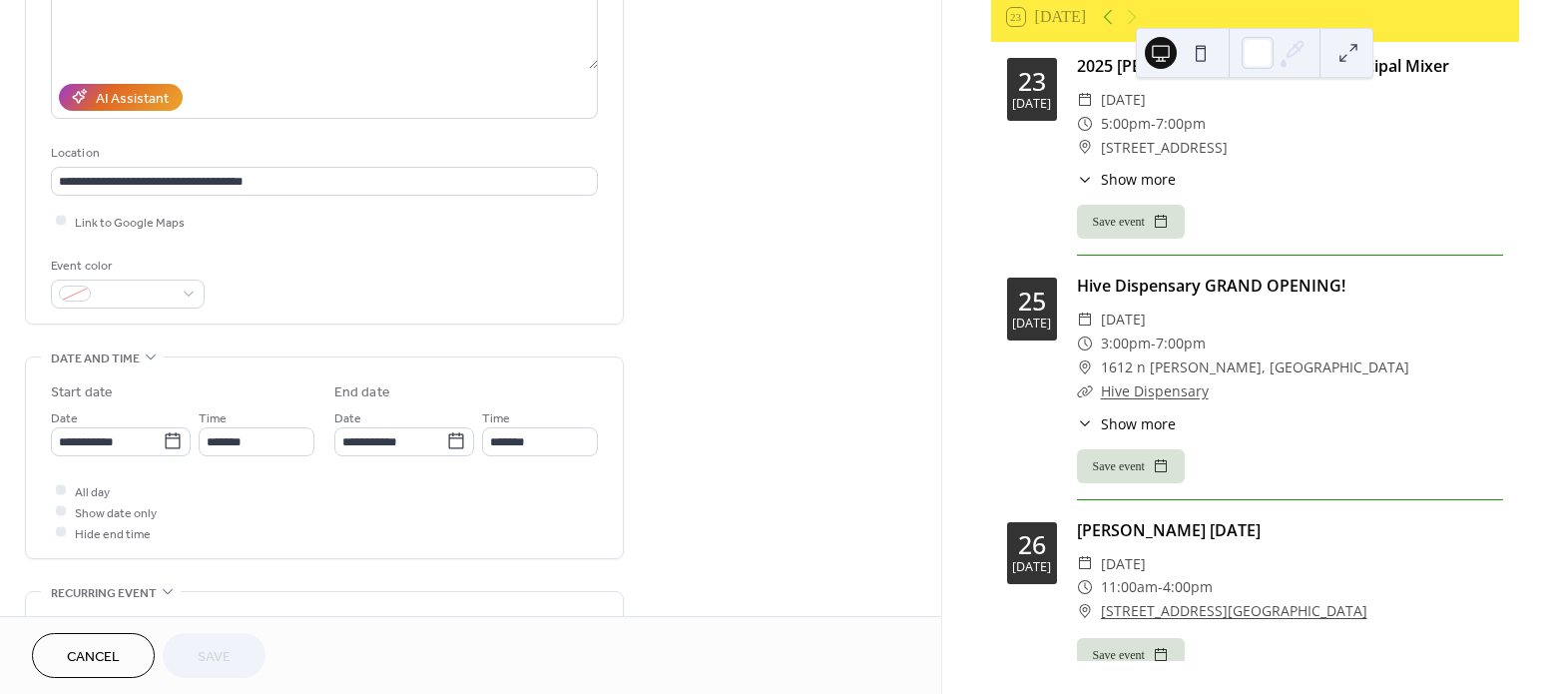 scroll, scrollTop: 453, scrollLeft: 0, axis: vertical 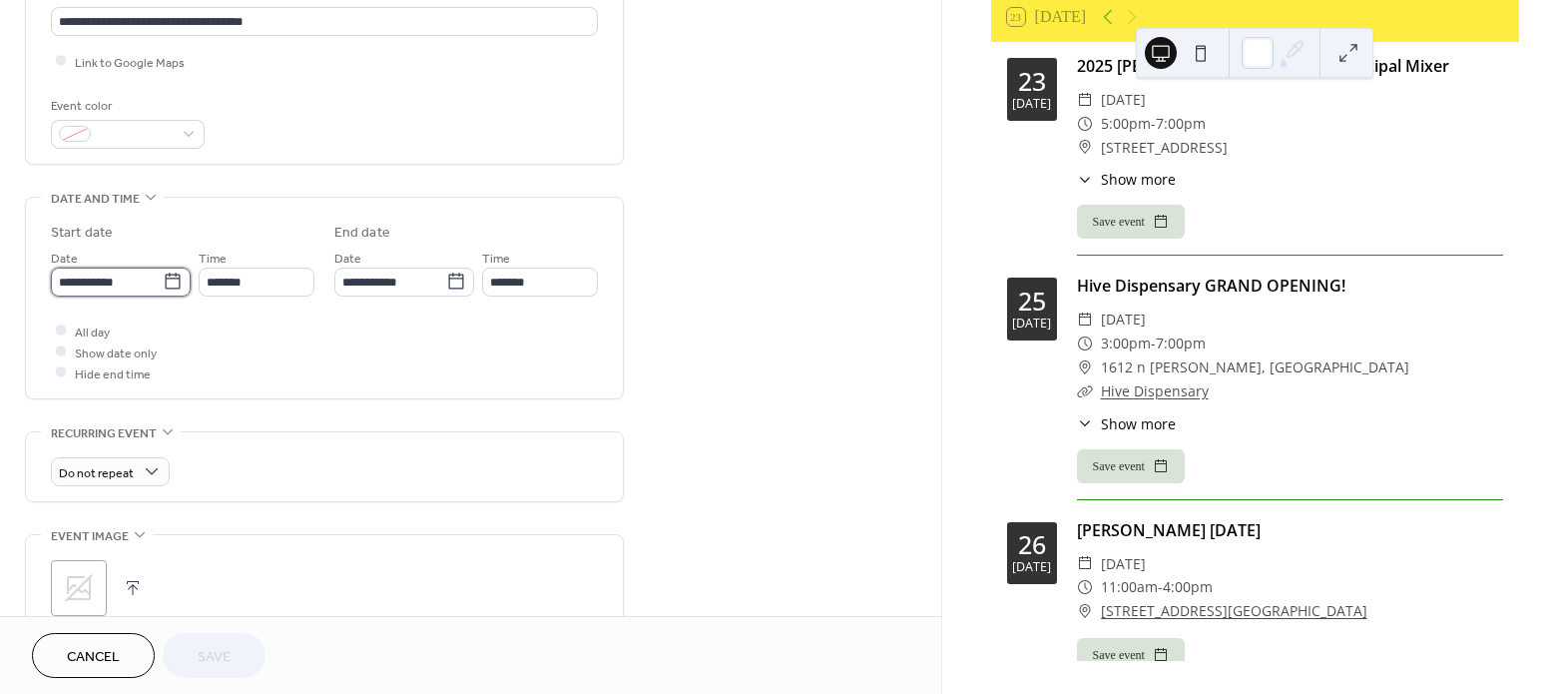 click on "**********" at bounding box center [107, 282] 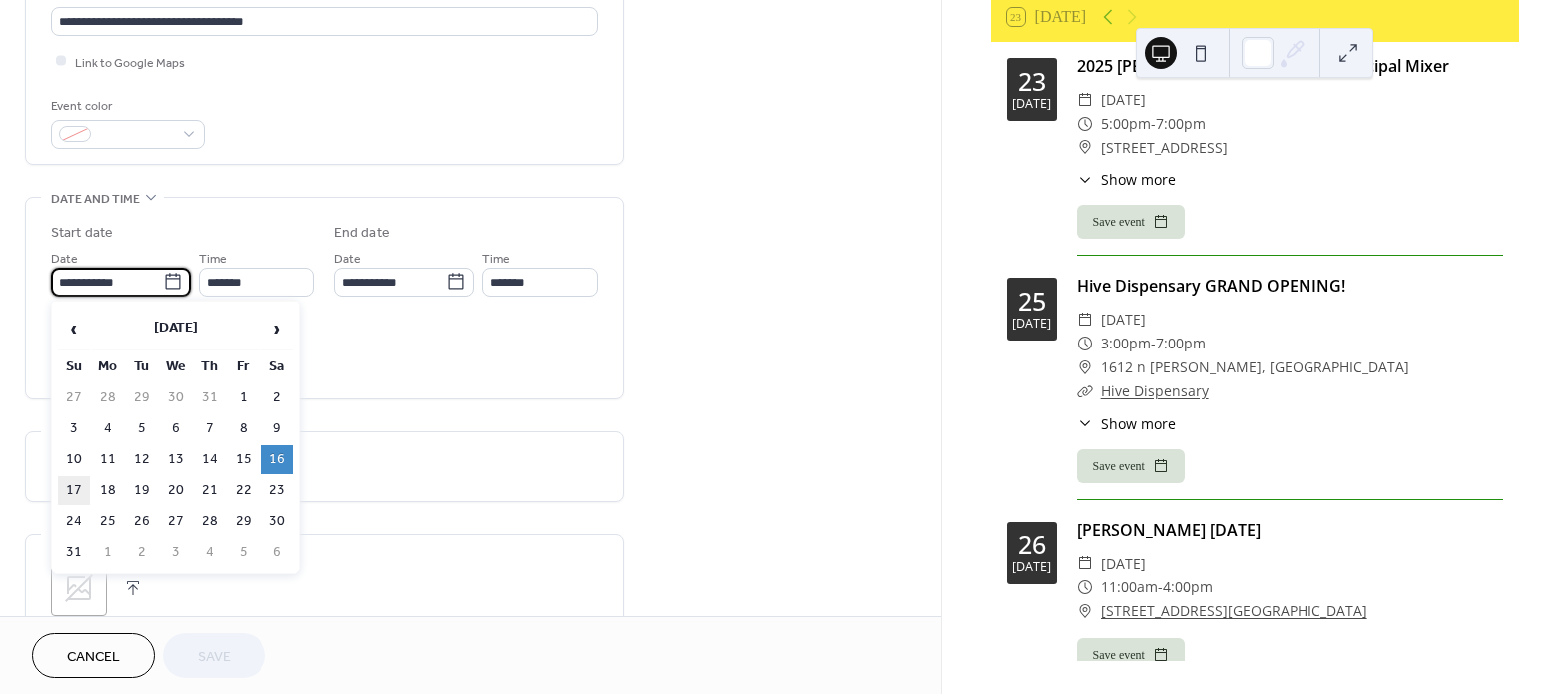 click on "17" at bounding box center (74, 490) 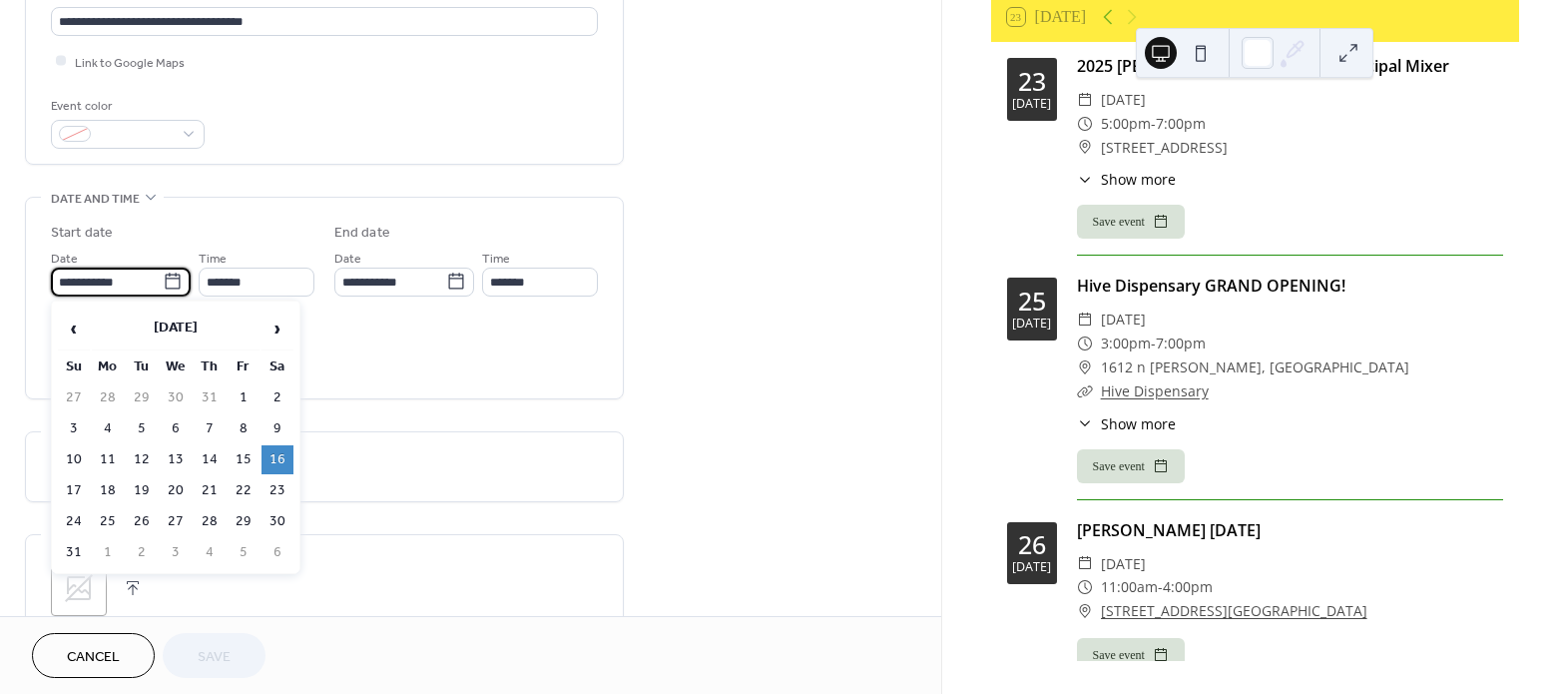 type on "**********" 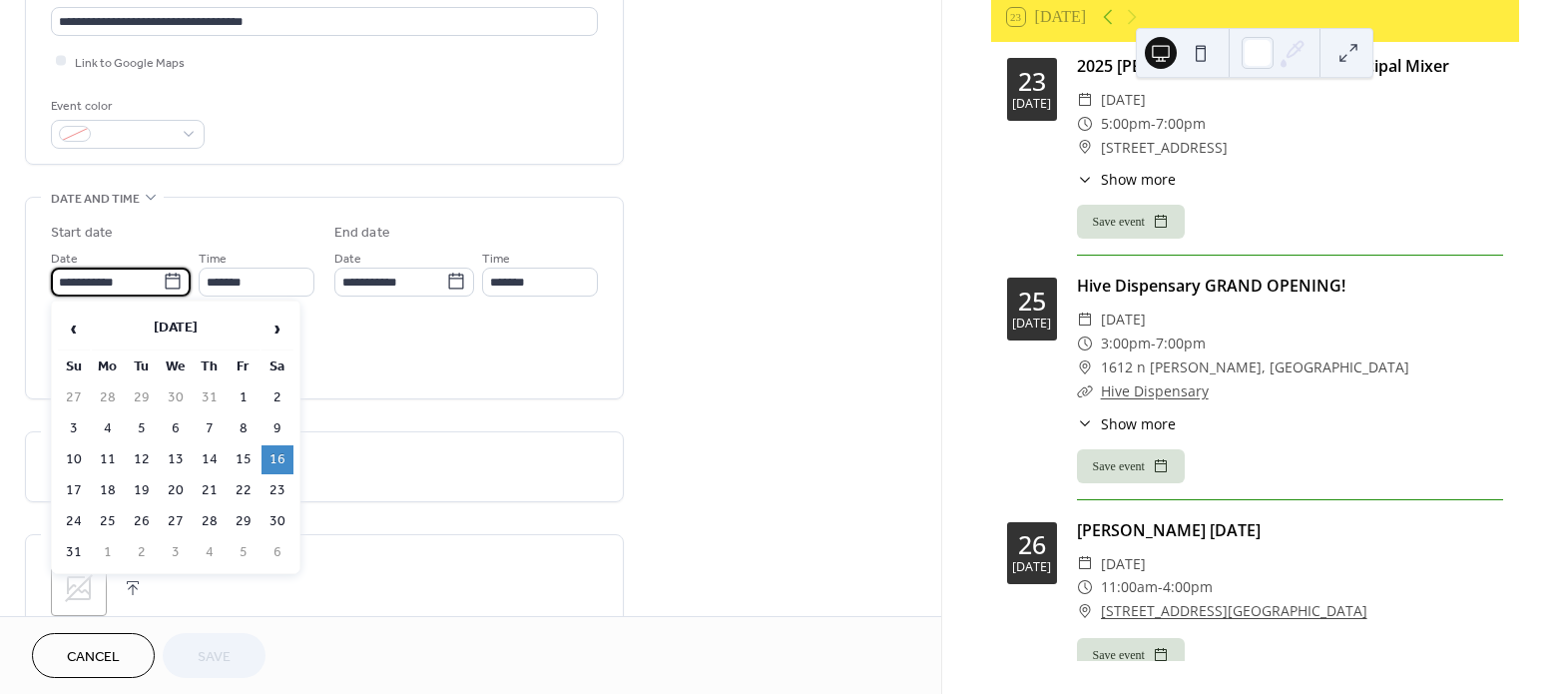 type on "**********" 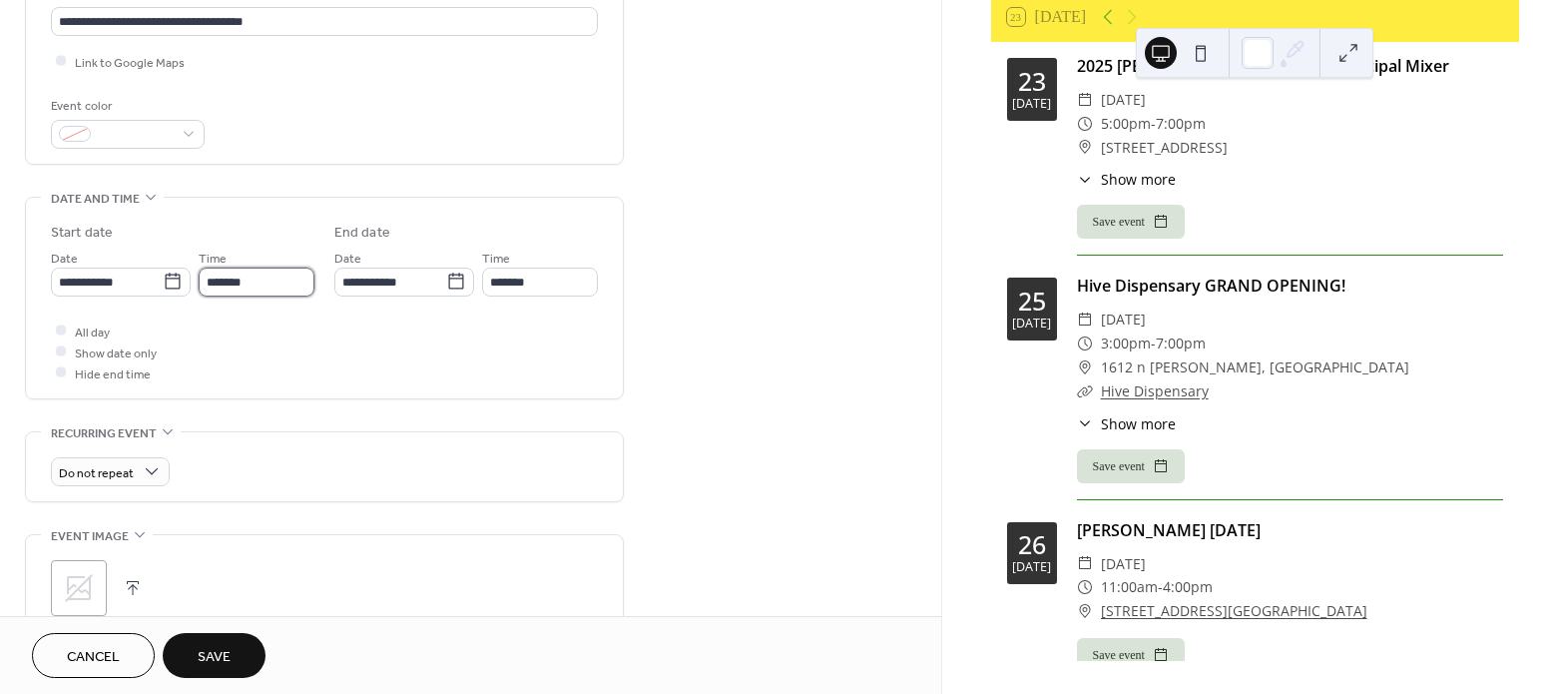 click on "*******" at bounding box center [257, 282] 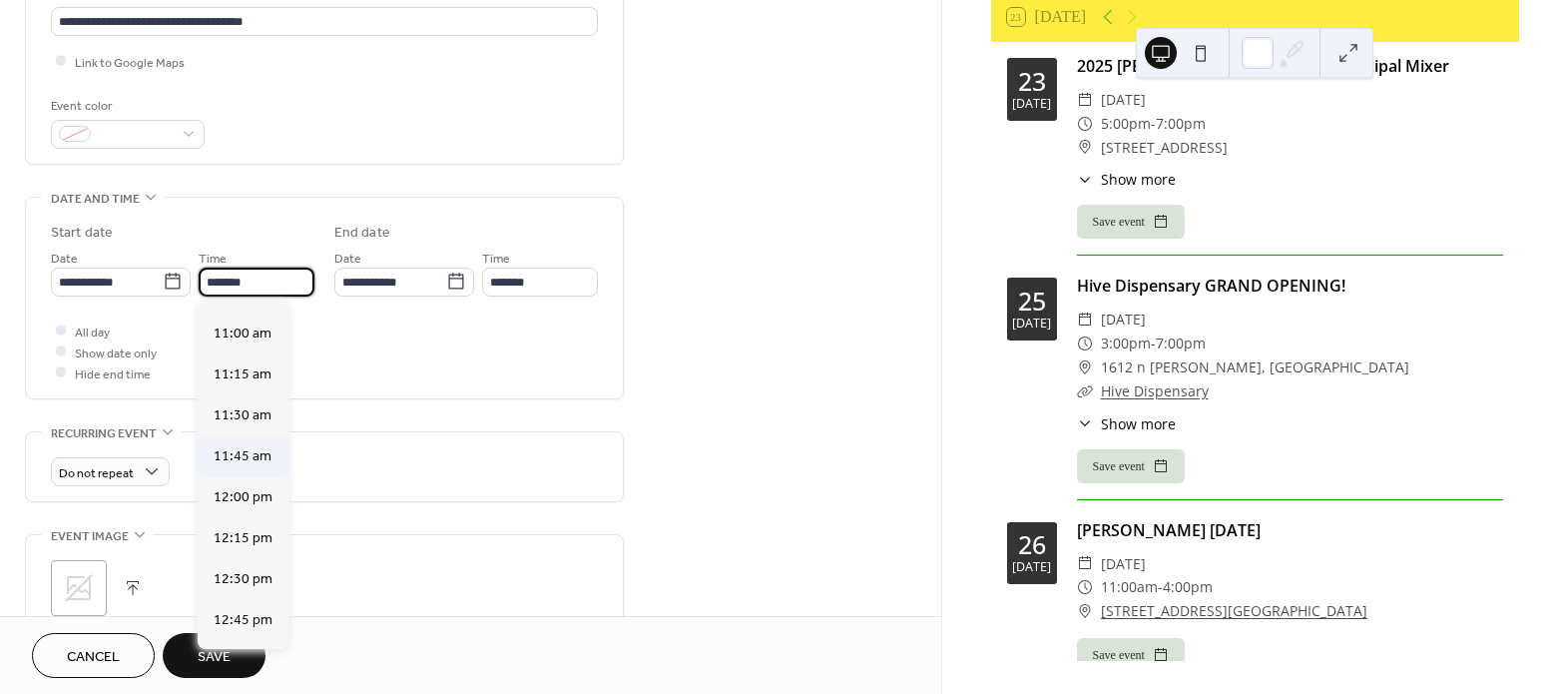 scroll, scrollTop: 1768, scrollLeft: 0, axis: vertical 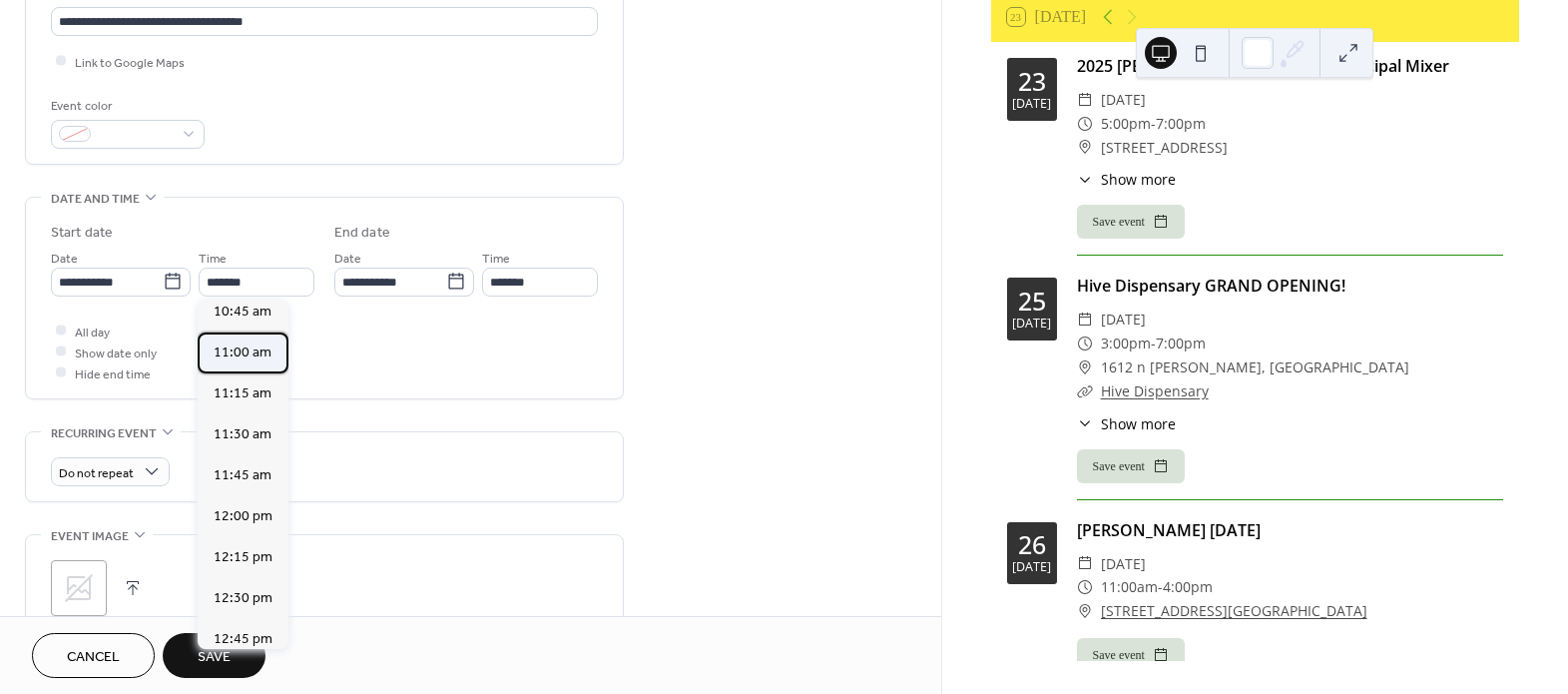 click on "11:00 am" at bounding box center (243, 351) 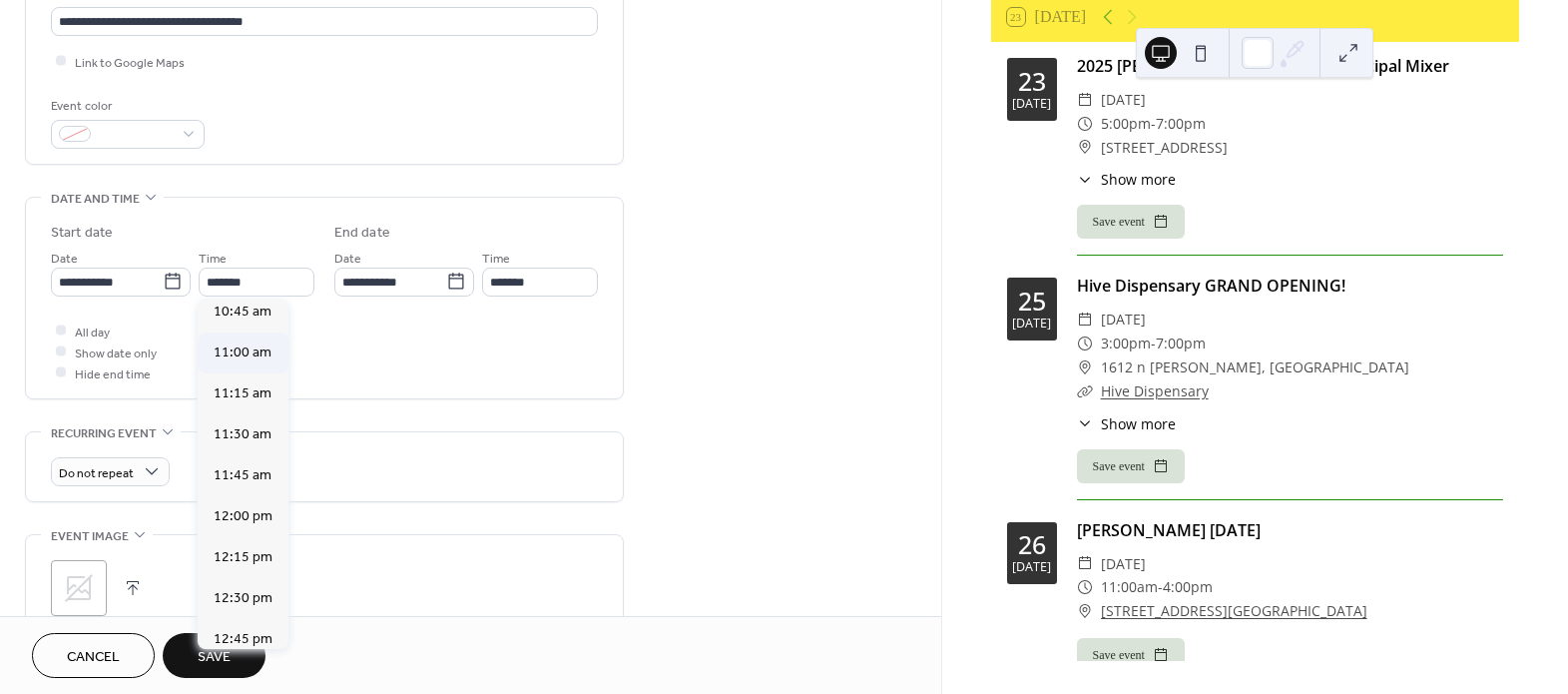 type on "********" 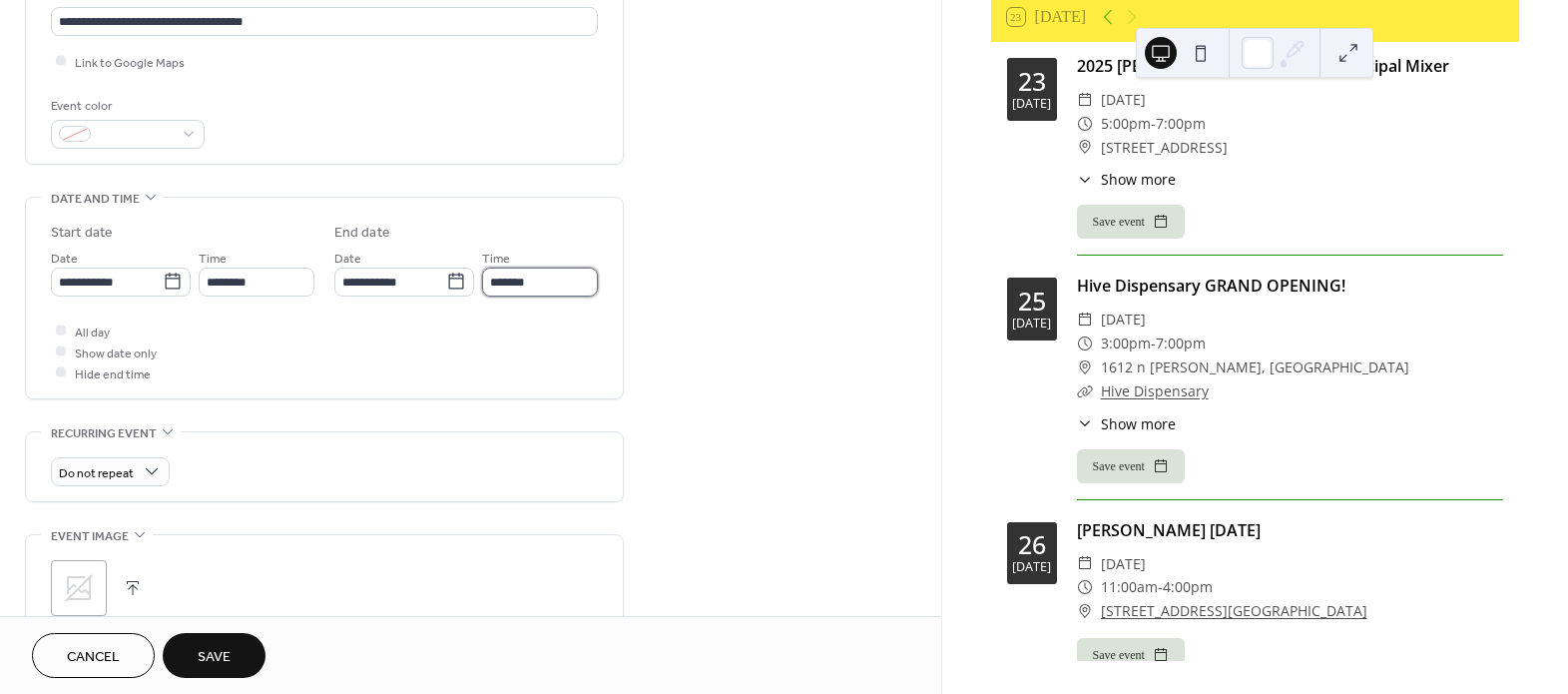 click on "*******" at bounding box center (540, 282) 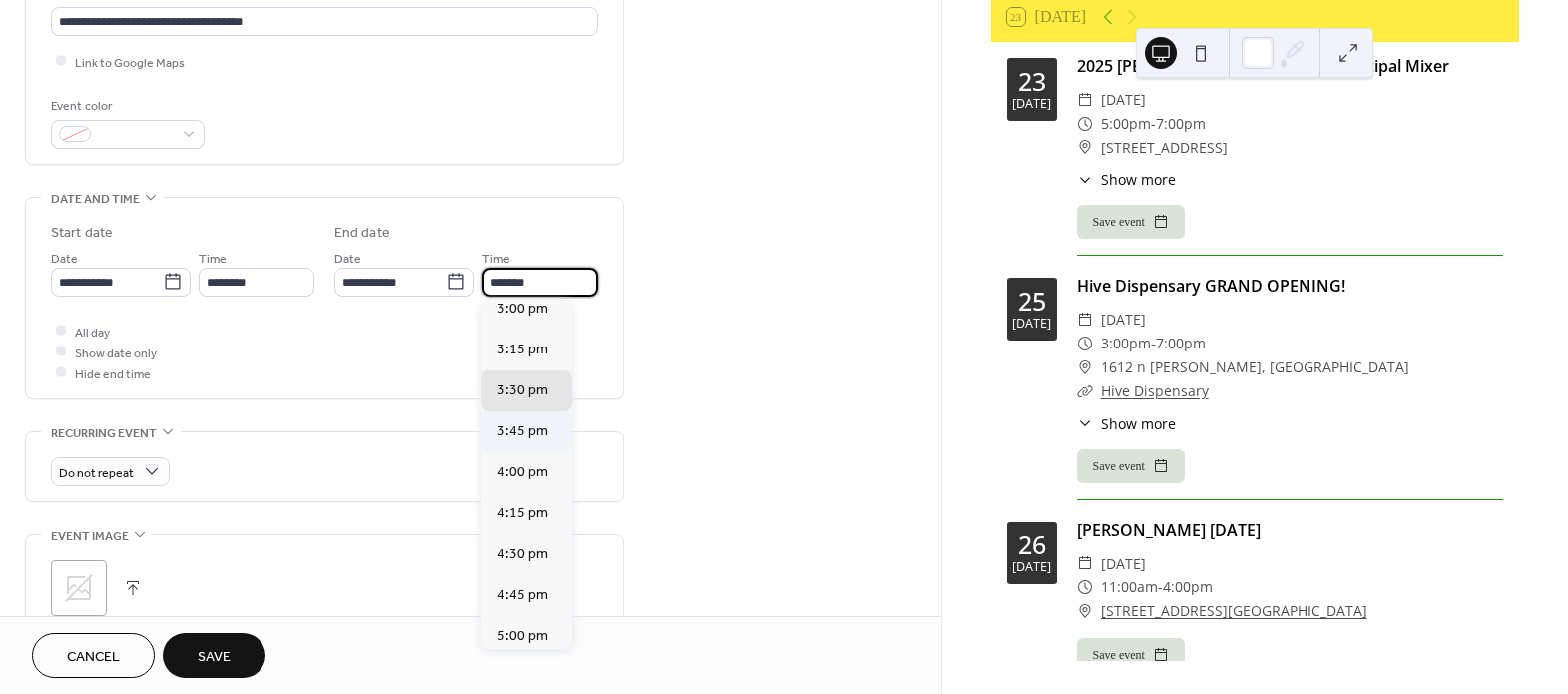 scroll, scrollTop: 599, scrollLeft: 0, axis: vertical 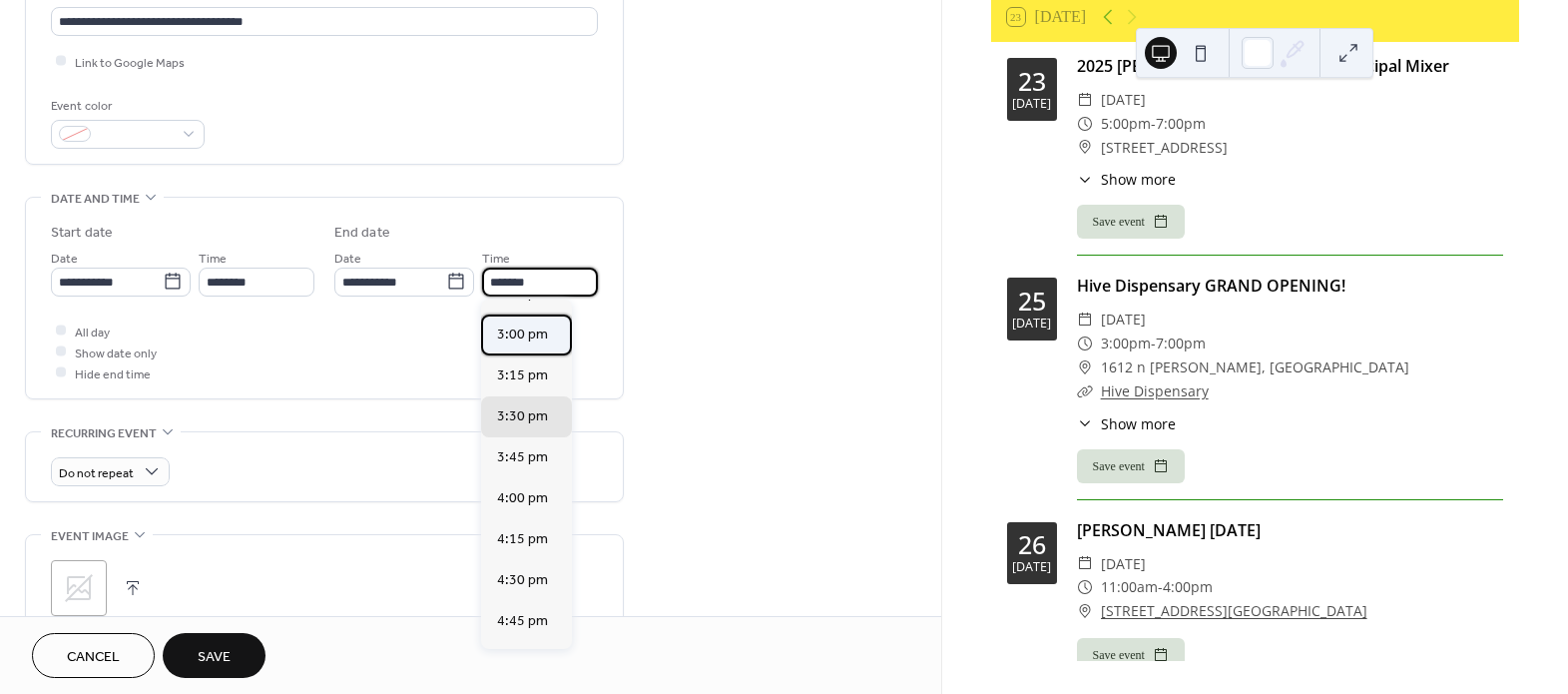 click on "3:00 pm" at bounding box center (522, 334) 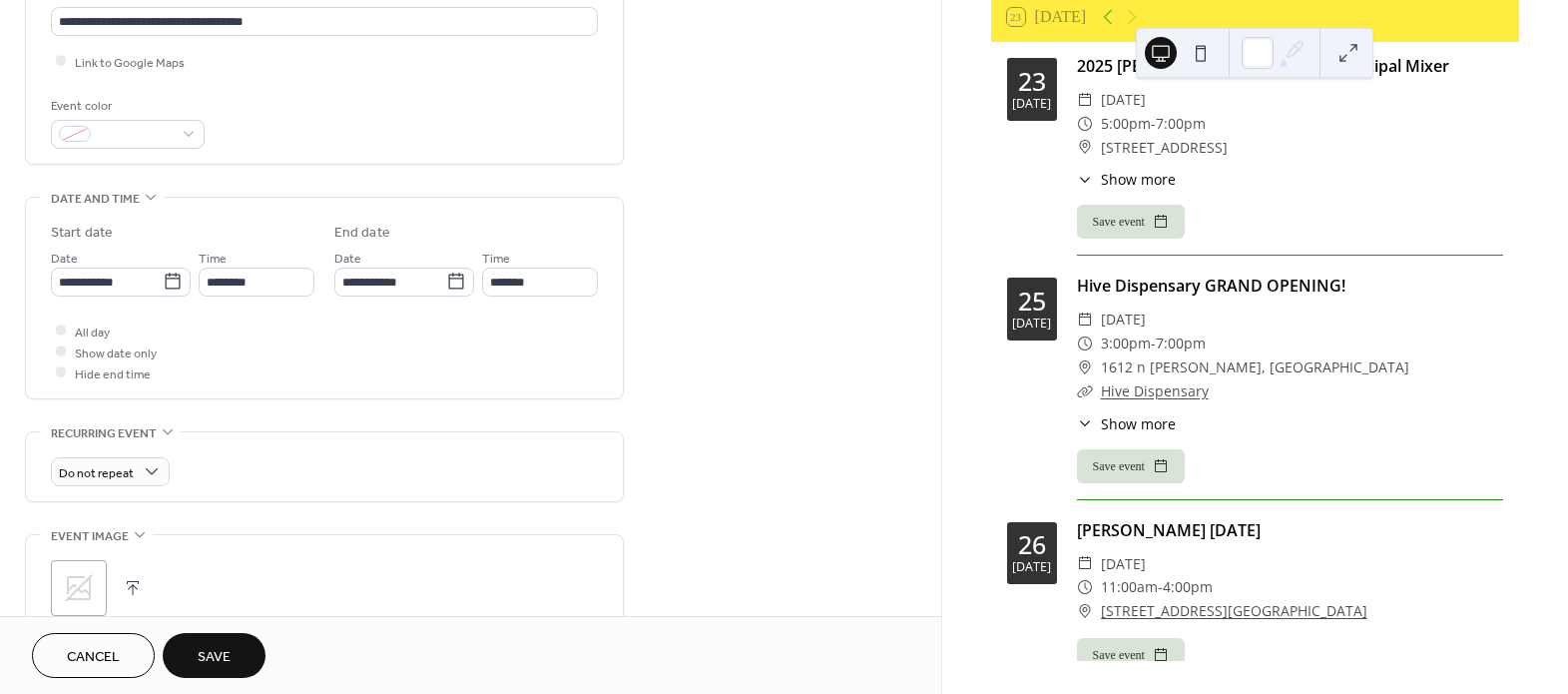 type on "*******" 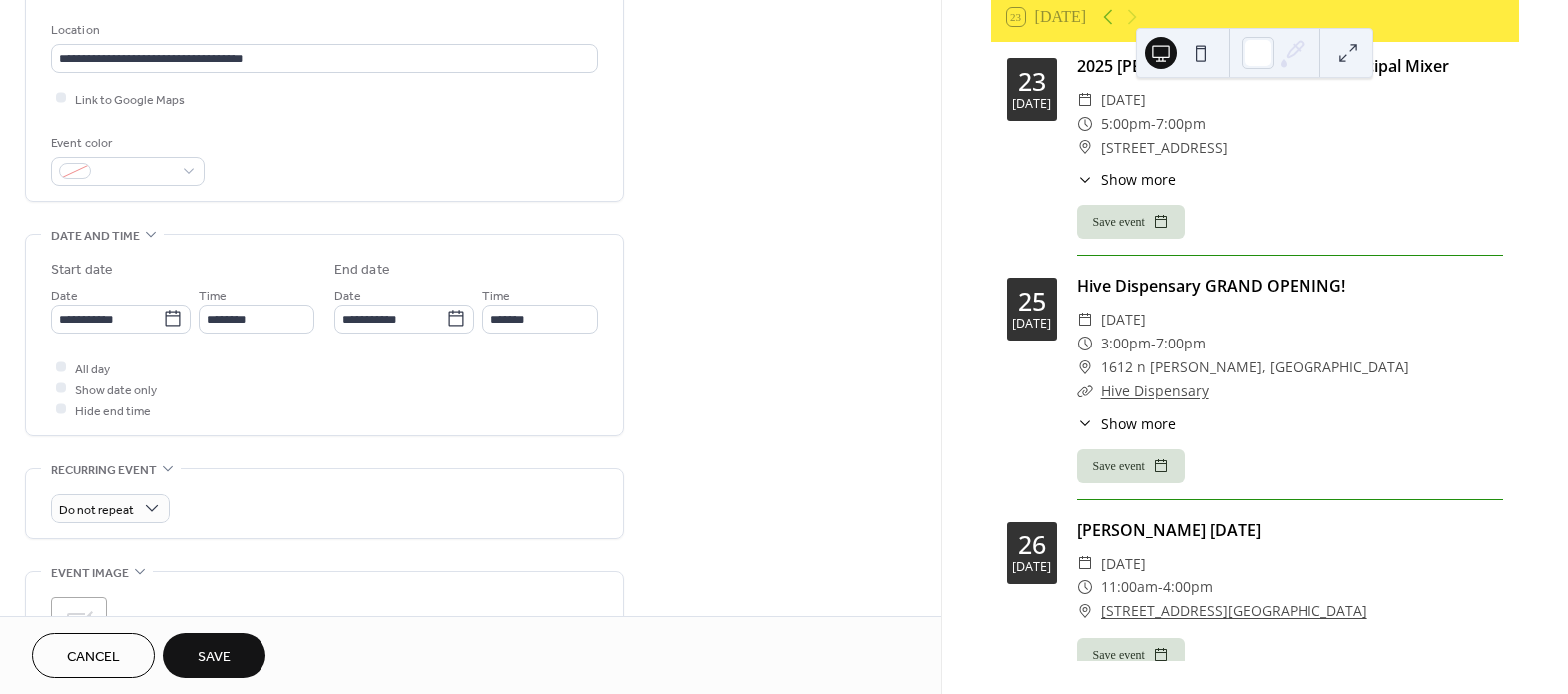 scroll, scrollTop: 544, scrollLeft: 0, axis: vertical 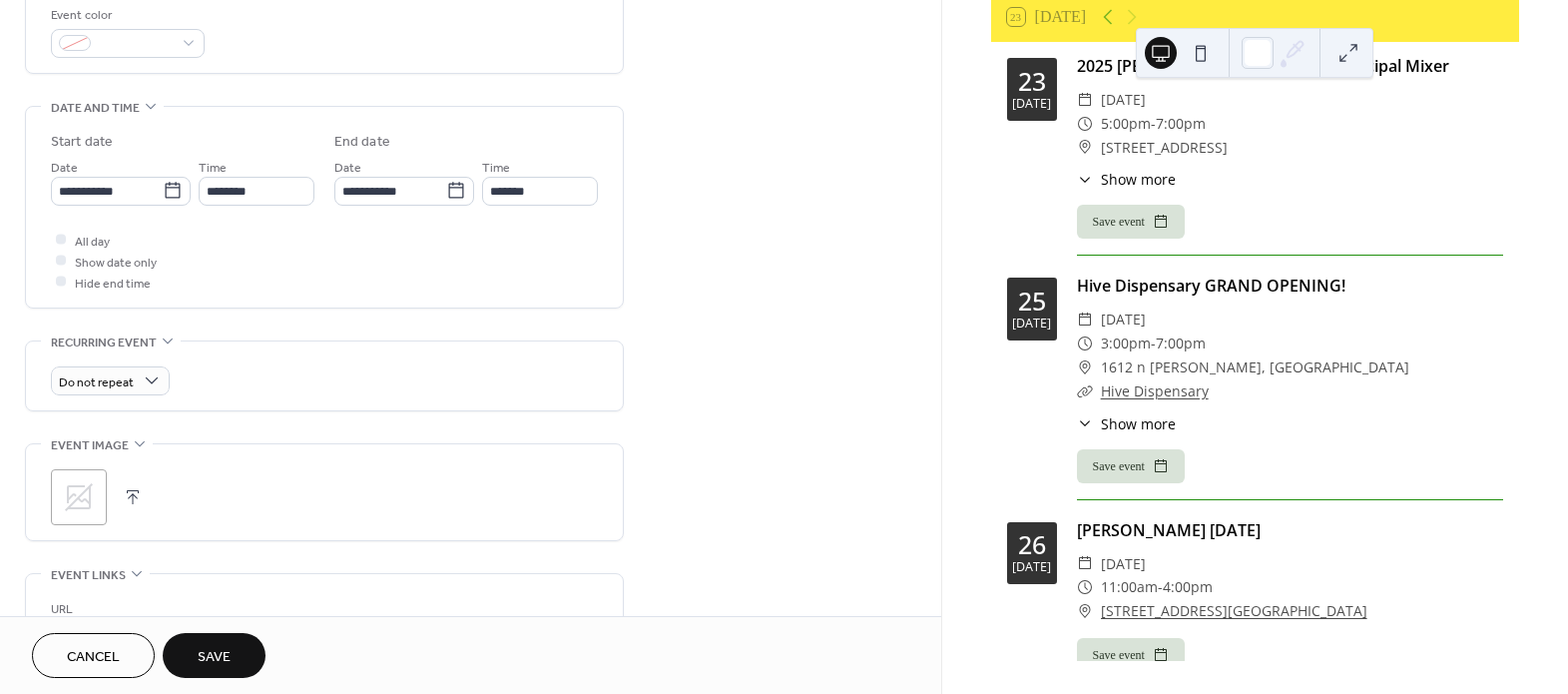 click on "Save" at bounding box center [214, 655] 